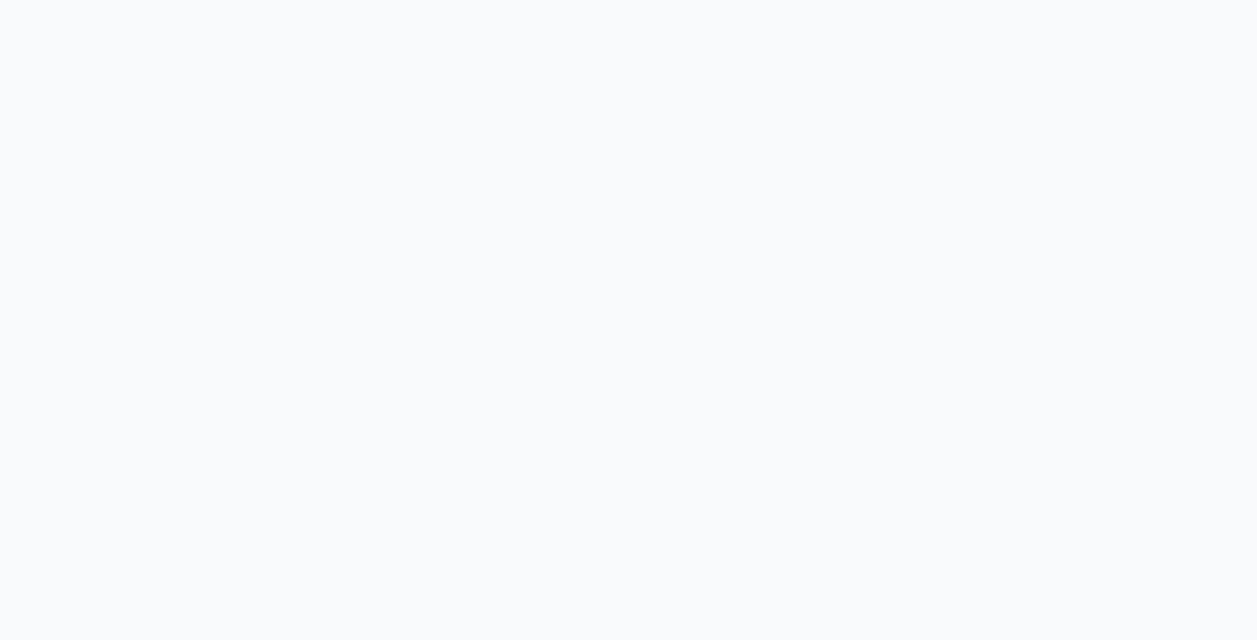 scroll, scrollTop: 0, scrollLeft: 0, axis: both 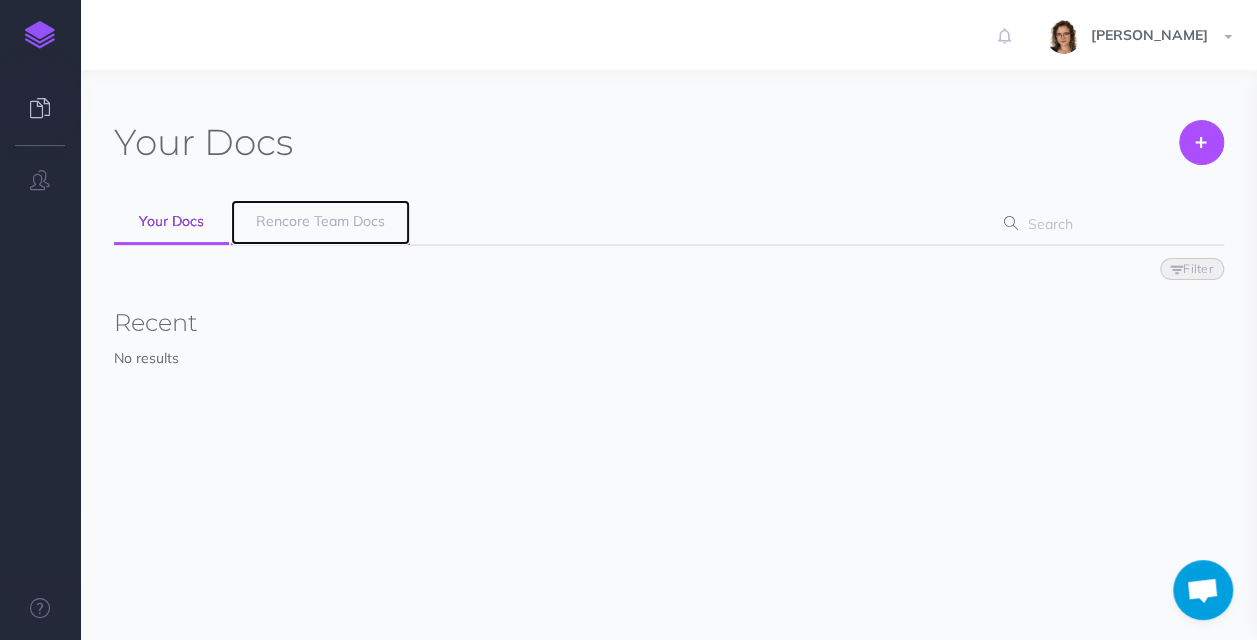 click on "Rencore Team Docs" at bounding box center (320, 221) 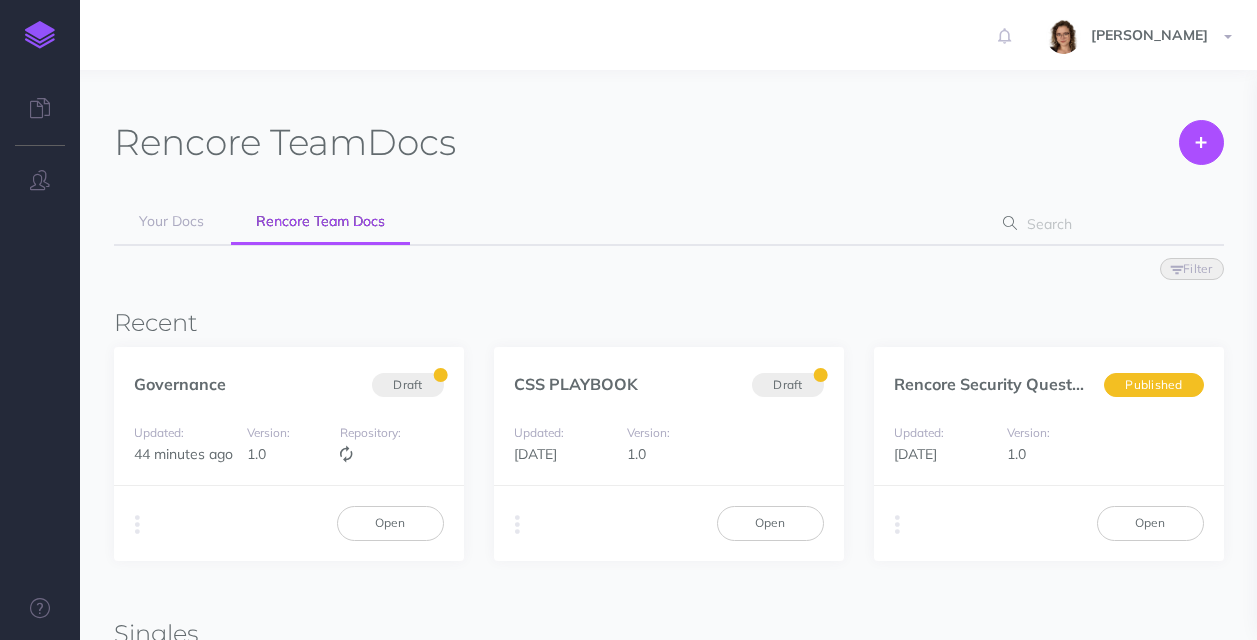 scroll, scrollTop: 0, scrollLeft: 0, axis: both 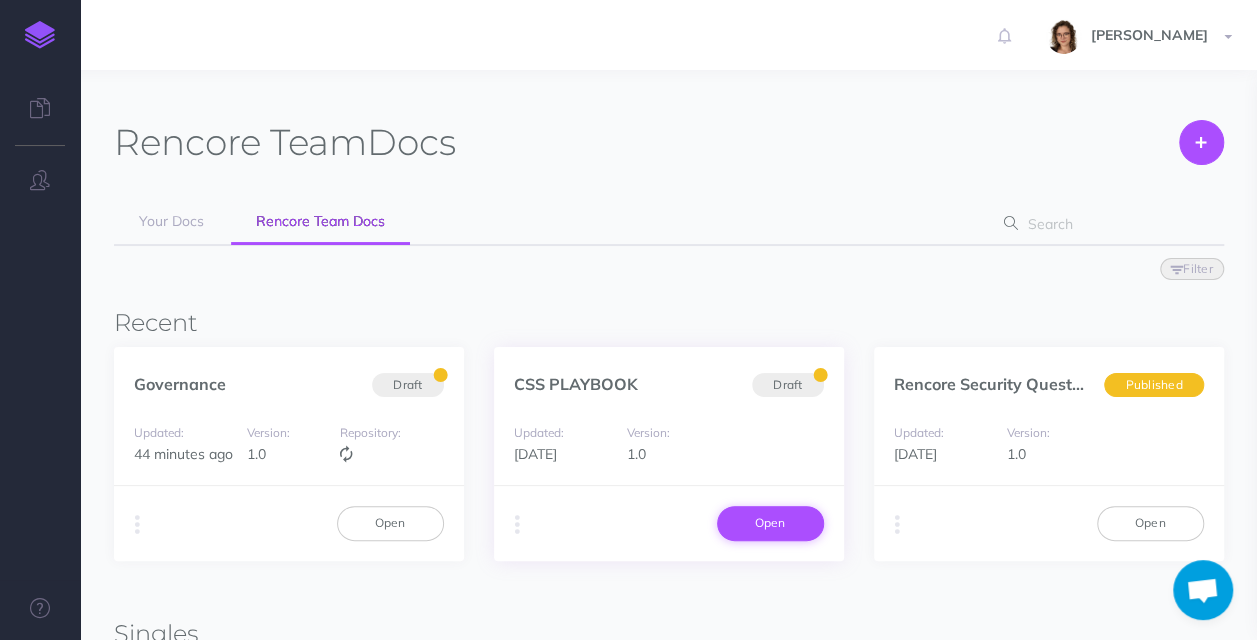 click on "Open" at bounding box center [770, 523] 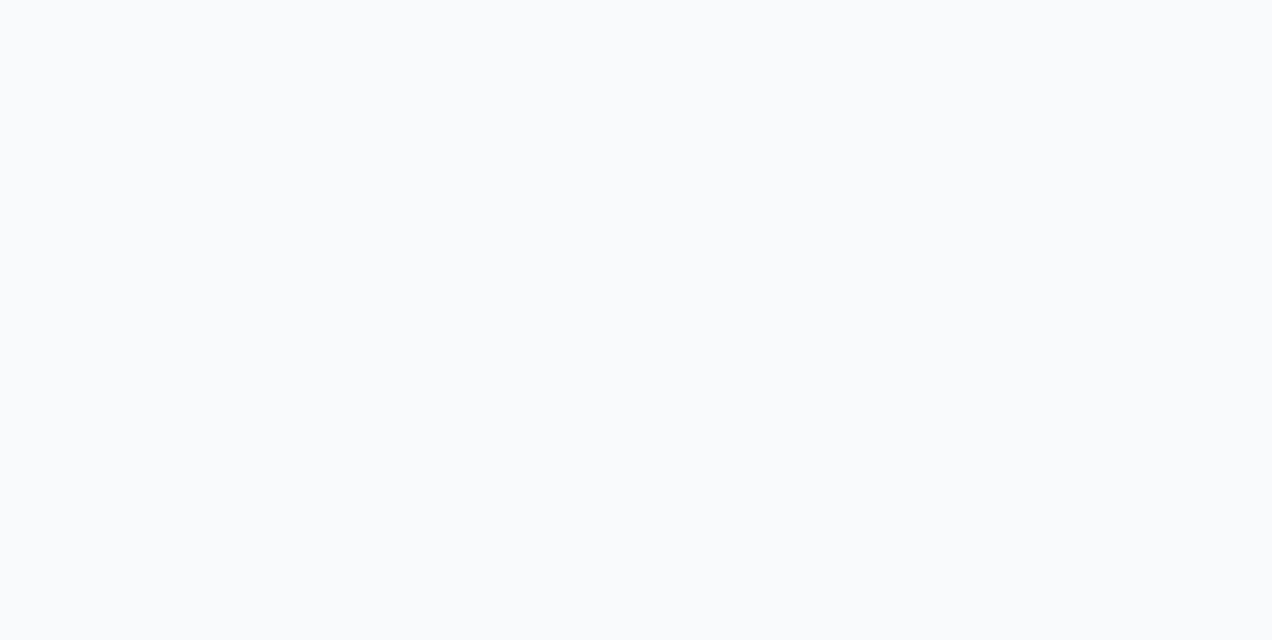 scroll, scrollTop: 0, scrollLeft: 0, axis: both 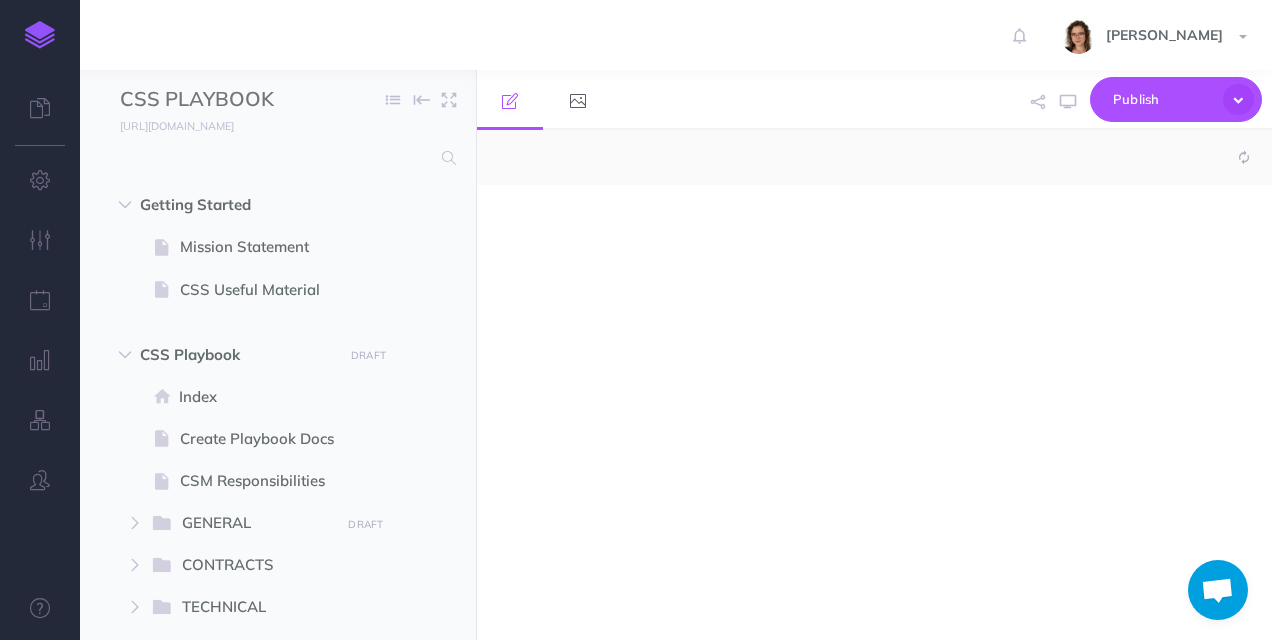 select on "null" 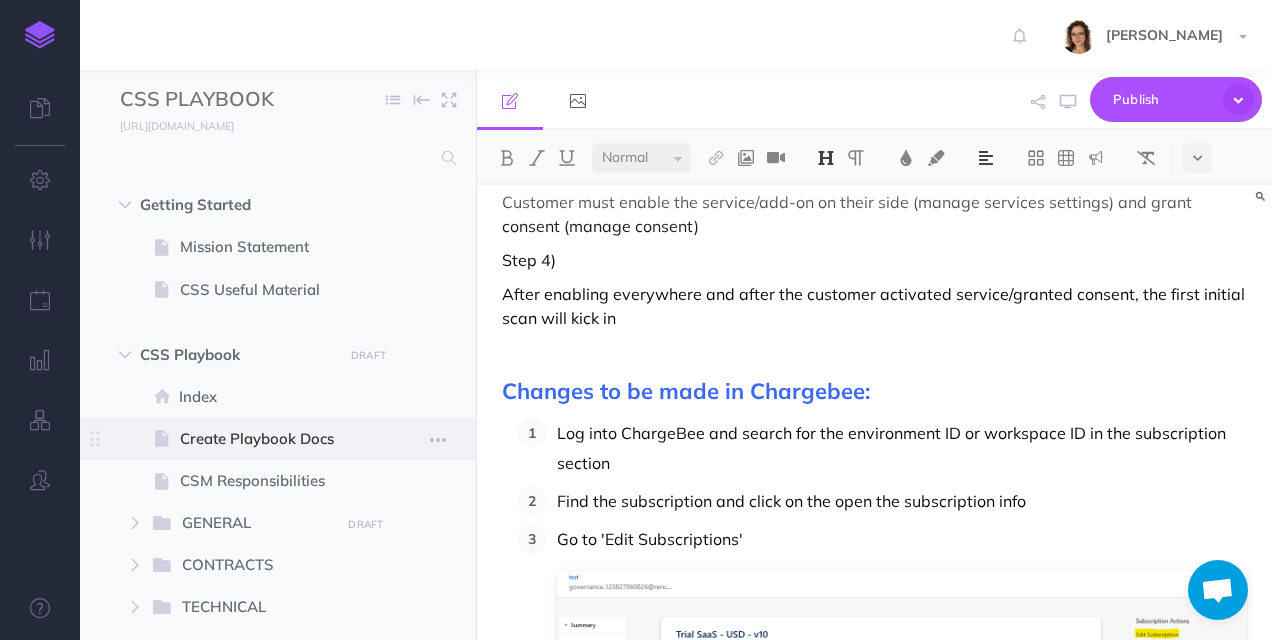 scroll, scrollTop: 700, scrollLeft: 0, axis: vertical 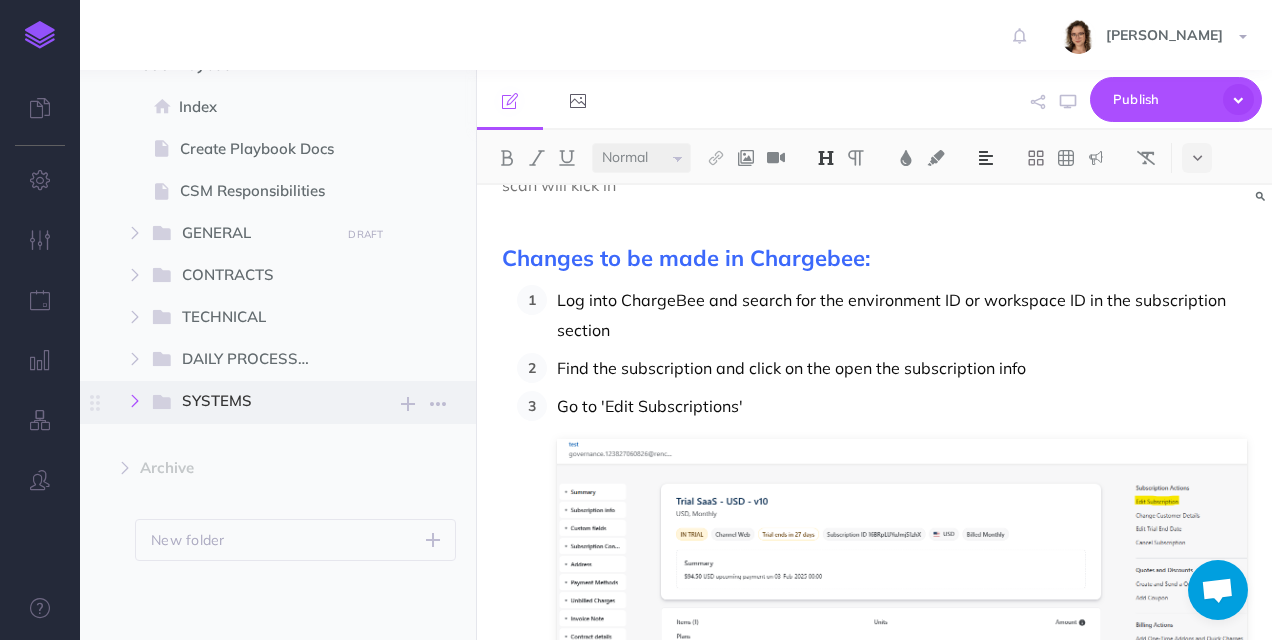 click at bounding box center (135, 401) 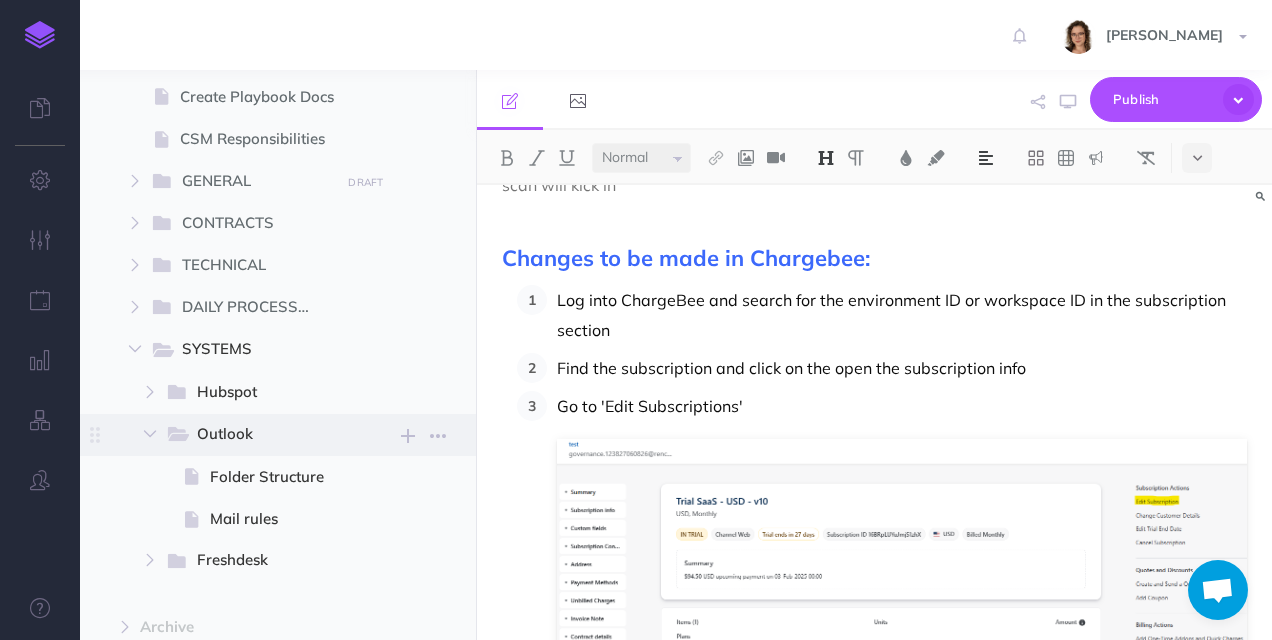 scroll, scrollTop: 390, scrollLeft: 0, axis: vertical 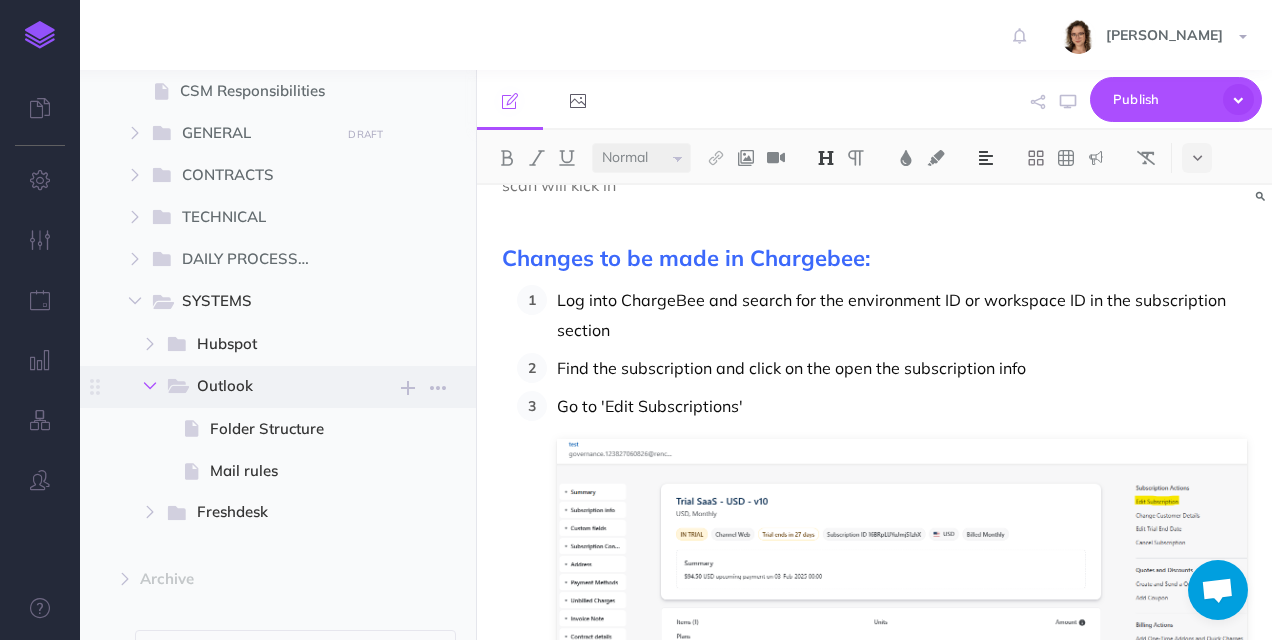 click at bounding box center [150, 386] 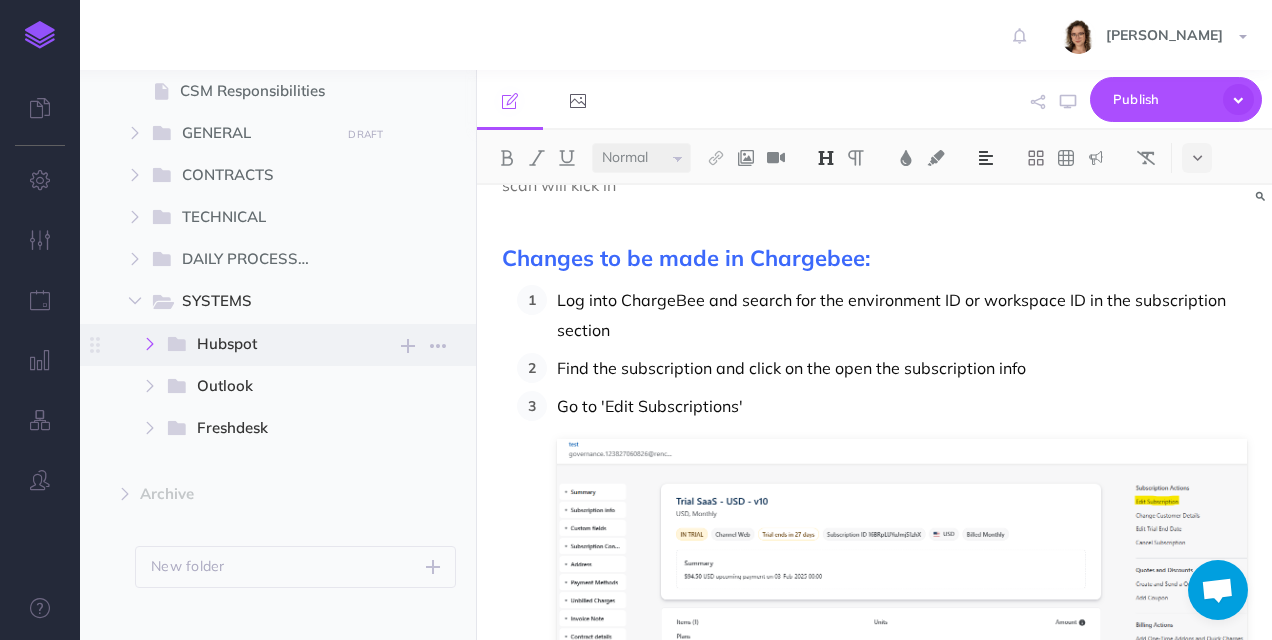 click at bounding box center (150, 344) 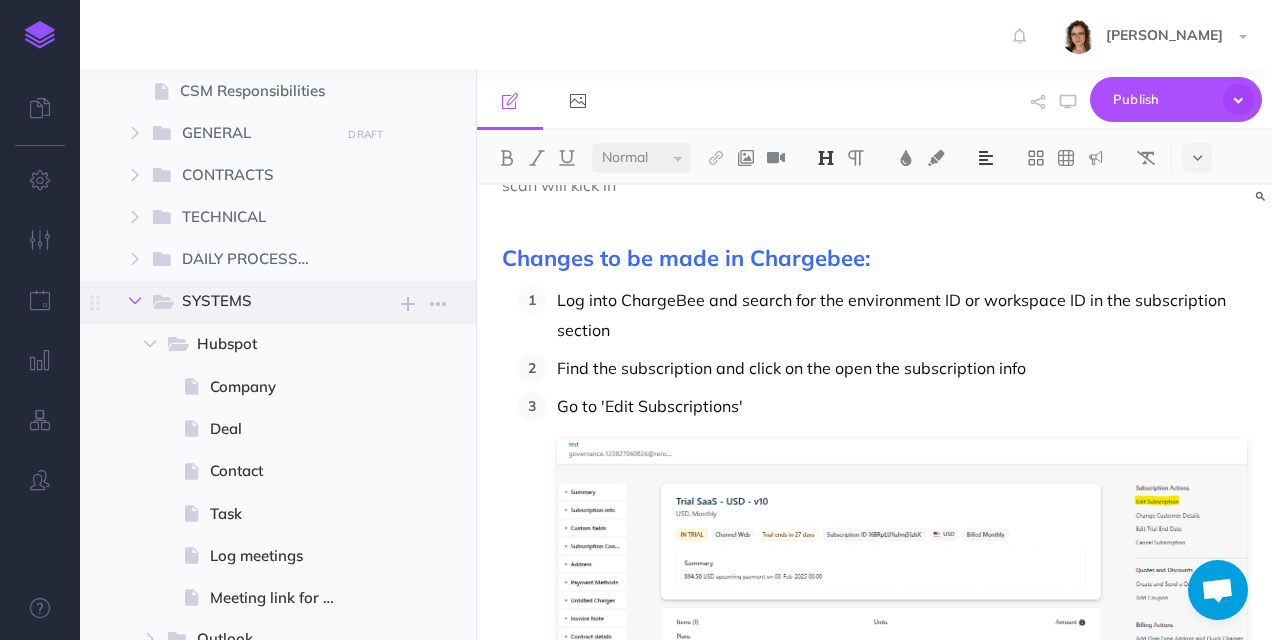 click at bounding box center (135, 301) 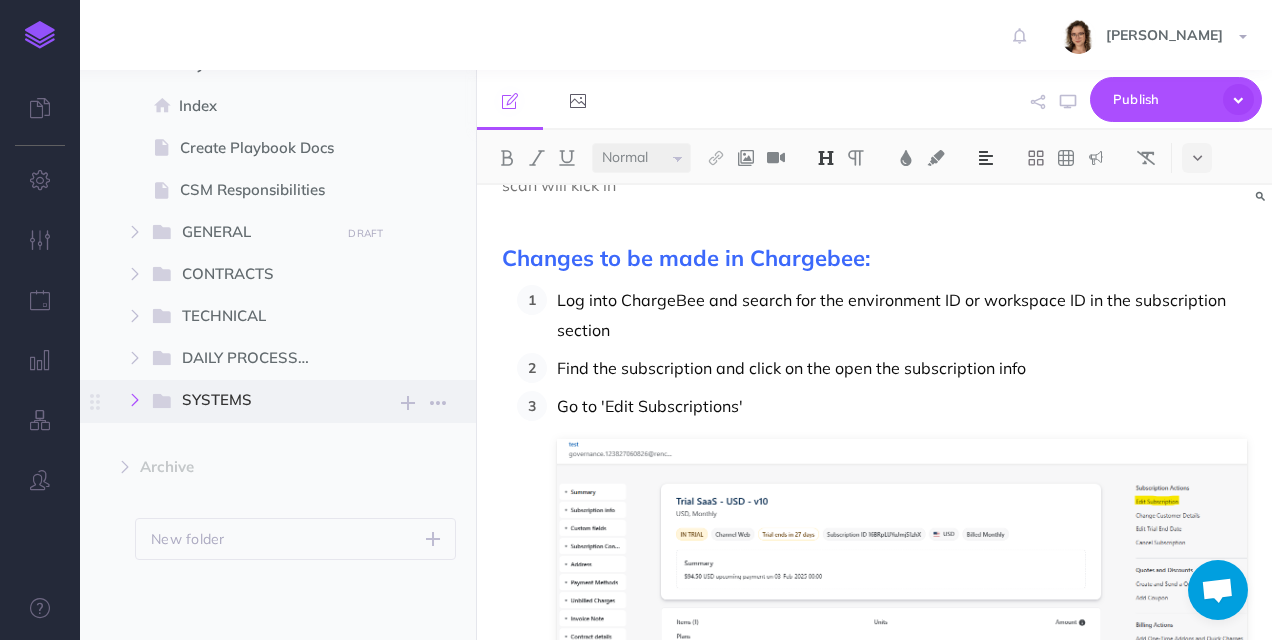 scroll, scrollTop: 290, scrollLeft: 0, axis: vertical 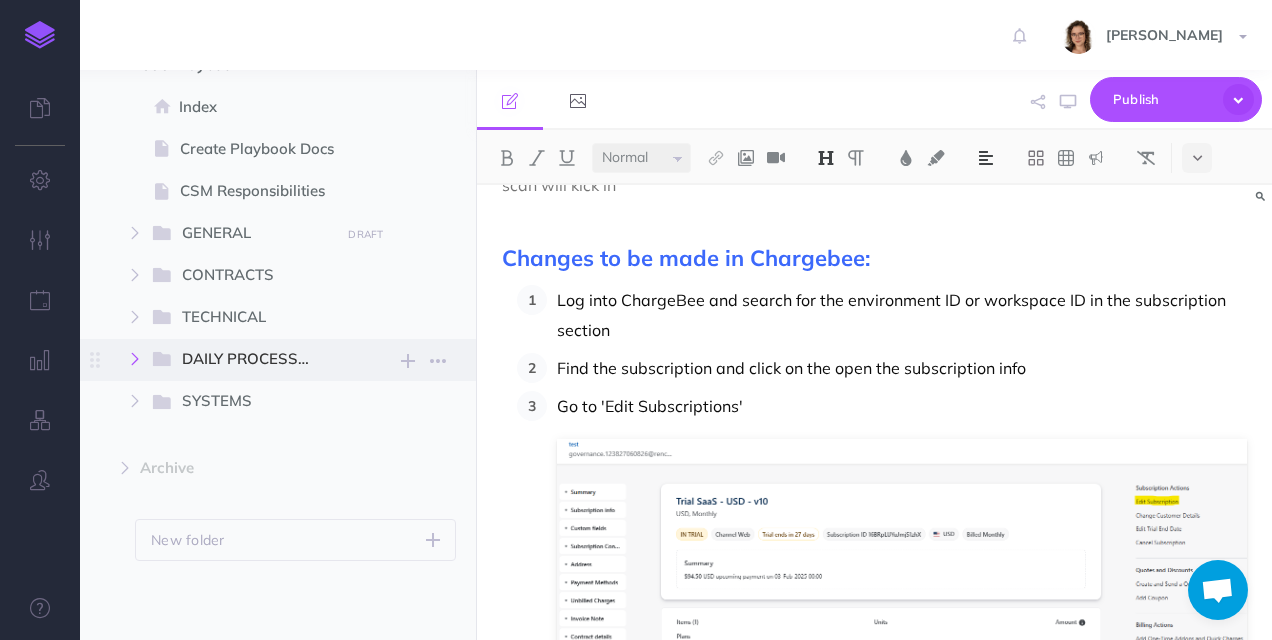 click at bounding box center [135, 359] 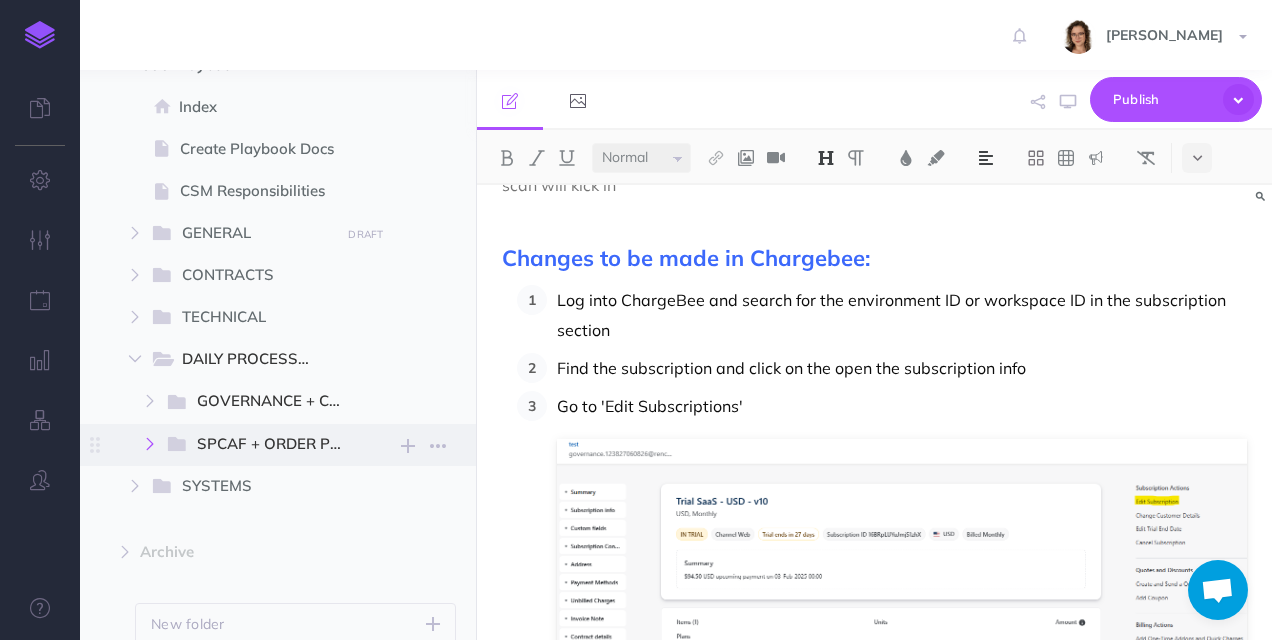 click at bounding box center (150, 444) 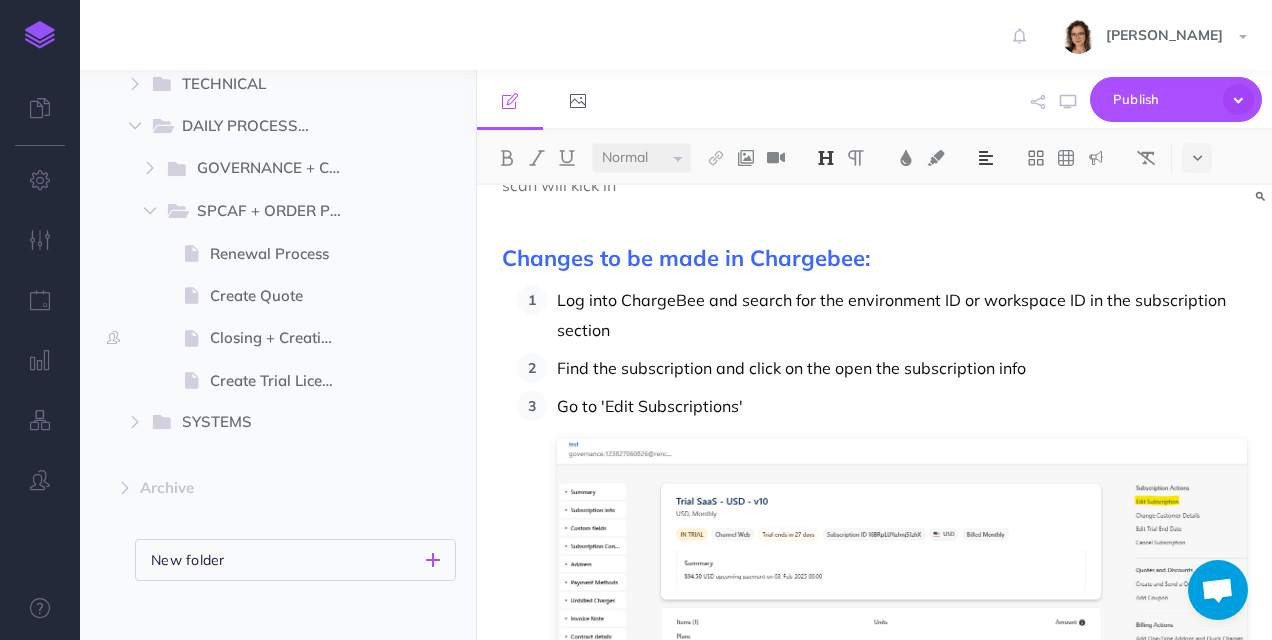 scroll, scrollTop: 543, scrollLeft: 0, axis: vertical 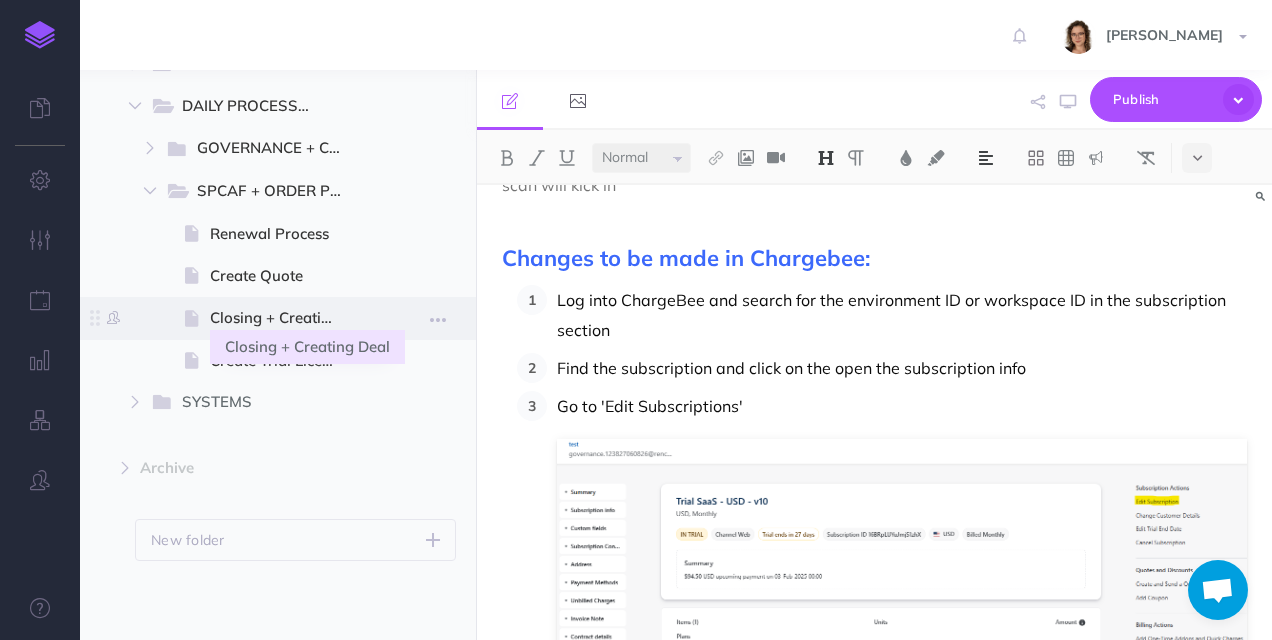 click on "Closing + Creating Deal" at bounding box center (283, 318) 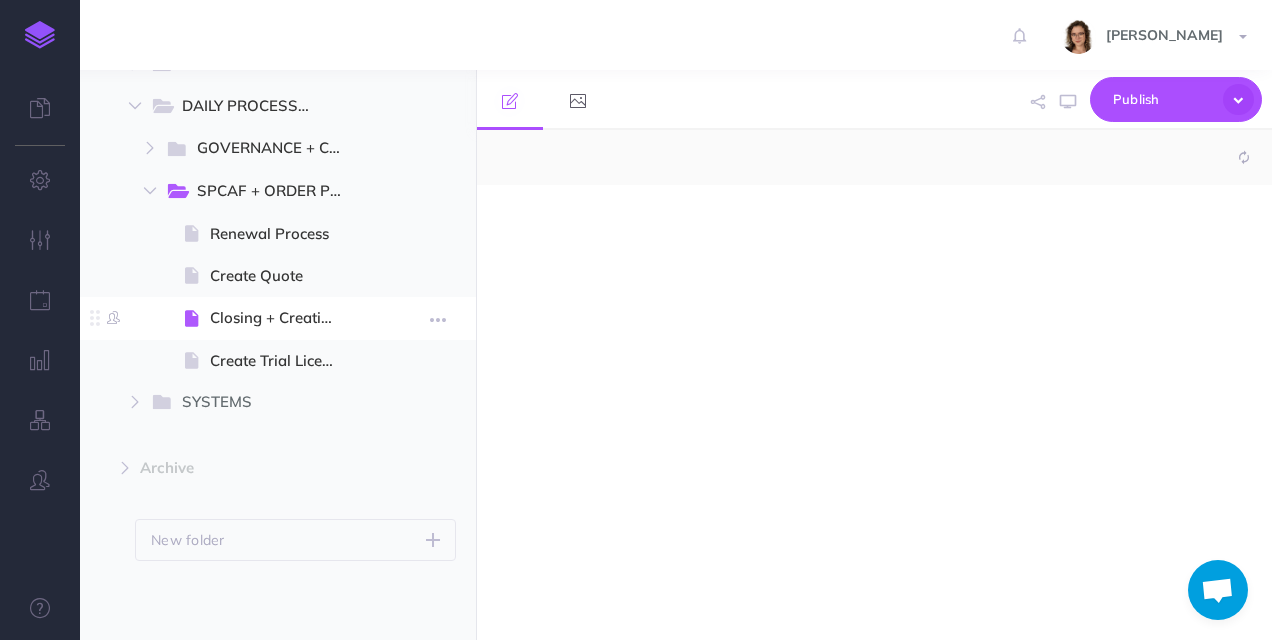 select on "null" 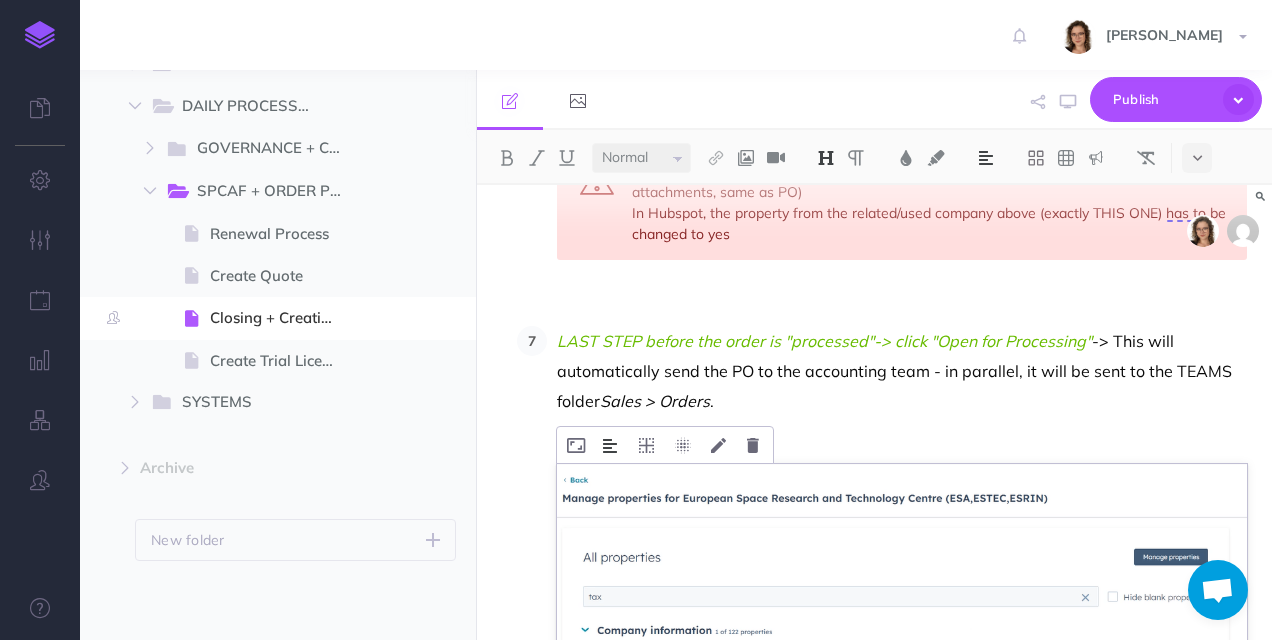 scroll, scrollTop: 4300, scrollLeft: 0, axis: vertical 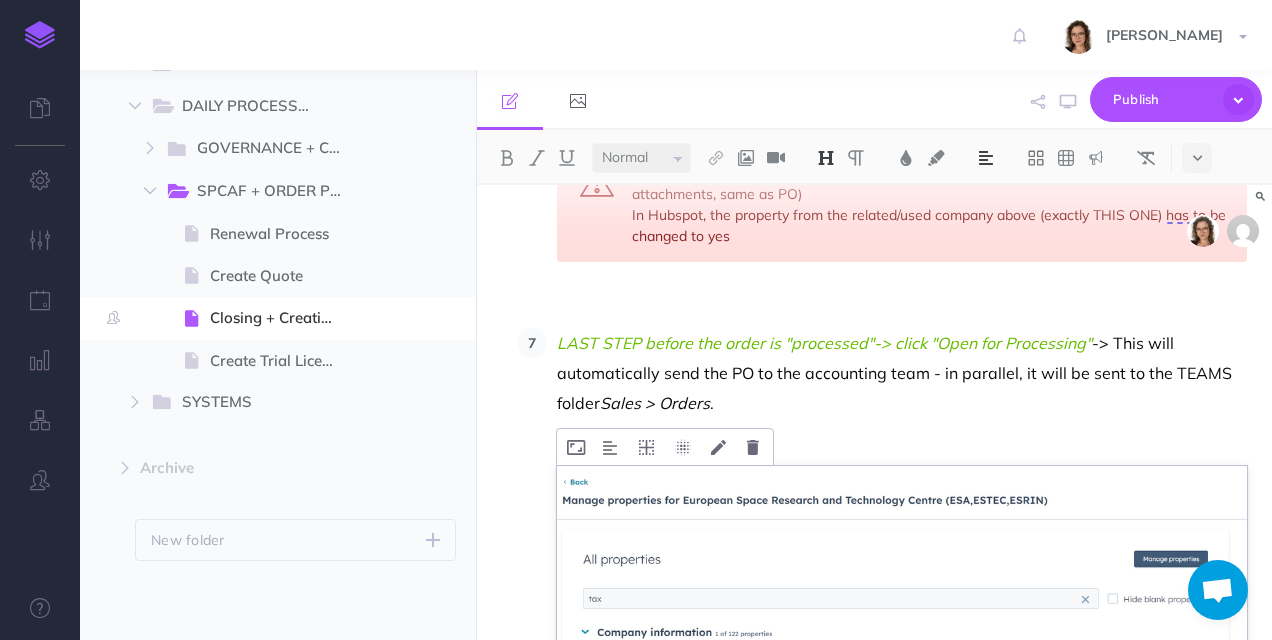 click at bounding box center [902, 590] 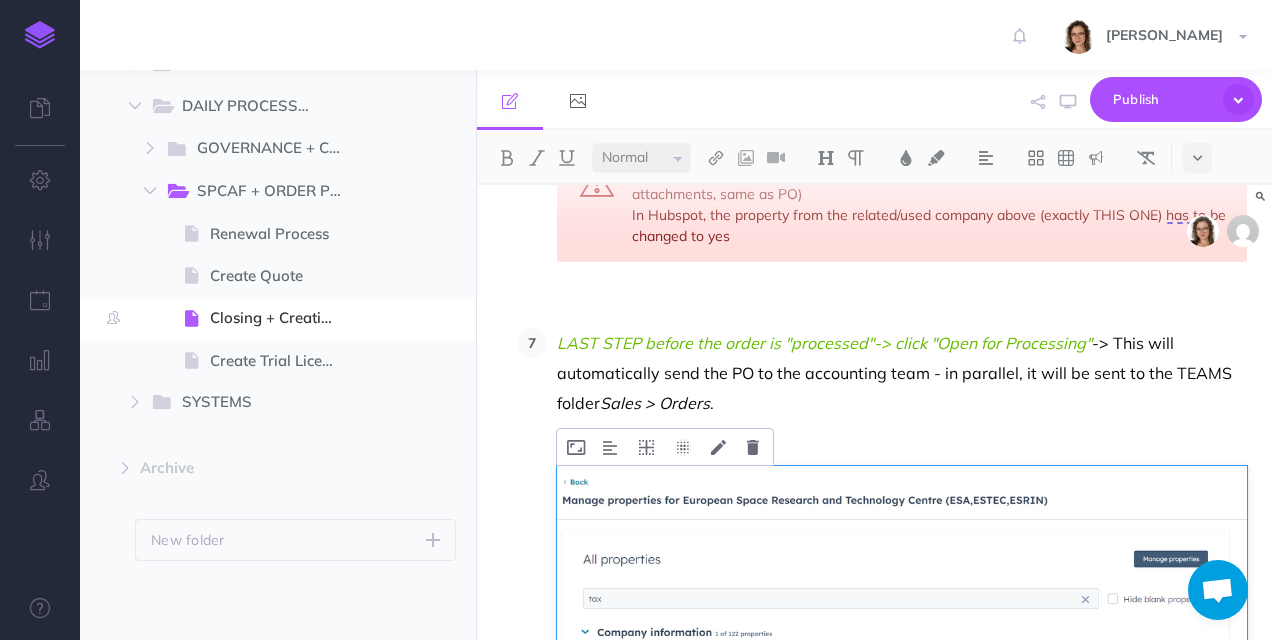 scroll, scrollTop: 4300, scrollLeft: 0, axis: vertical 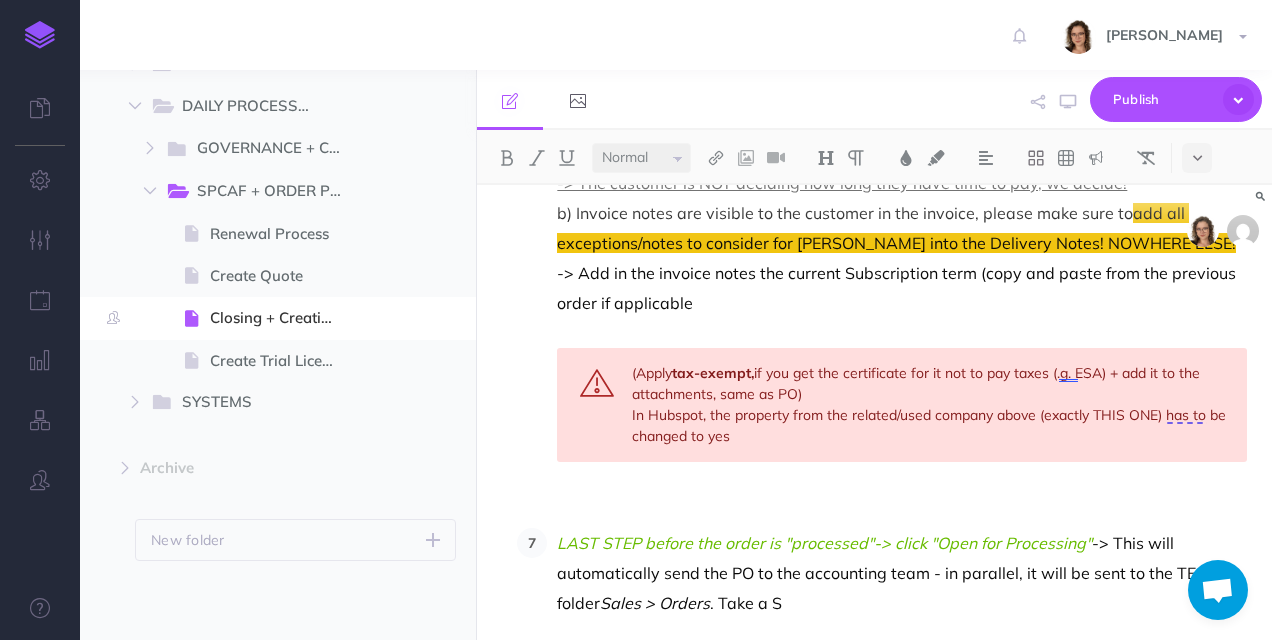click on "Switch to  "Payment"  tap                           a) If available, copy the previous purchase terms -> Otherwise, use  Payment Type :  Wire Transfer  and  Terms :  Net 30  as default -> The customer is NOT deciding how long they have time to pay, we decide! b) Invoice notes are visible to the customer in the invoice, please make sure to  add all exceptions/notes to consider for Doris into the Delivery Notes! NOWHERE ELSE! -> Add in the invoice notes the current Subscription term (copy and paste from the previous order if applicable (Apply  tax-exempt,  if you get the certificate for it not to pay taxes (.g. ESA) + add it to the attachments, same as PO) In Hubspot, the property from the related/used company above (exactly THIS ONE) has to be changed to yes" at bounding box center (897, 117) 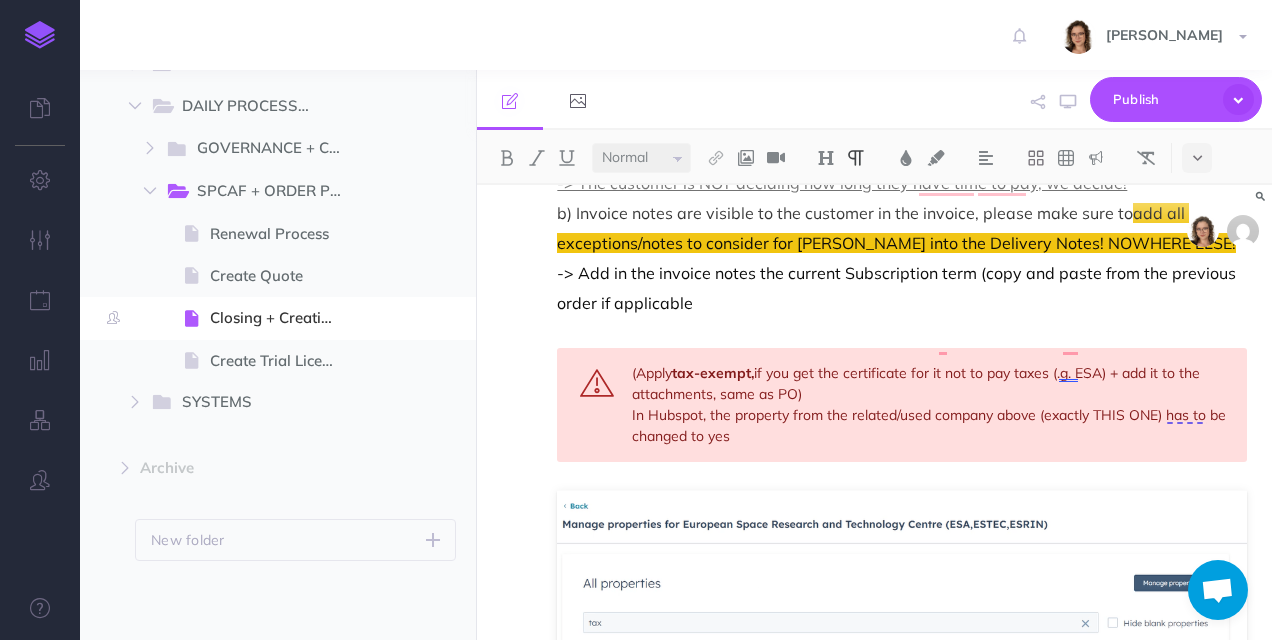 scroll, scrollTop: 4309, scrollLeft: 0, axis: vertical 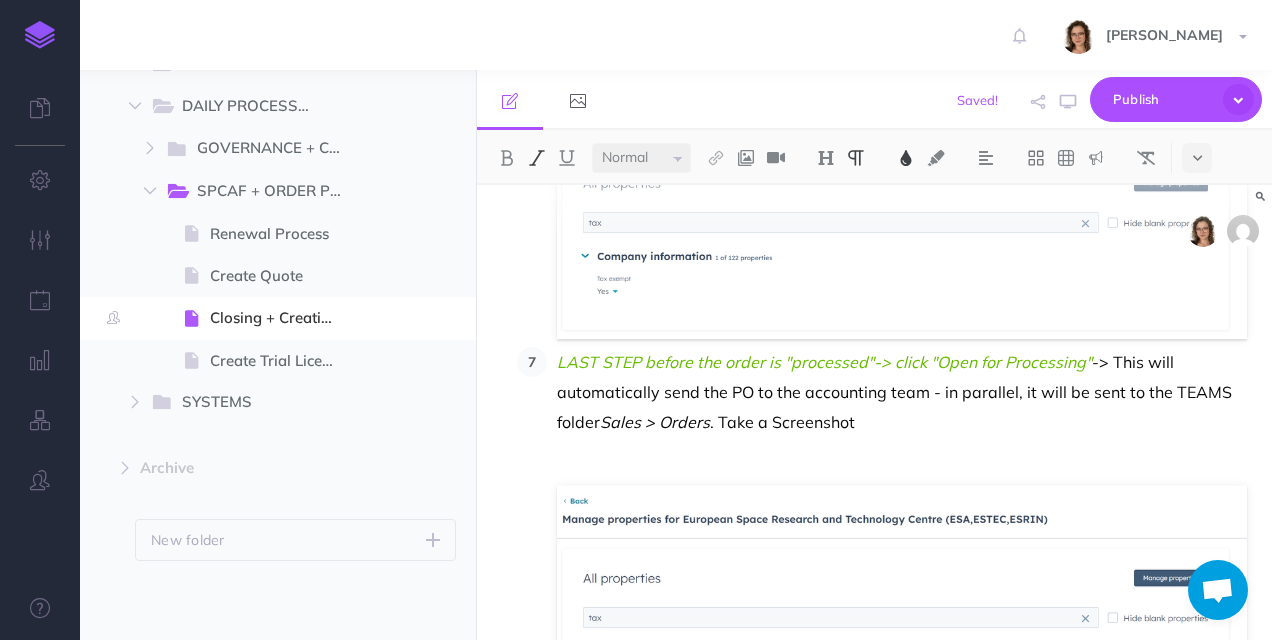 click on "LAST STEP before the order is "processed"-> click "Open for Processing"" at bounding box center (824, 362) 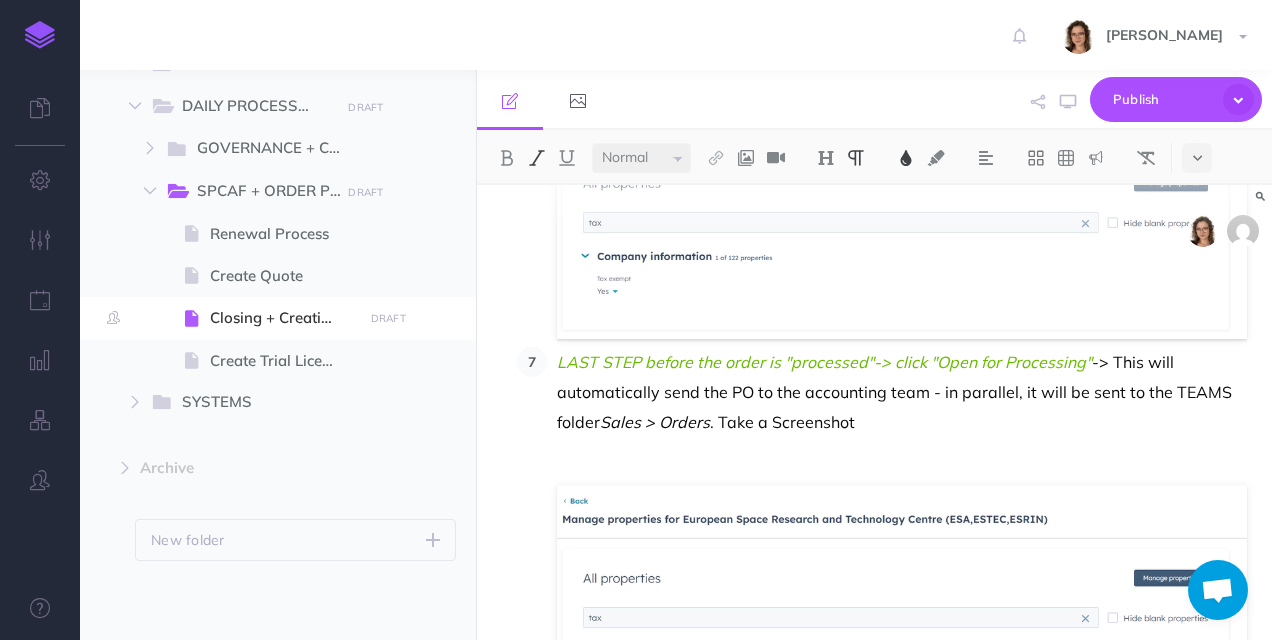 click on "LAST STEP before the order is "processed"-> click "Open for Processing"" at bounding box center [824, 362] 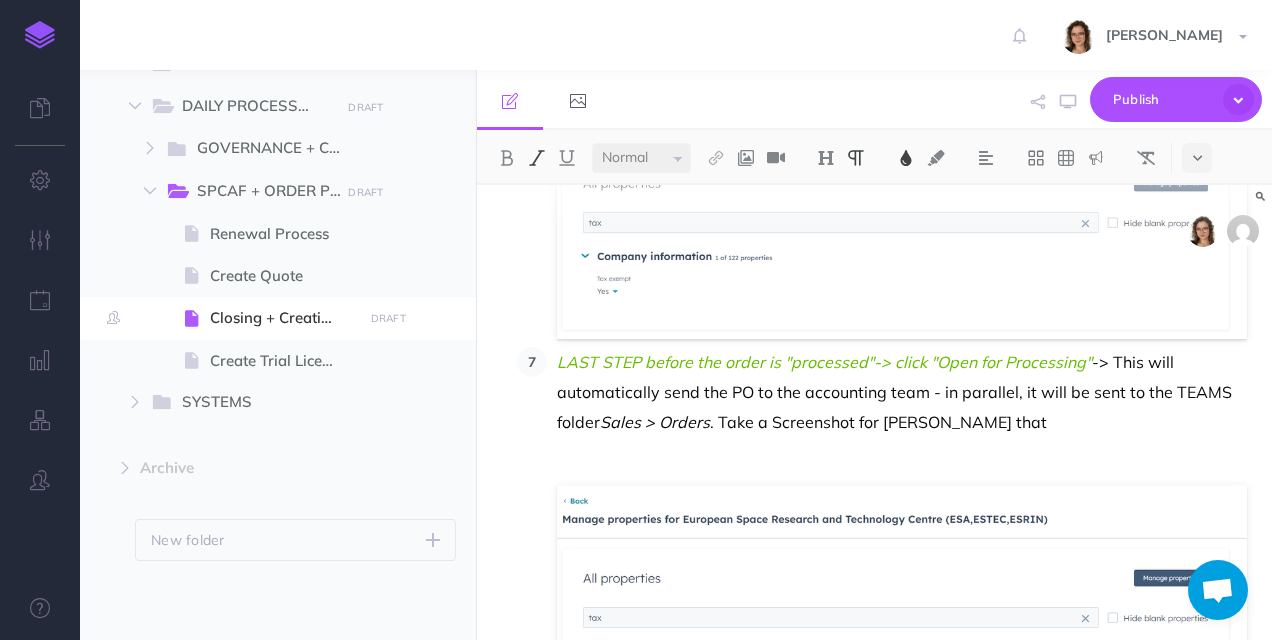 type 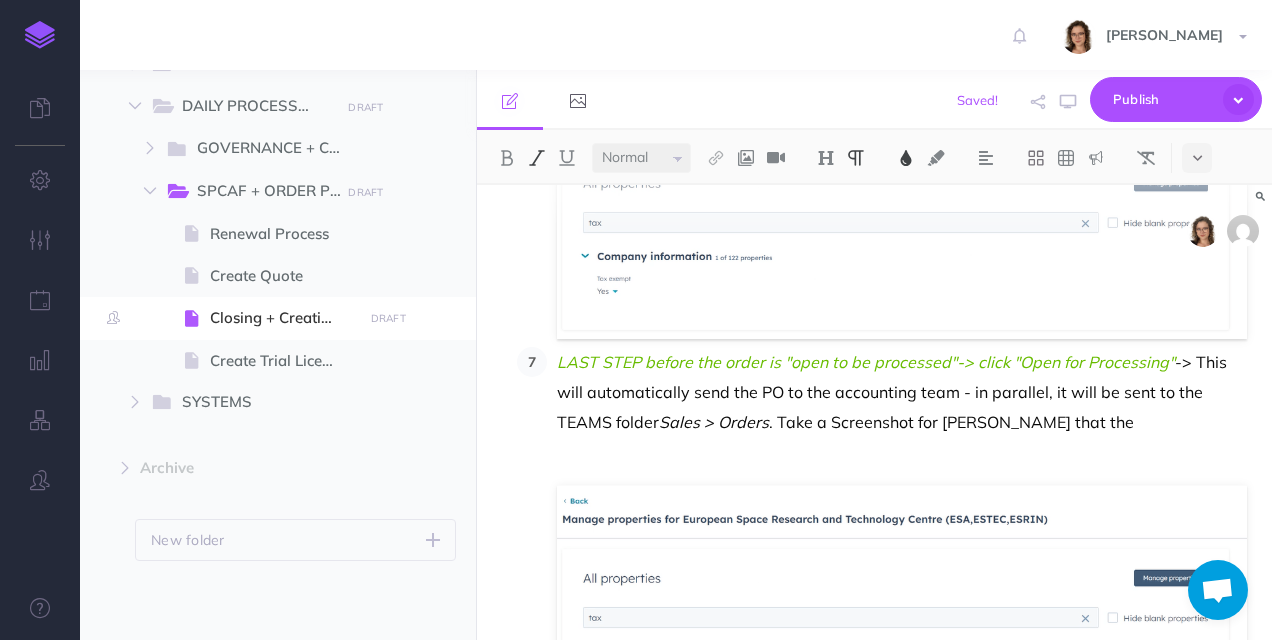 click on "LAST STEP before the order is "open to be processed"-> click "Open for Processing"" at bounding box center (866, 362) 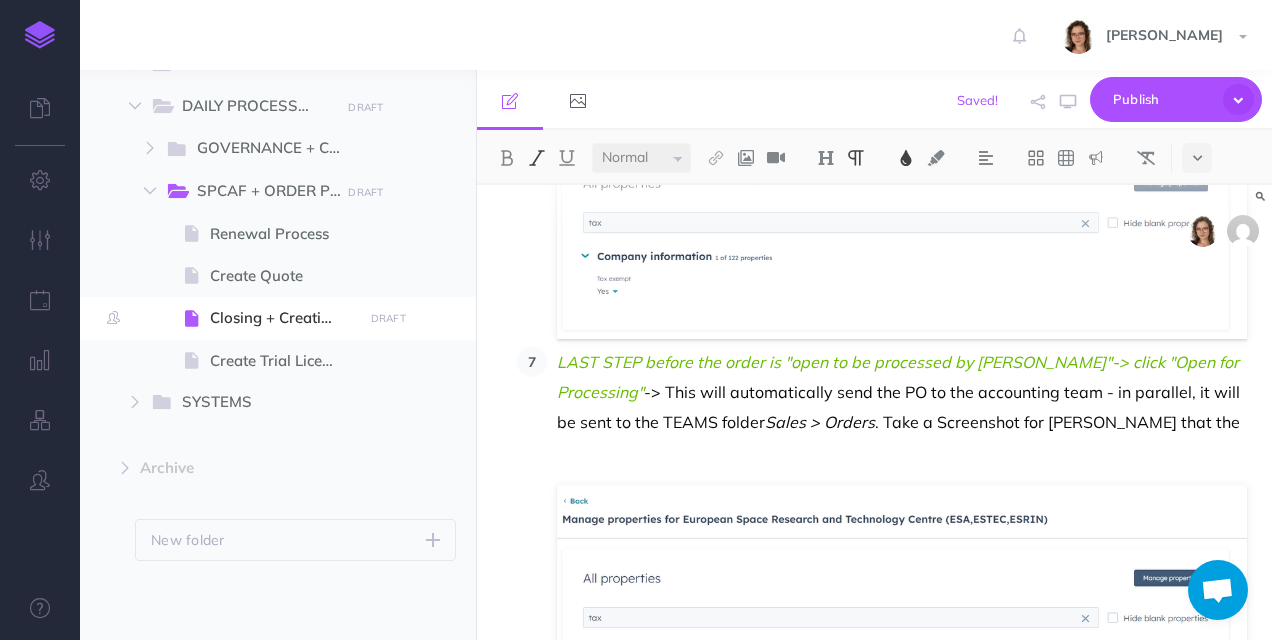 click on "LAST STEP before the order is "open to be processed by doris"-> click "Open for Processing"  -> This will automatically send the PO to the accounting team - in parallel, it will be sent to the TEAMS folder  Sales > Orders . Take a Screenshot for Doris that the" at bounding box center (902, 392) 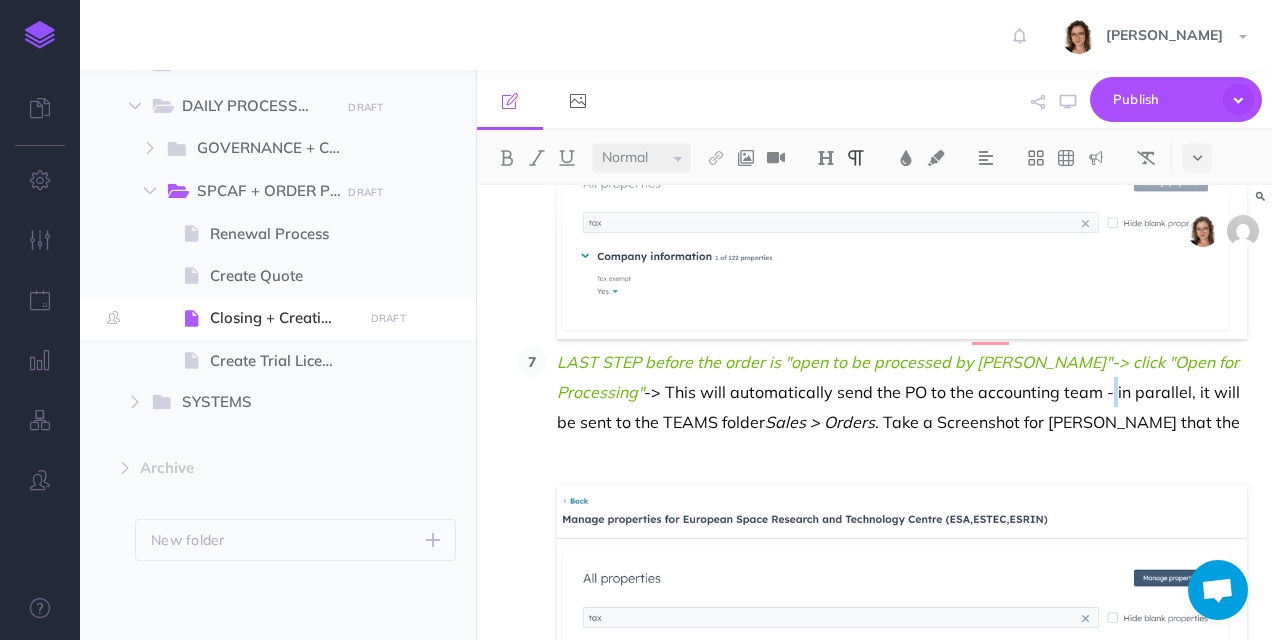 click on "LAST STEP before the order is "open to be processed by doris"-> click "Open for Processing"  -> This will automatically send the PO to the accounting team - in parallel, it will be sent to the TEAMS folder  Sales > Orders . Take a Screenshot for Doris that the" at bounding box center [902, 392] 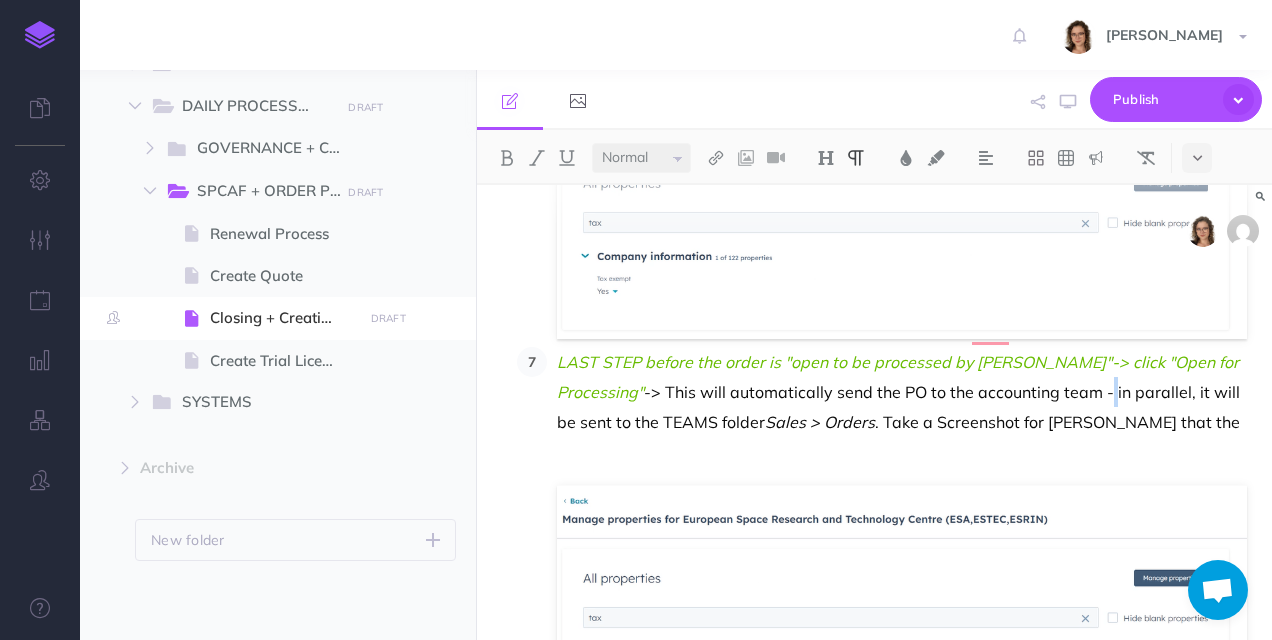 click on "LAST STEP before the order is "open to be processed by doris"-> click "Open for Processing"  -> This will automatically send the PO to the accounting team - in parallel, it will be sent to the TEAMS folder  Sales > Orders . Take a Screenshot for Doris that the" at bounding box center [902, 392] 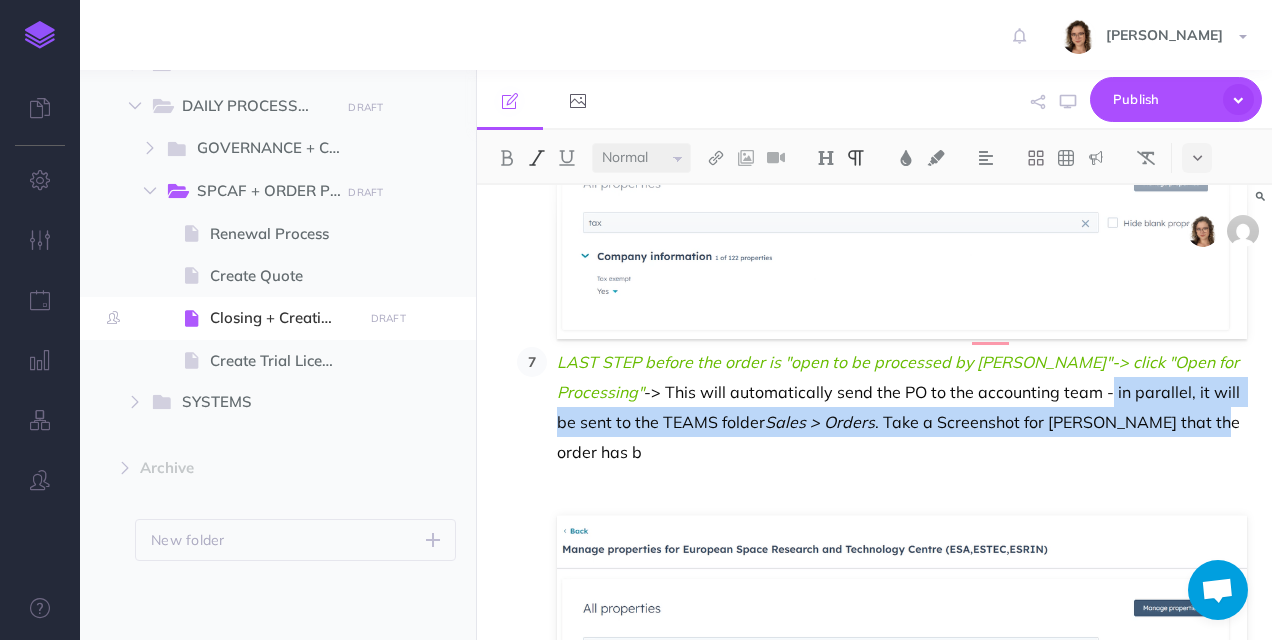 drag, startPoint x: 1010, startPoint y: 364, endPoint x: 1092, endPoint y: 393, distance: 86.977005 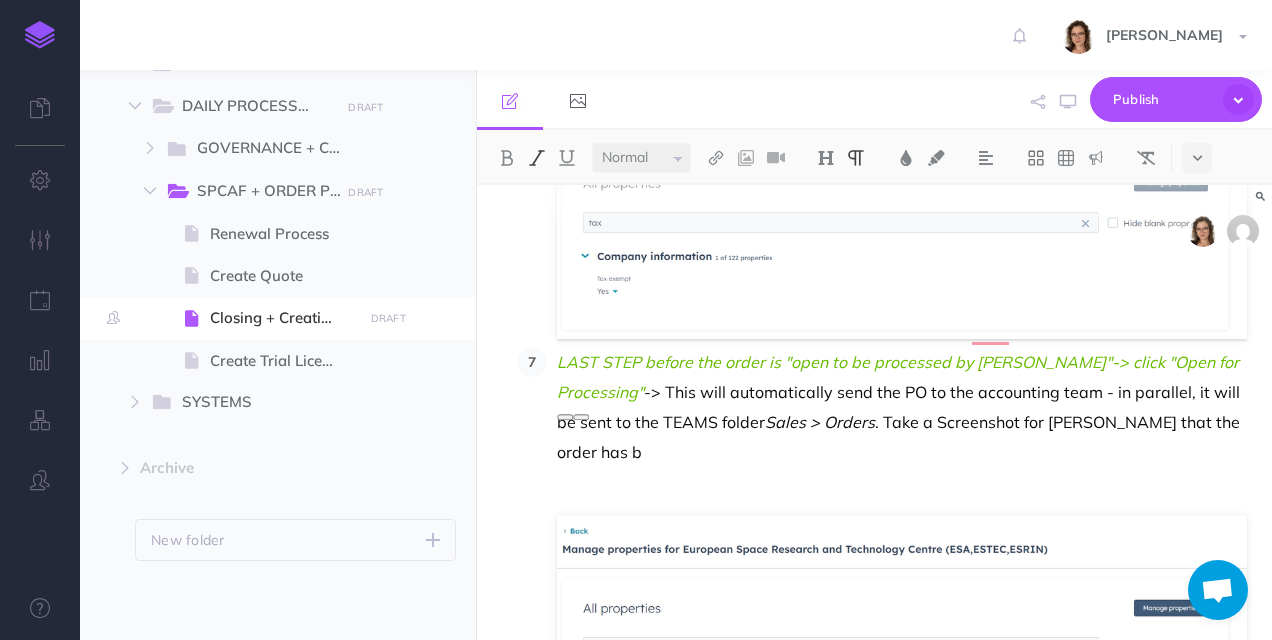 click on "LAST STEP before the order is "open to be processed by doris"-> click "Open for Processing"  -> This will automatically send the PO to the accounting team - in parallel, it will be sent to the TEAMS folder  Sales > Orders . Take a Screenshot for Doris that the order has b" at bounding box center (902, 407) 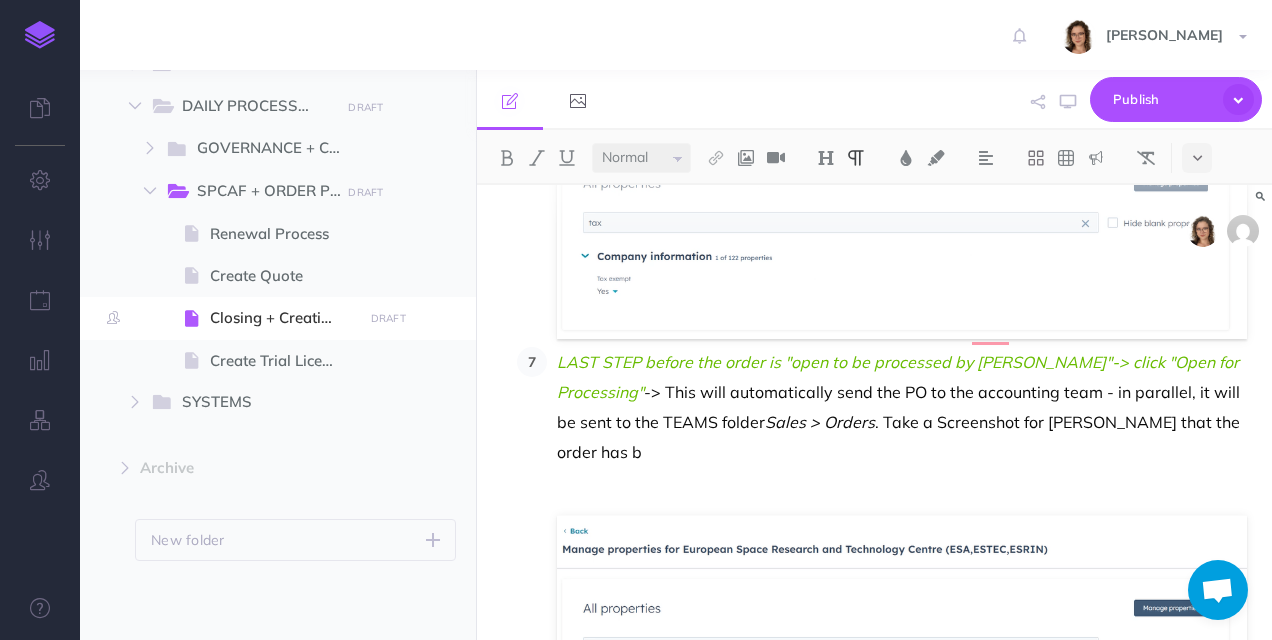 scroll, scrollTop: 4810, scrollLeft: 0, axis: vertical 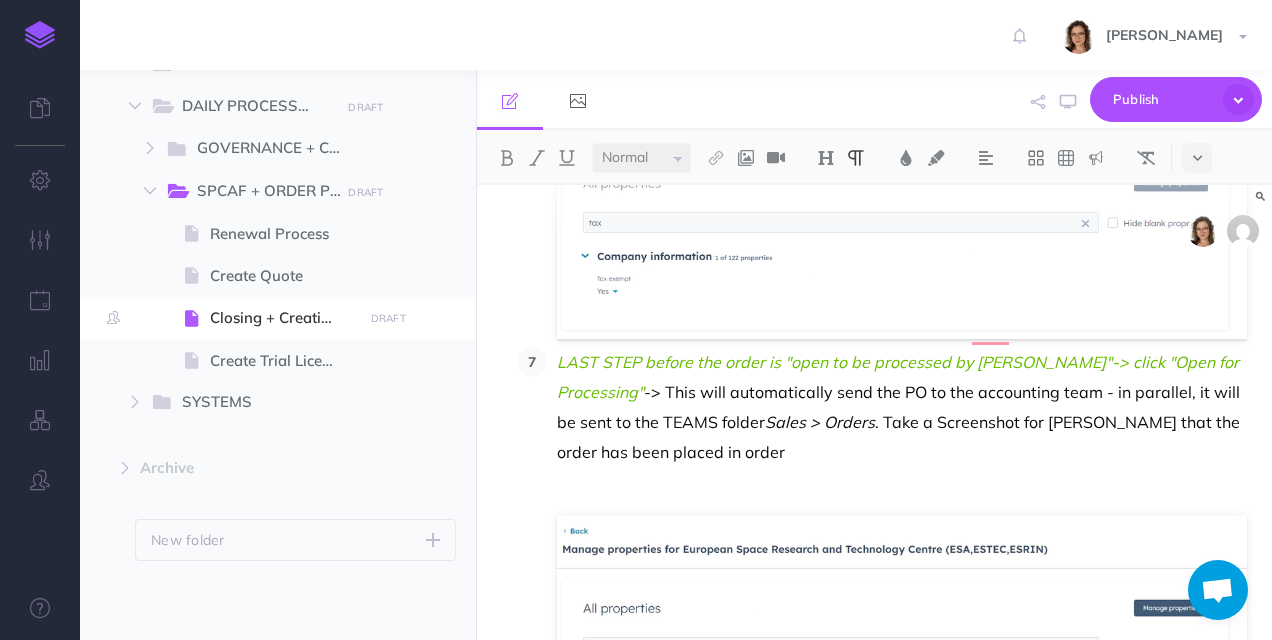 click on "LAST STEP before the order is "open to be processed by doris"-> click "Open for Processing"" at bounding box center (900, 377) 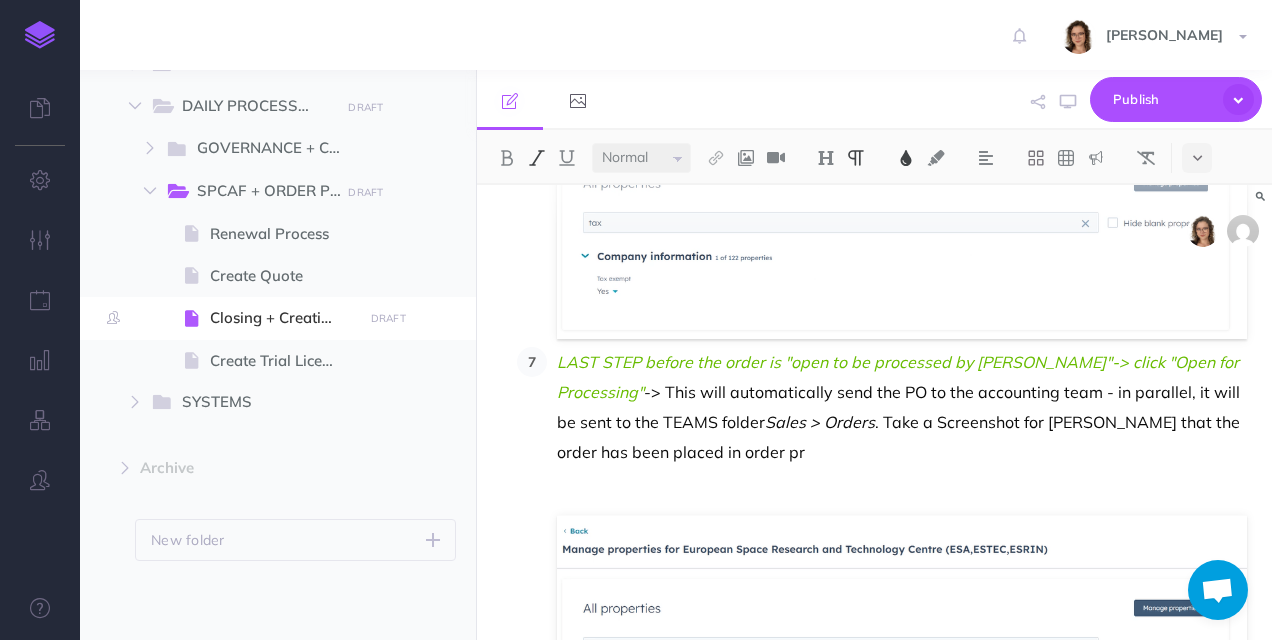 click on "LAST STEP before the order is "open to be processed by [PERSON_NAME]"-> click "Open for Processing"" at bounding box center (900, 377) 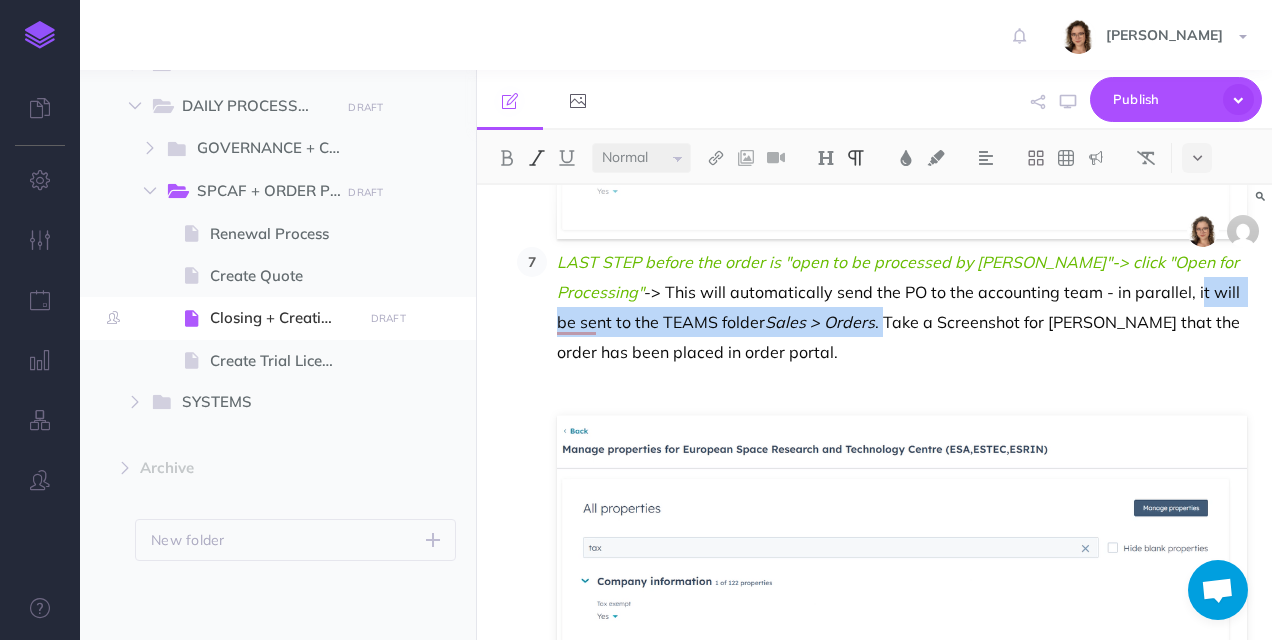 drag, startPoint x: 776, startPoint y: 294, endPoint x: 1100, endPoint y: 261, distance: 325.6762 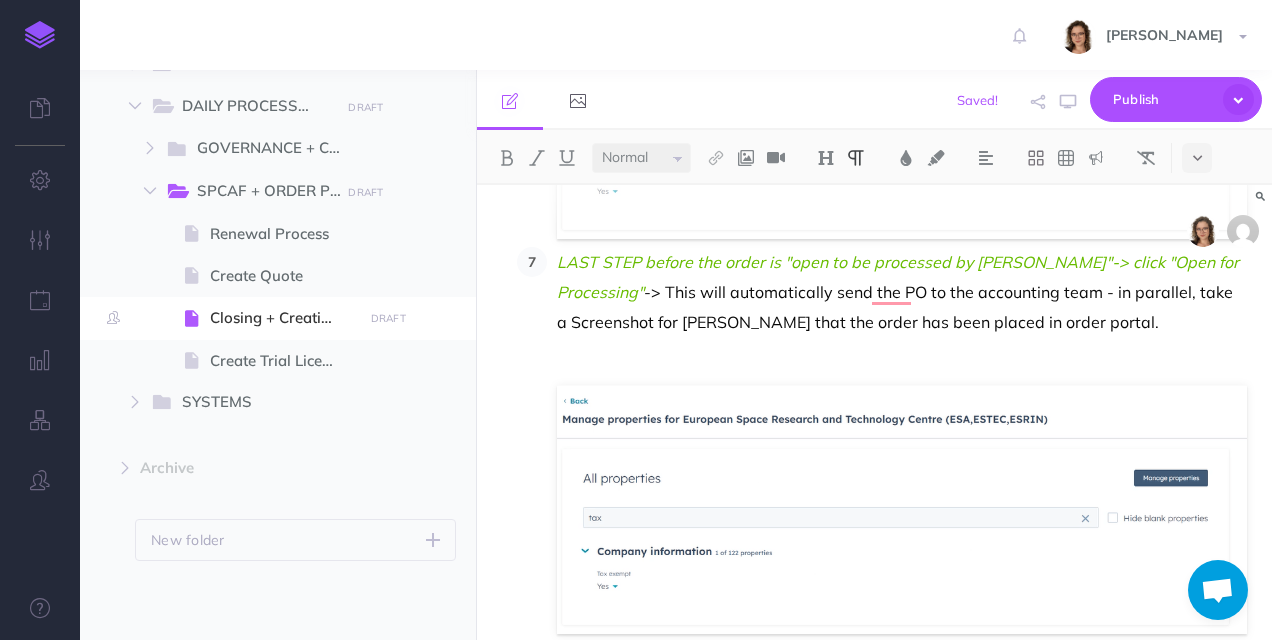 click on "LAST STEP before the order is "open to be processed by Doris"-> click "Open for Processing"  -> This will automatically send the PO to the accounting team - in parallel, take a Screenshot for Doris that the order has been placed in order portal." at bounding box center [902, 292] 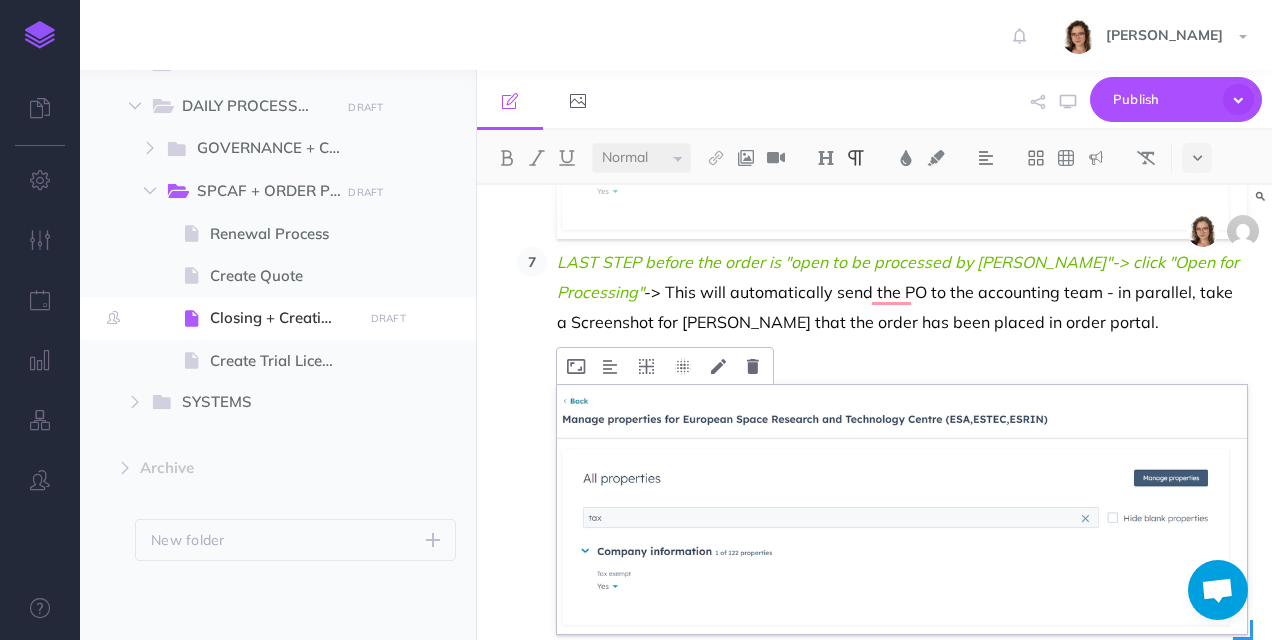 click at bounding box center (902, 509) 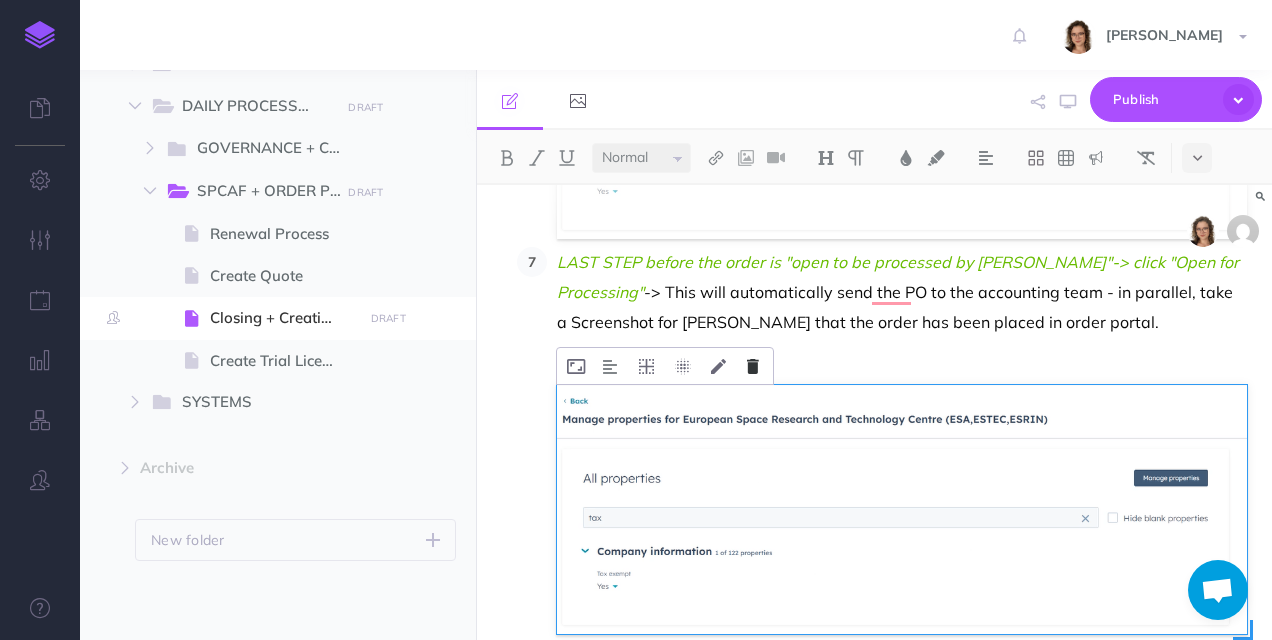 click at bounding box center (753, 366) 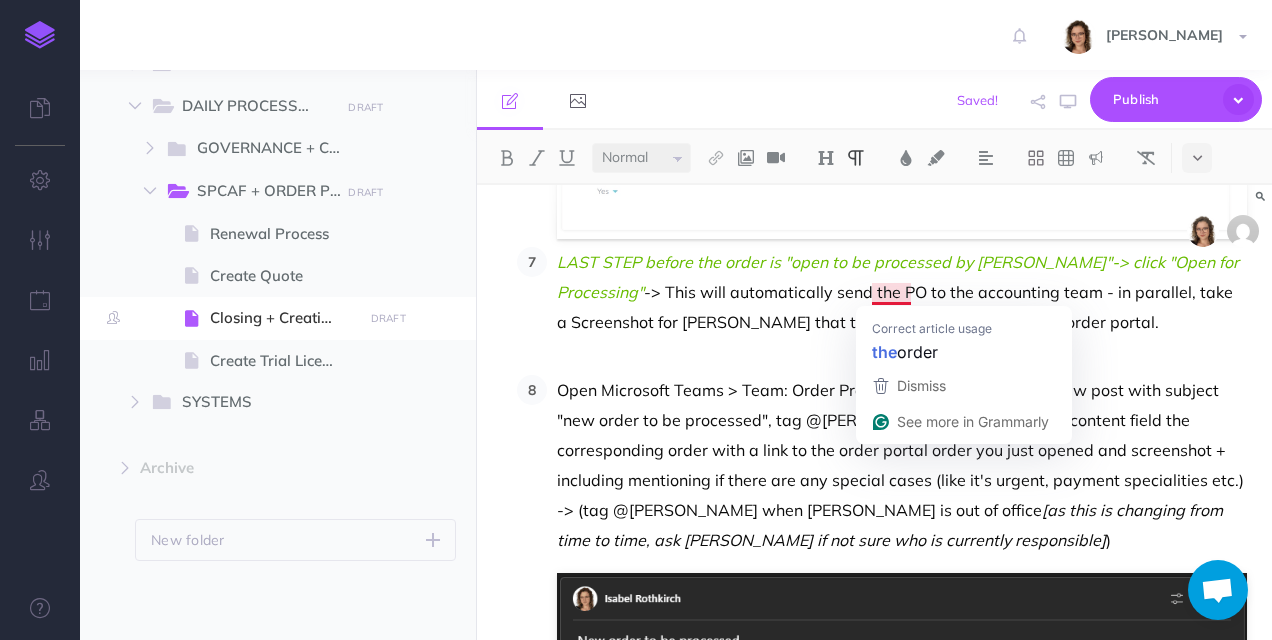 click on "LAST STEP before the order is "open to be processed by Doris"-> click "Open for Processing"  -> This will automatically send the PO to the accounting team - in parallel, take a Screenshot for Doris that the order has been placed in order portal." at bounding box center [902, 292] 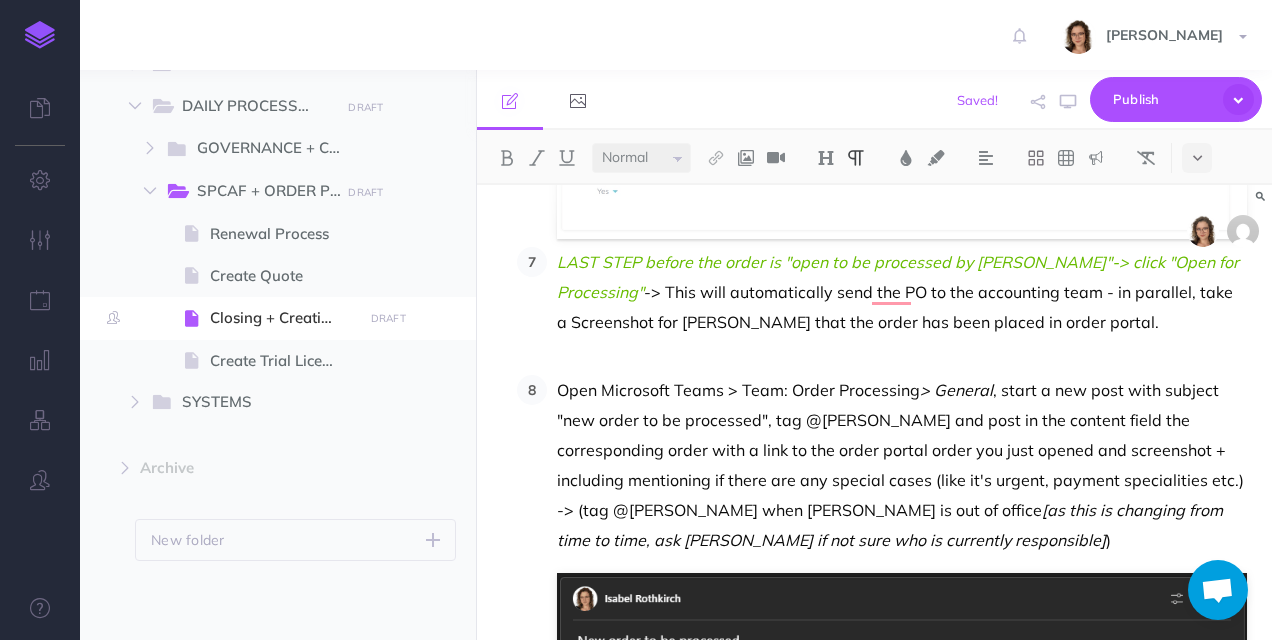 click at bounding box center (902, 352) 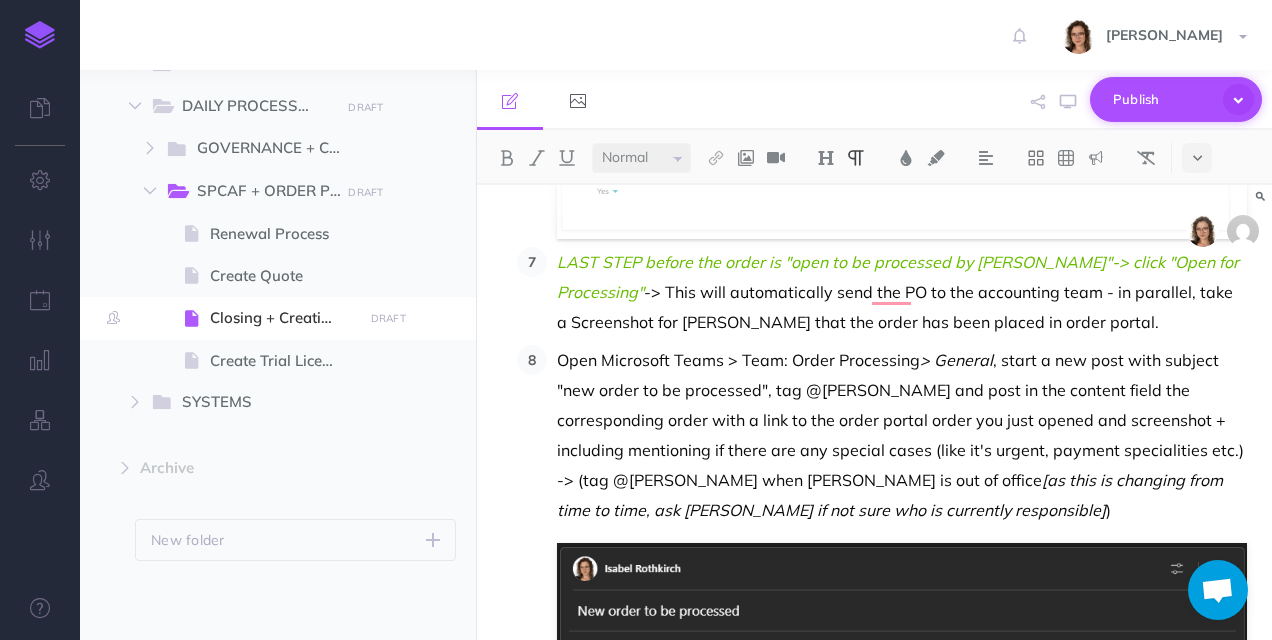click at bounding box center (1238, 99) 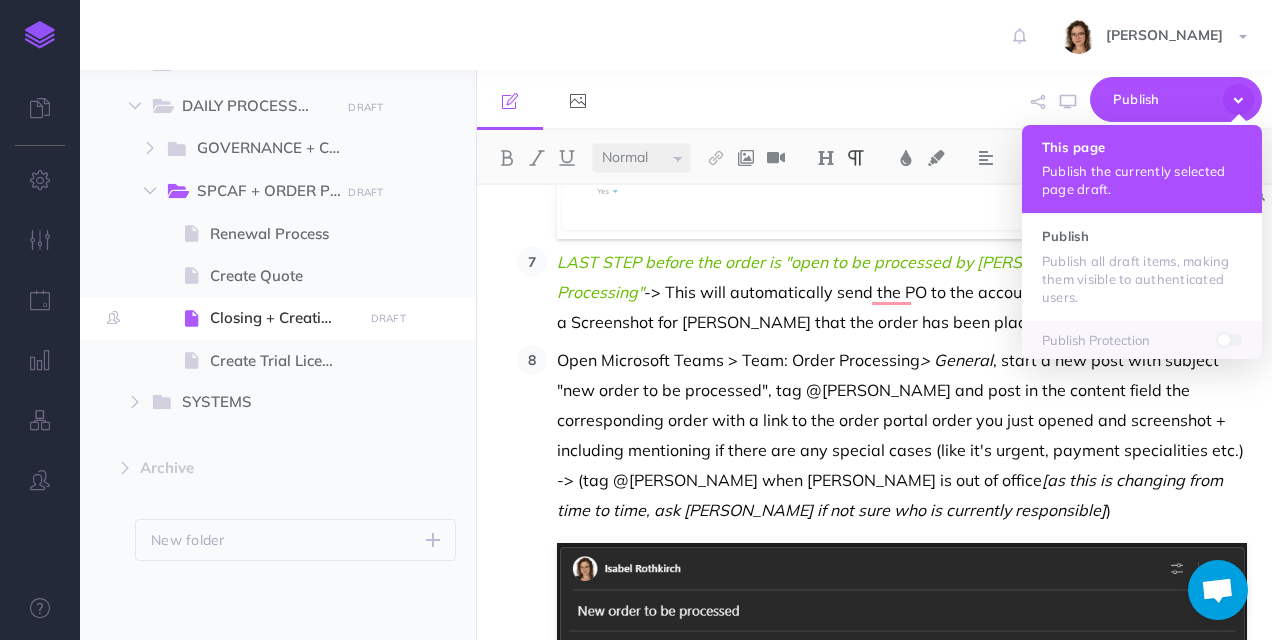 click on "This page
Publish the currently selected page draft." at bounding box center [1142, 169] 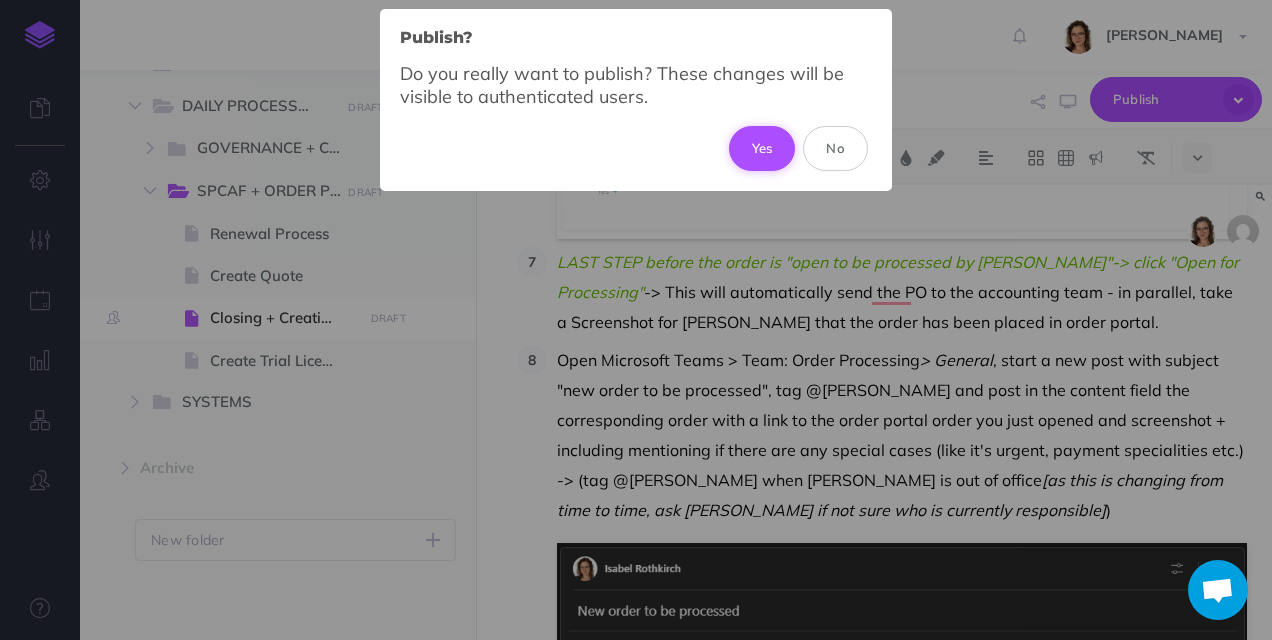 click on "Yes" at bounding box center [762, 148] 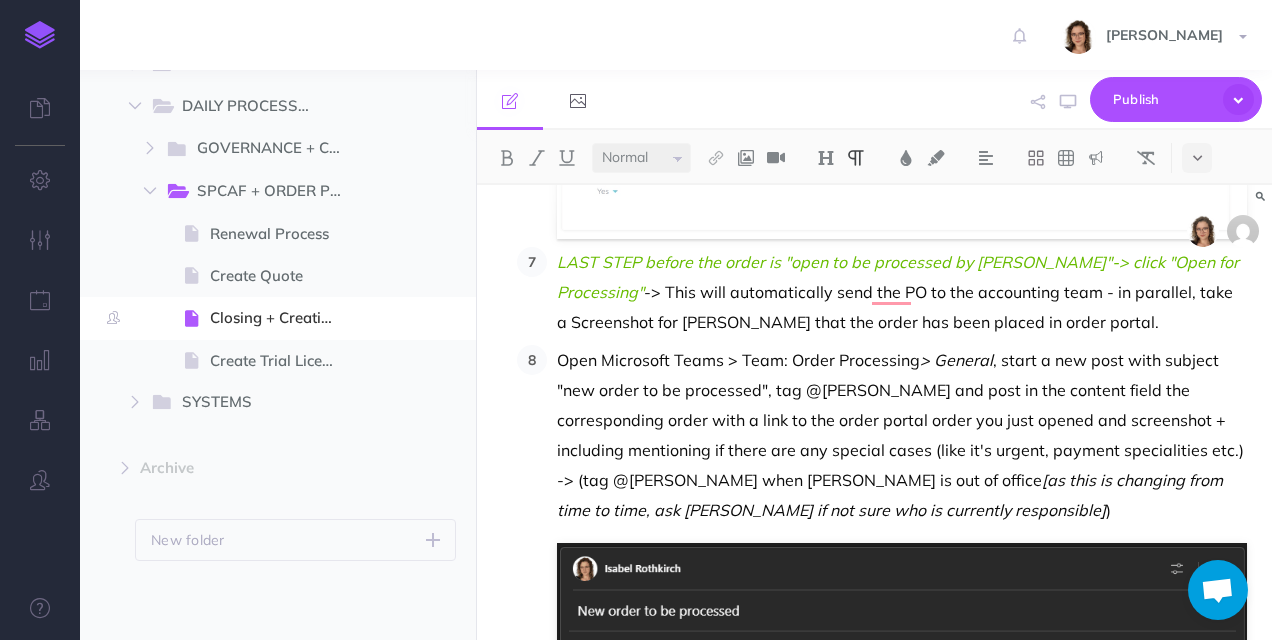 click on "LAST STEP before the order is "open to be processed by Doris"-> click "Open for Processing"  -> This will automatically send the PO to the accounting team - in parallel, take a Screenshot for Doris that the order has been placed in order portal." at bounding box center (902, 292) 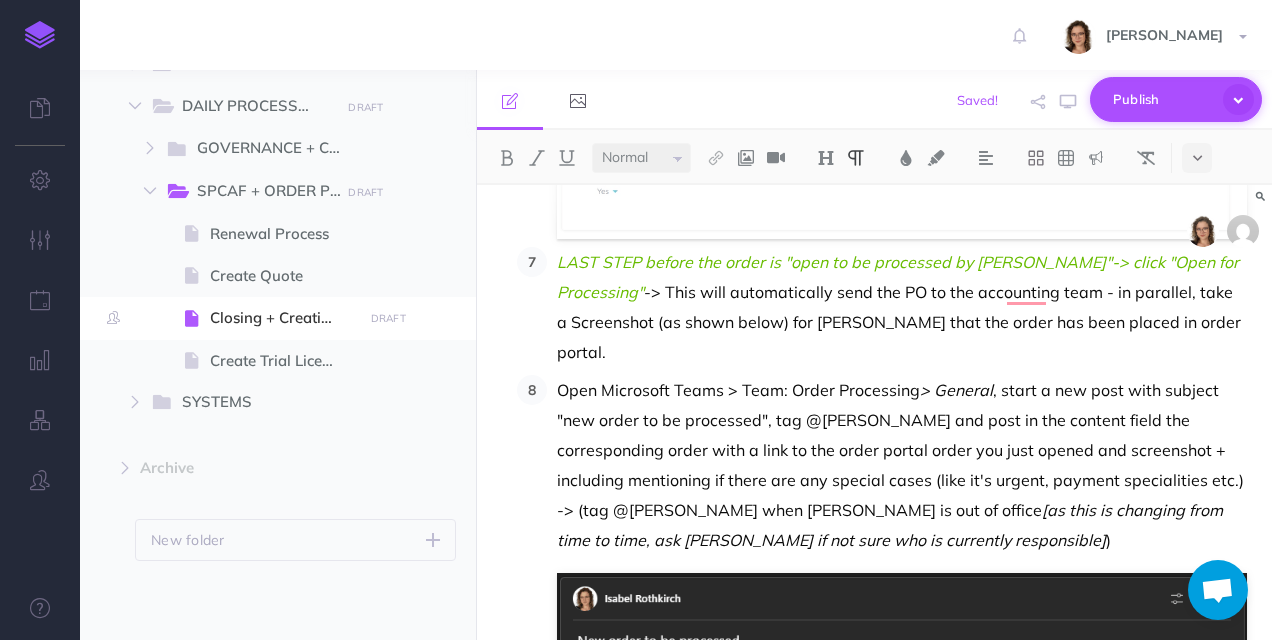 click at bounding box center (1238, 99) 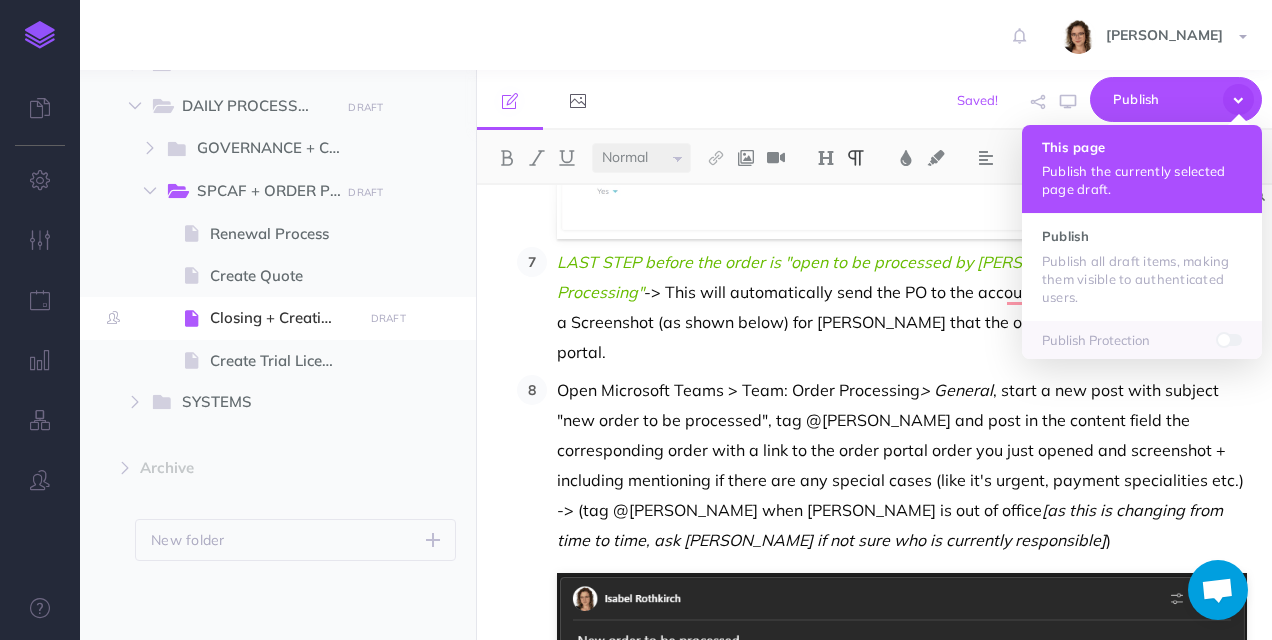click on "Publish the currently selected page draft." at bounding box center [1142, 180] 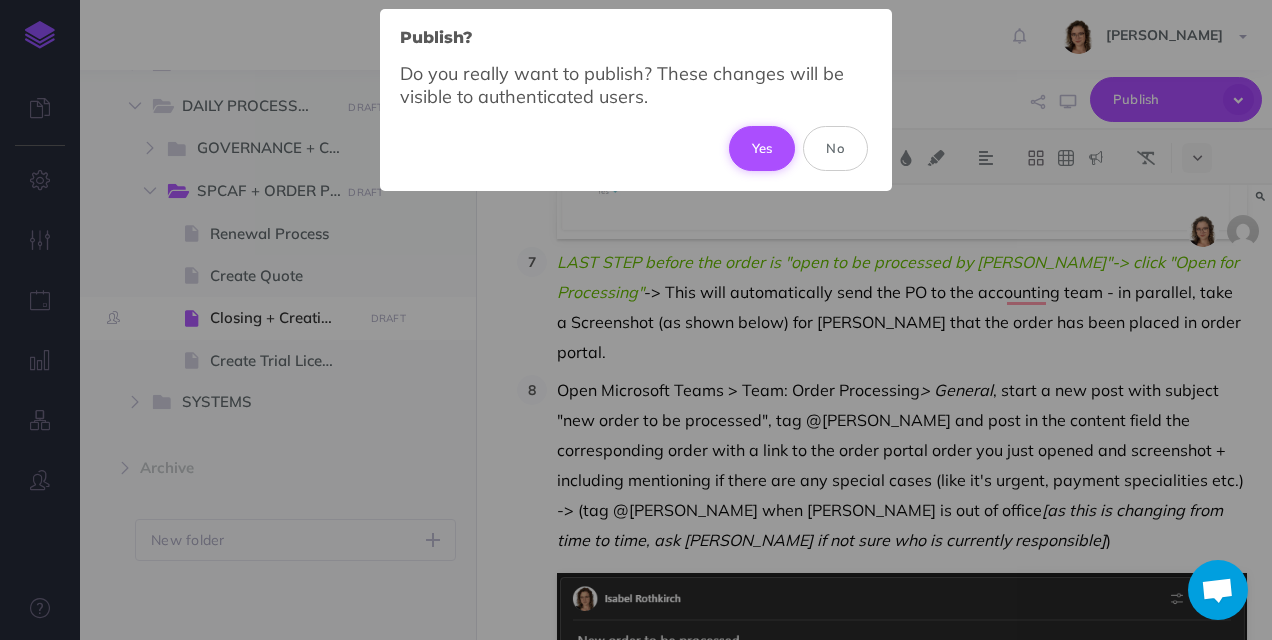 click on "Yes" at bounding box center (762, 148) 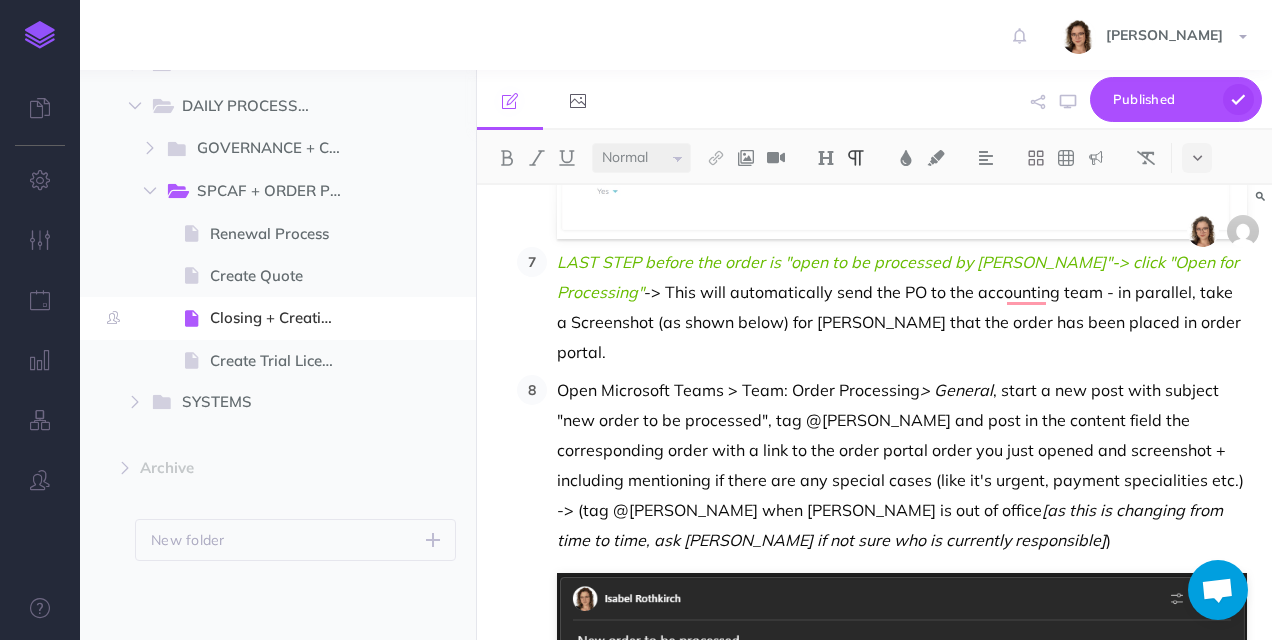 click on "LAST STEP before the order is "open to be processed by Doris"-> click "Open for Processing"  -> This will automatically send the PO to the accounting team - in parallel, take a Screenshot (as shown below) for Doris that the order has been placed in order portal." at bounding box center [902, 307] 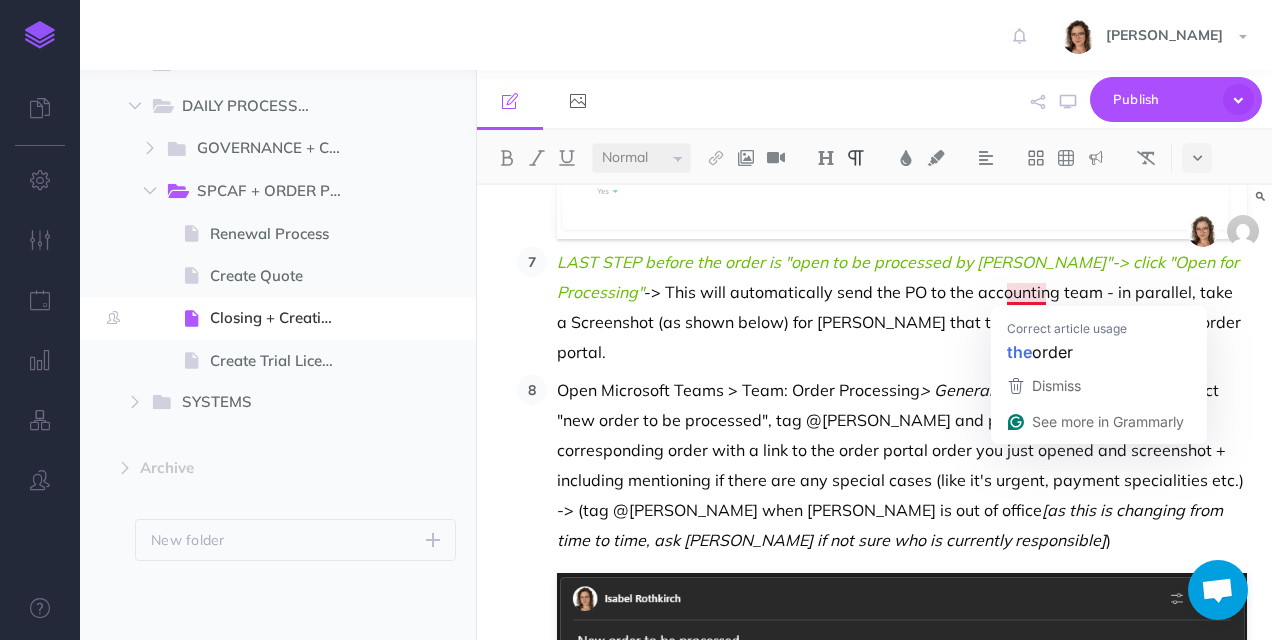 click on "LAST STEP before the order is "open to be processed by Doris"-> click "Open for Processing"  -> This will automatically send the PO to the accounting team - in parallel, take a Screenshot (as shown below) for Doris that the order has been placed in order portal." at bounding box center (902, 307) 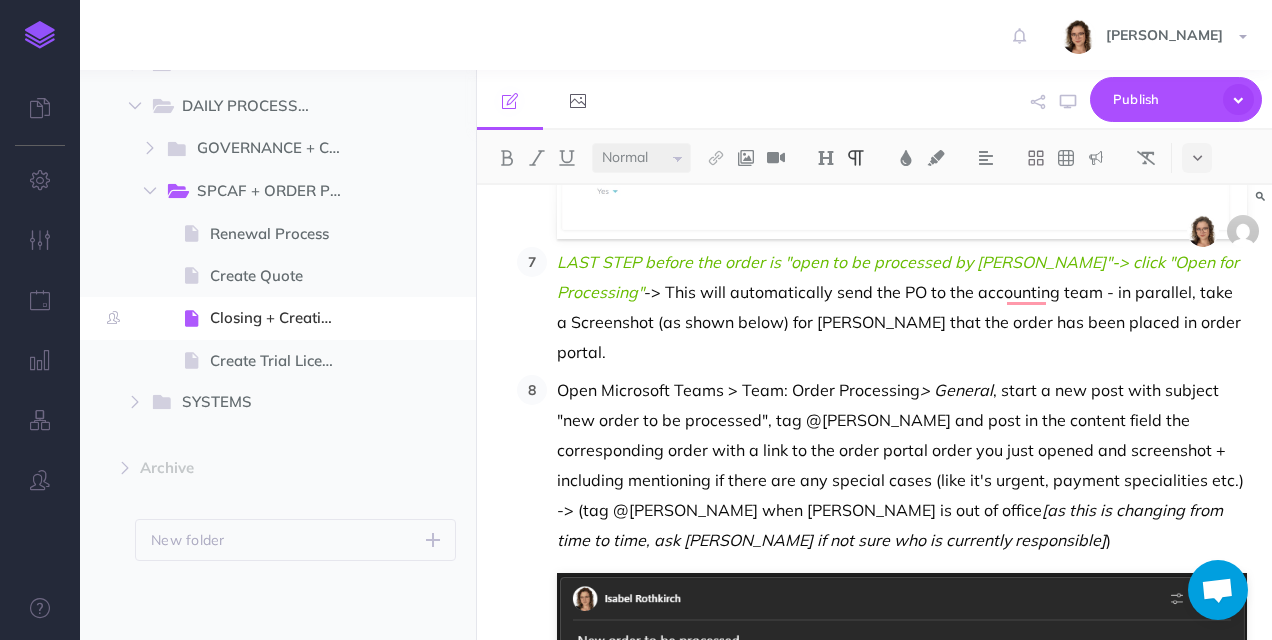 click on "LAST STEP before the order is "open to be processed by Doris"-> click "Open for Processing"  -> This will automatically send the PO to the accounting team - in parallel, take a Screenshot (as shown below) for Doris that the order has been placed in order portal." at bounding box center (902, 307) 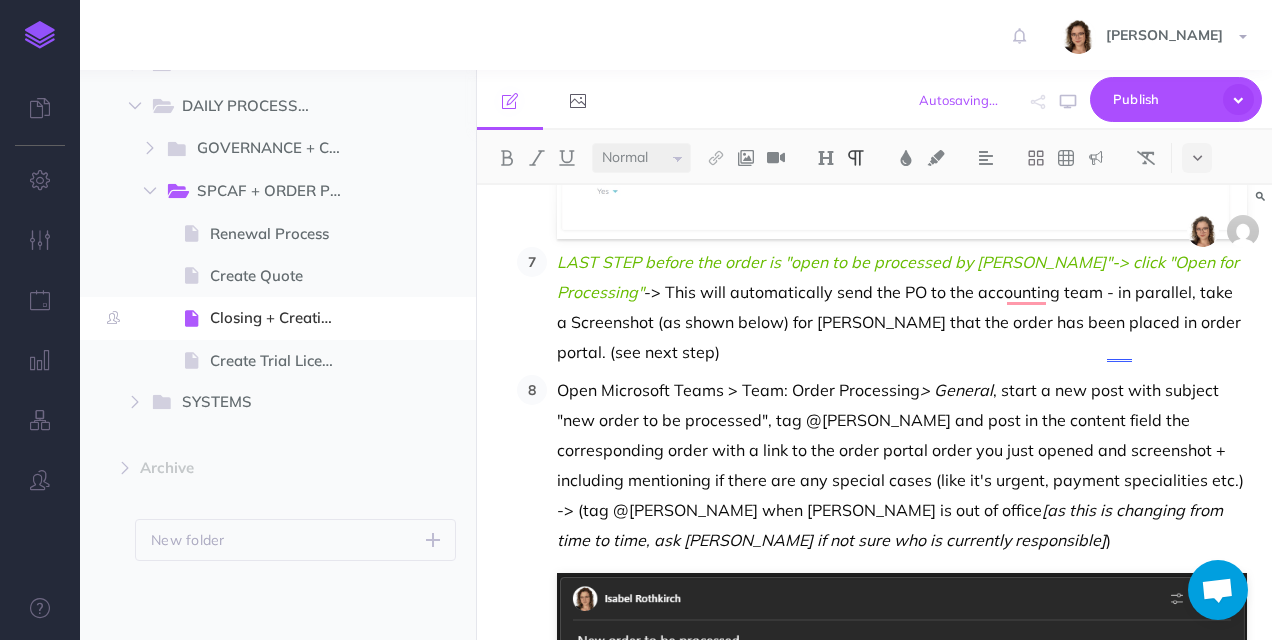 click on "Closing + Creating Renewal Deal for Code/SPCAF Scope: SPCAF Owner: Isabel Rothkirch Date Created: 11.11.2024 Last updated: 24.03.2025 Sequence of the steps: Make sure to cross-check and verify that the Quote (offer) and the PO (purchase order) match, as well as the customer, the product, and the amount of the offered and ordered product 1) Hubspot:  to close the deal + attach the PO to the deal (via attachments) (you can't process the PO without that step) 2) Order portal:  to process the PO (be careful here and double-check everything) 3) Hubspot:  to create the new deal (be mindful here and double-check everything - especially the deal amount and close date) Stage 1: HubSpot You are receiving an email with the customer's confirmation including the purchase order (PO) - as a first step download the PDF file to your computer. Open  HubSpot  and search for the company's name.                           Upload PO to the  referring deal  in the attachment field on the right window via "+Add". Open the   and" at bounding box center (874, -1060) 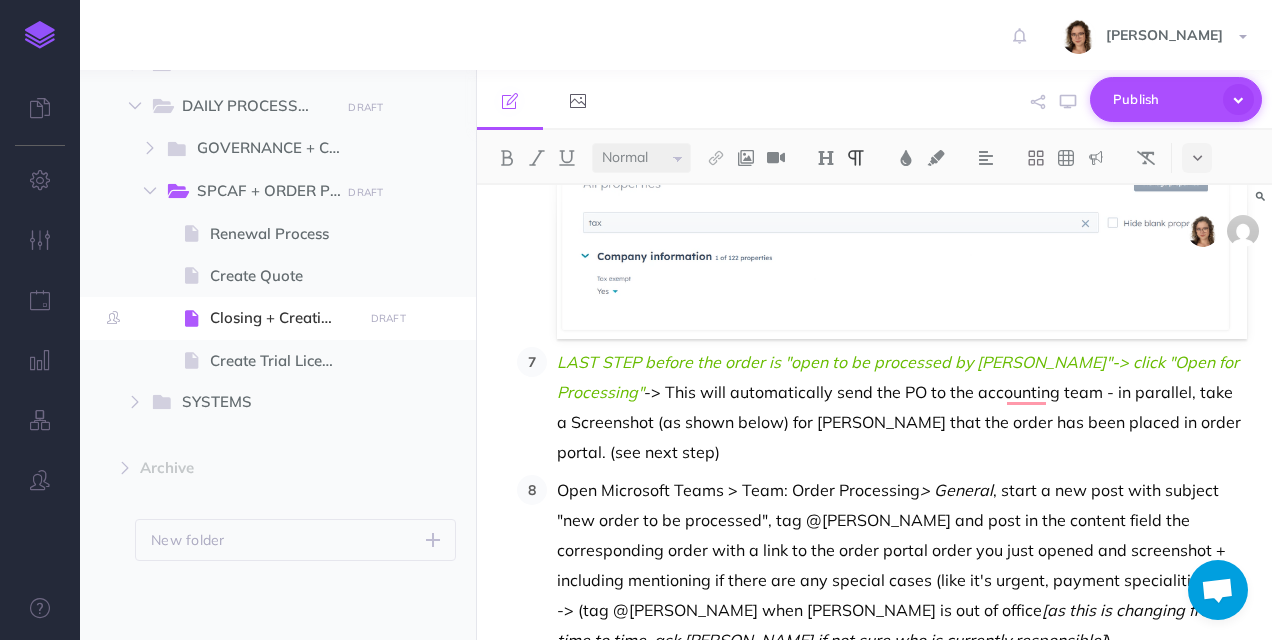click at bounding box center (1238, 99) 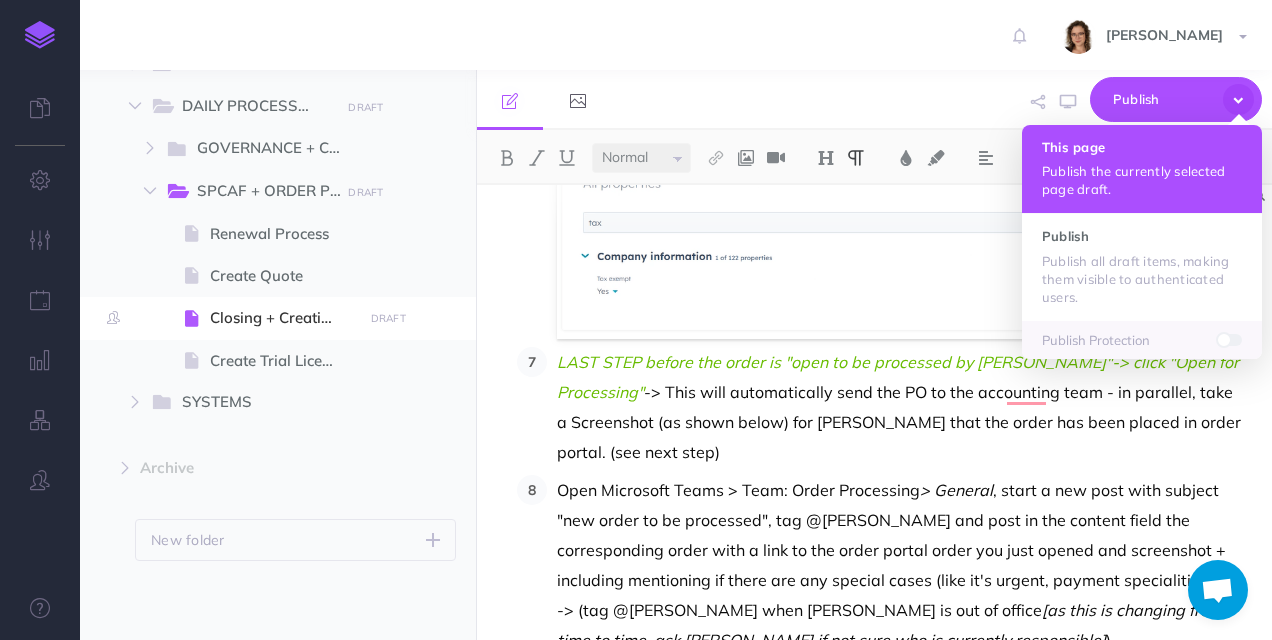 click on "Publish the currently selected page draft." at bounding box center (1142, 180) 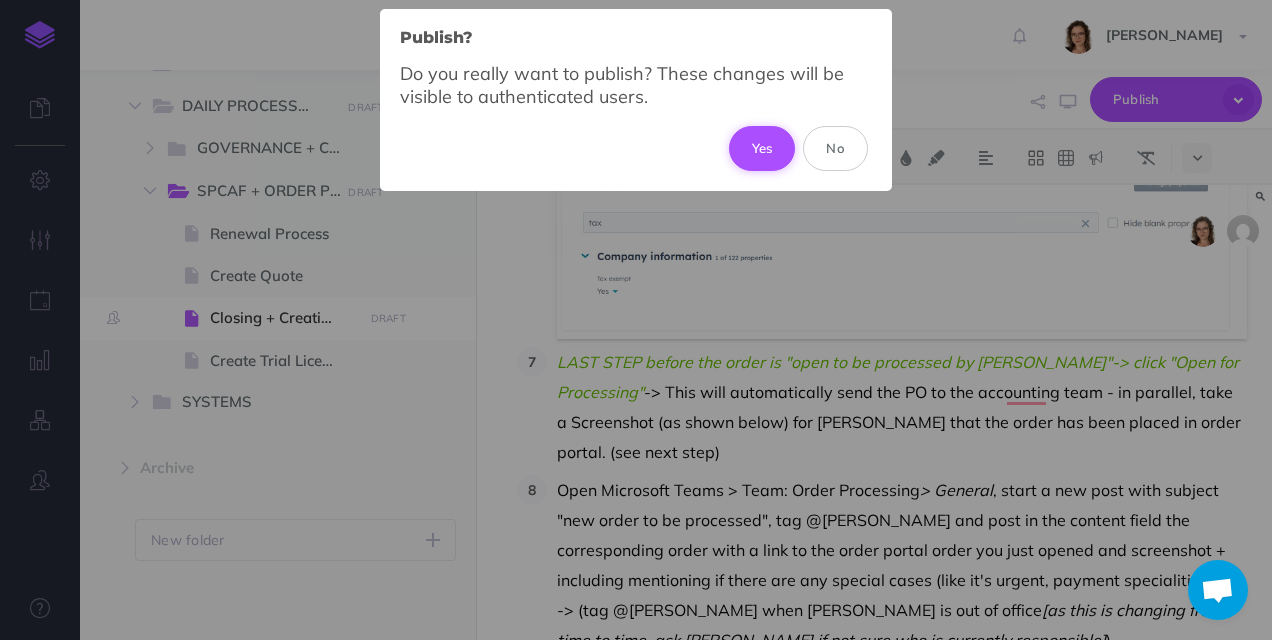 click on "Yes" at bounding box center (762, 148) 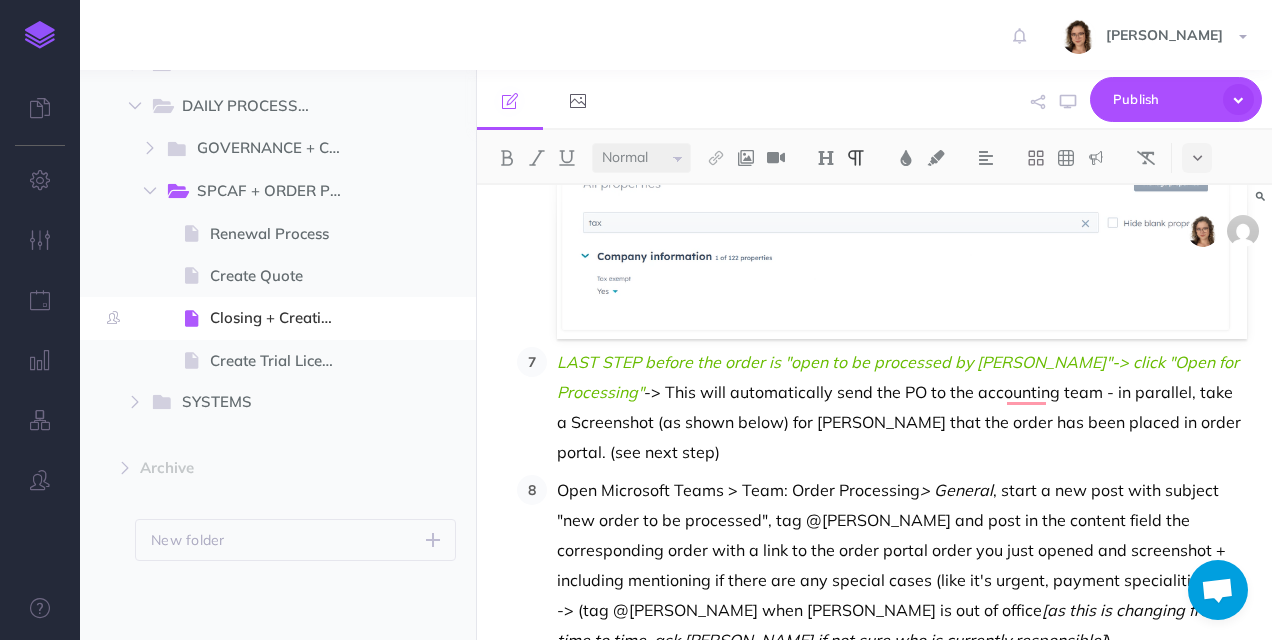 click on "Open Microsoft Teams > Team: Order Processing  > General , start a new post with subject "new order to be processed", tag @Doris Pow and post in the content field the corresponding order with a link to the order portal order you just opened and screenshot + including mentioning if there are any special cases (like it's urgent, payment specialities etc.) -> (tag @Stefan Asen when Doris is out of office  [as this is changing from time to time, ask Doris if not sure who is currently responsible] )" at bounding box center [902, 565] 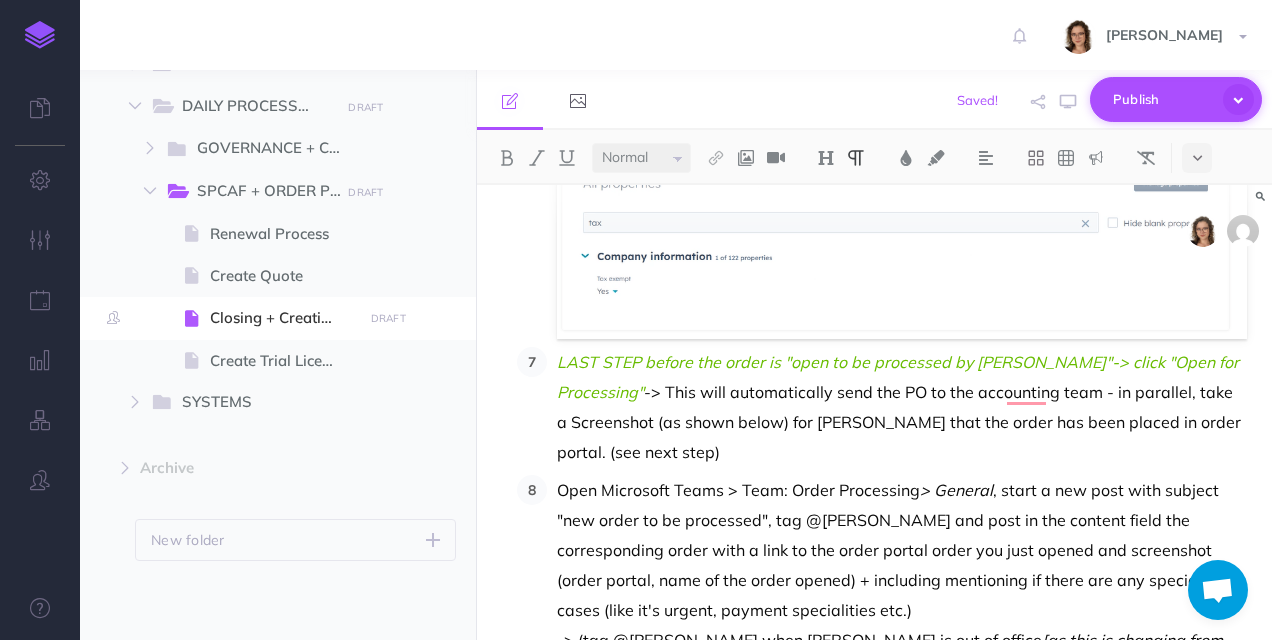 click at bounding box center [1238, 99] 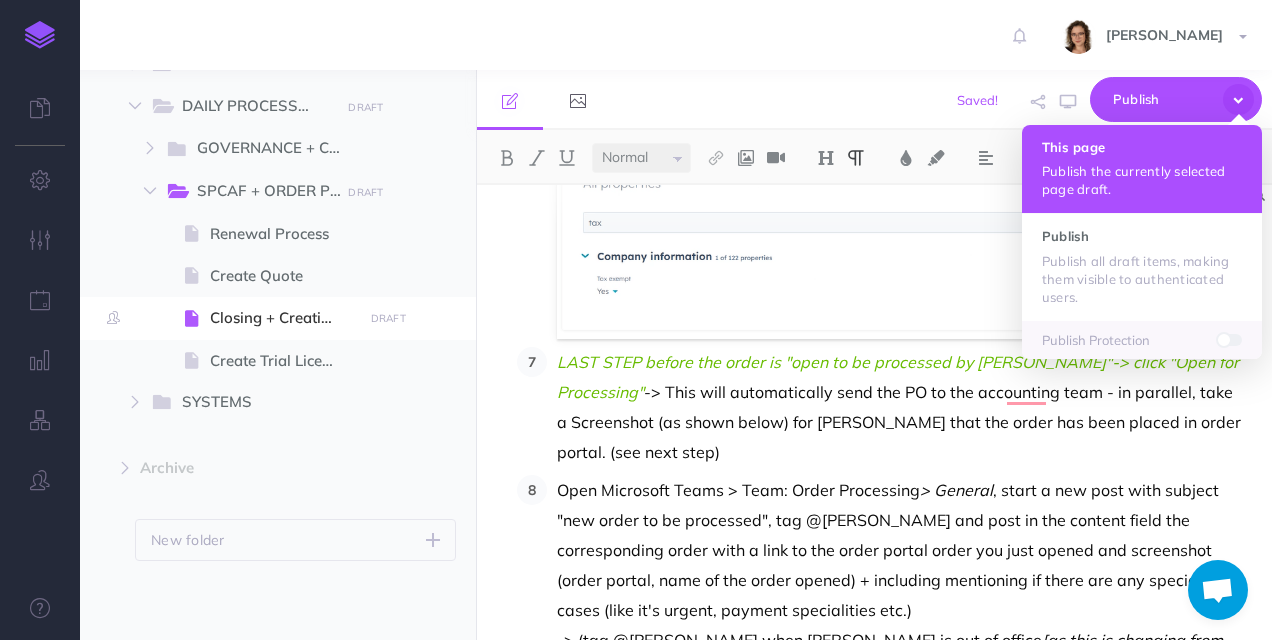 click on "Publish the currently selected page draft." at bounding box center [1142, 180] 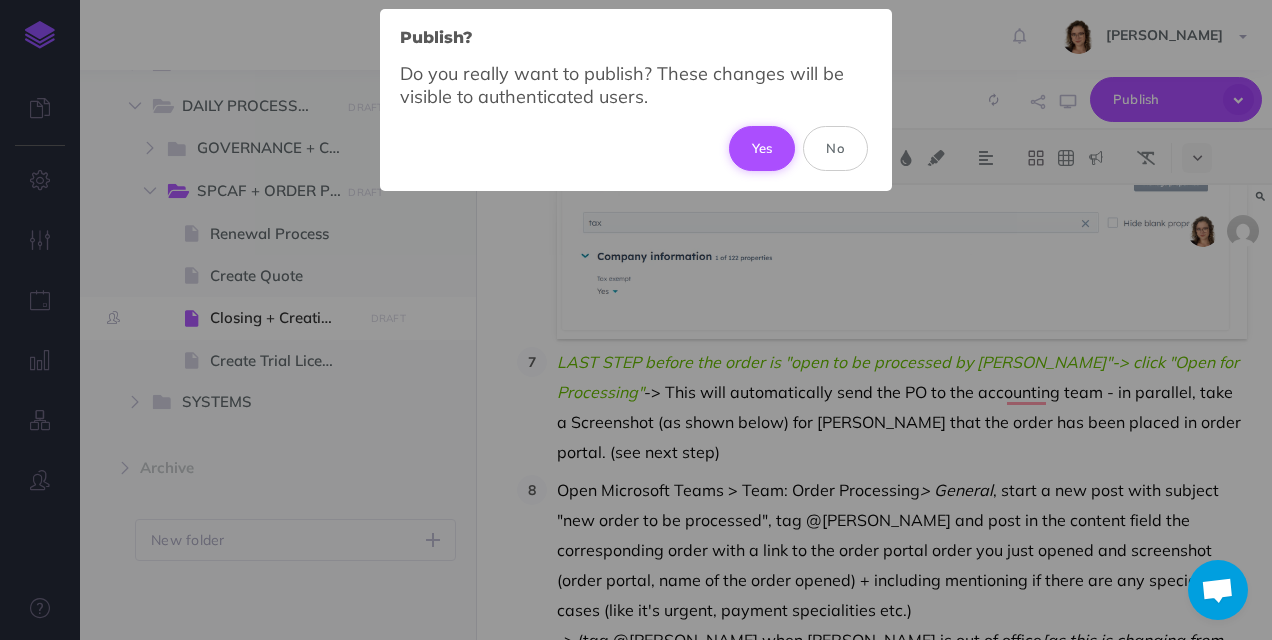 click on "Yes" at bounding box center [762, 148] 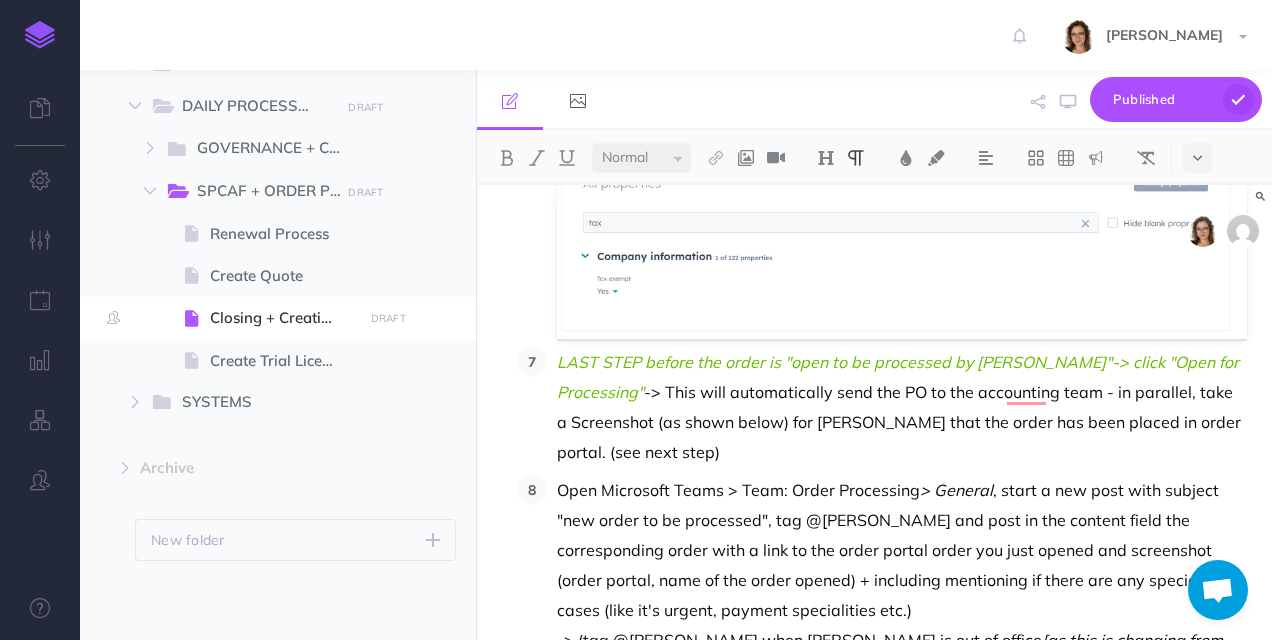 click on "LAST STEP before the order is "open to be processed by Doris"-> click "Open for Processing"  -> This will automatically send the PO to the accounting team - in parallel, take a Screenshot (as shown below) for Doris that the order has been placed in order portal. (see next step)" at bounding box center [902, 407] 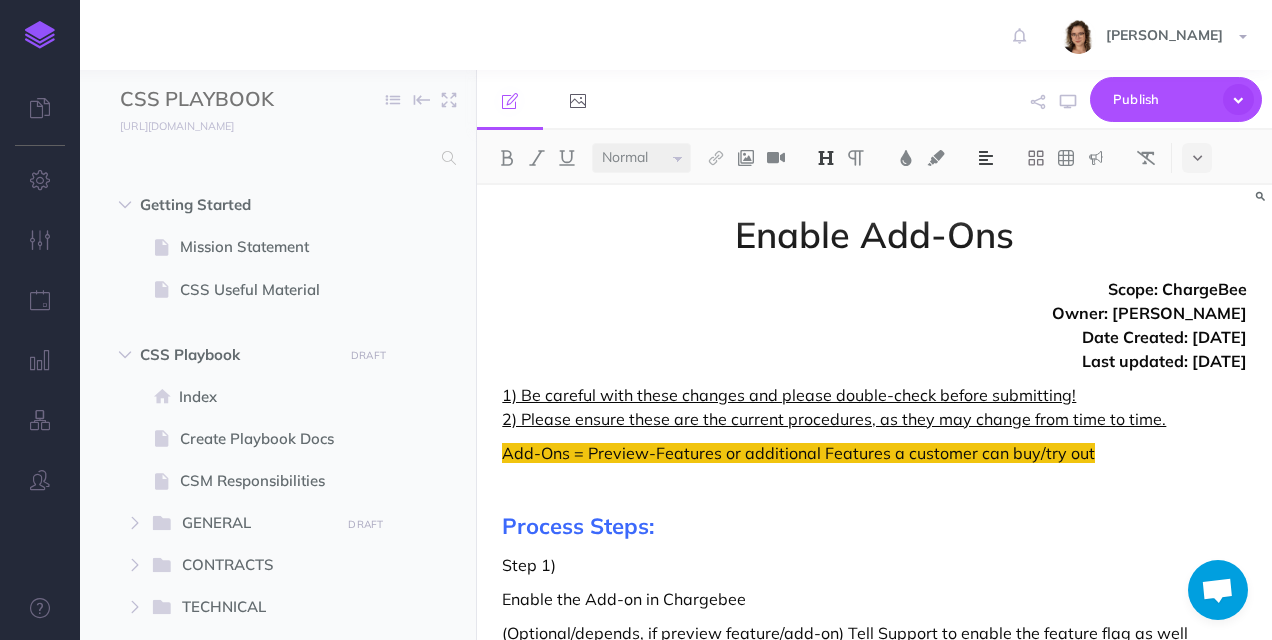 select on "null" 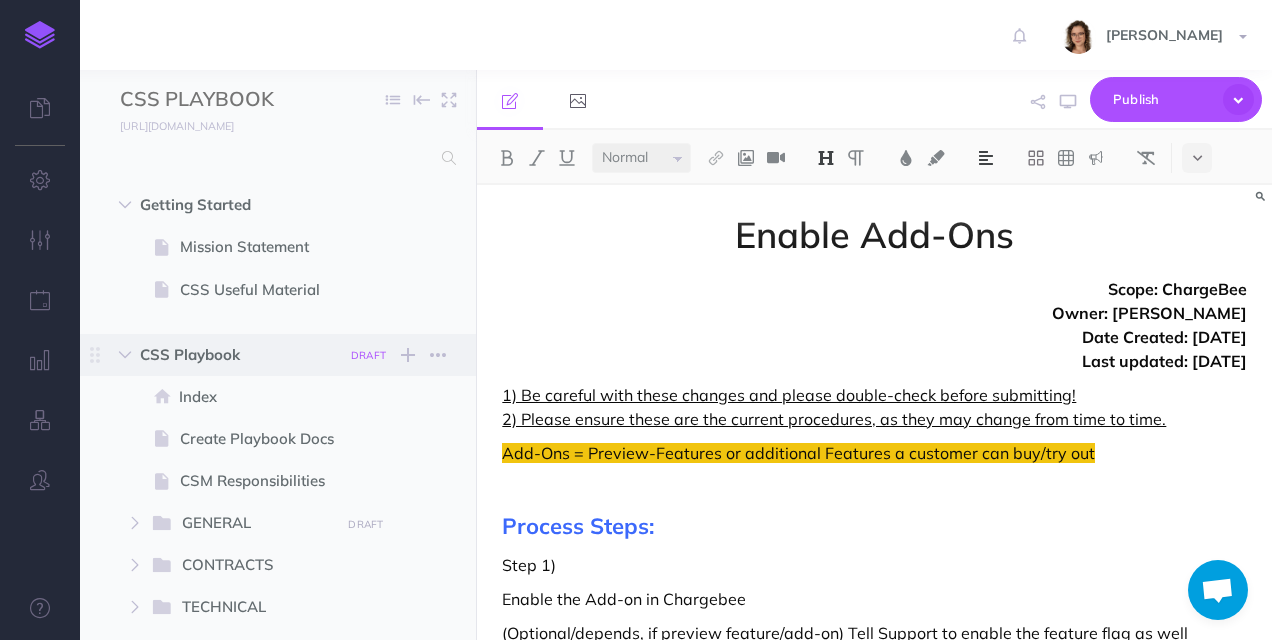 scroll, scrollTop: 0, scrollLeft: 0, axis: both 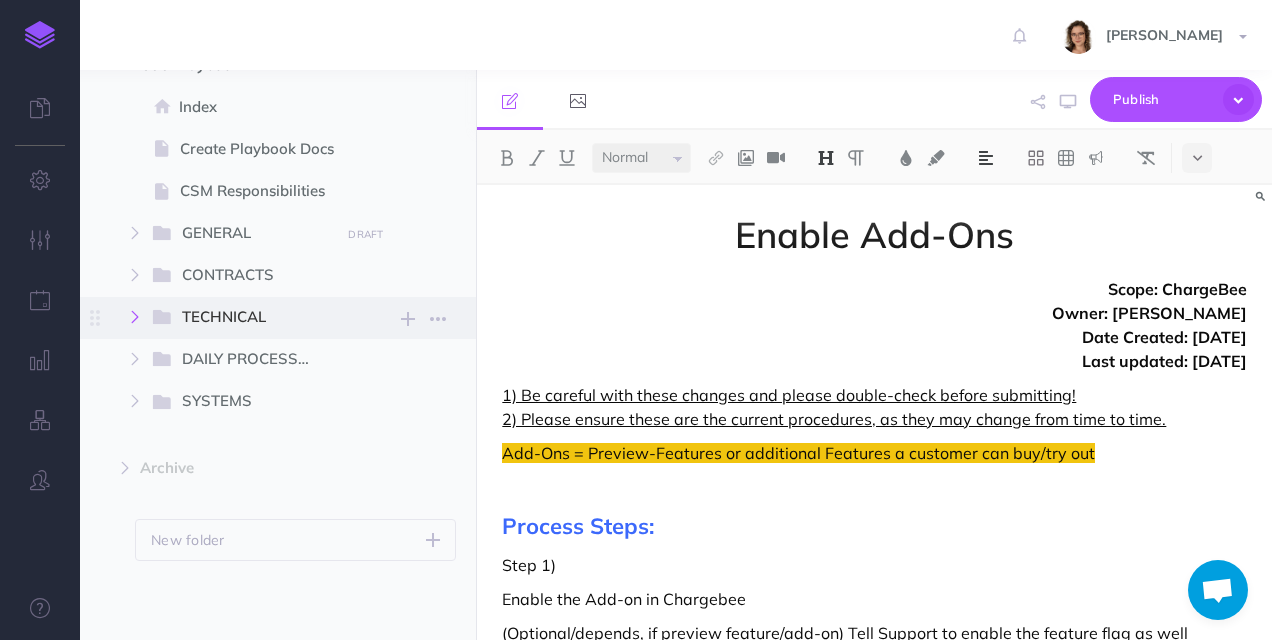 click at bounding box center [135, 317] 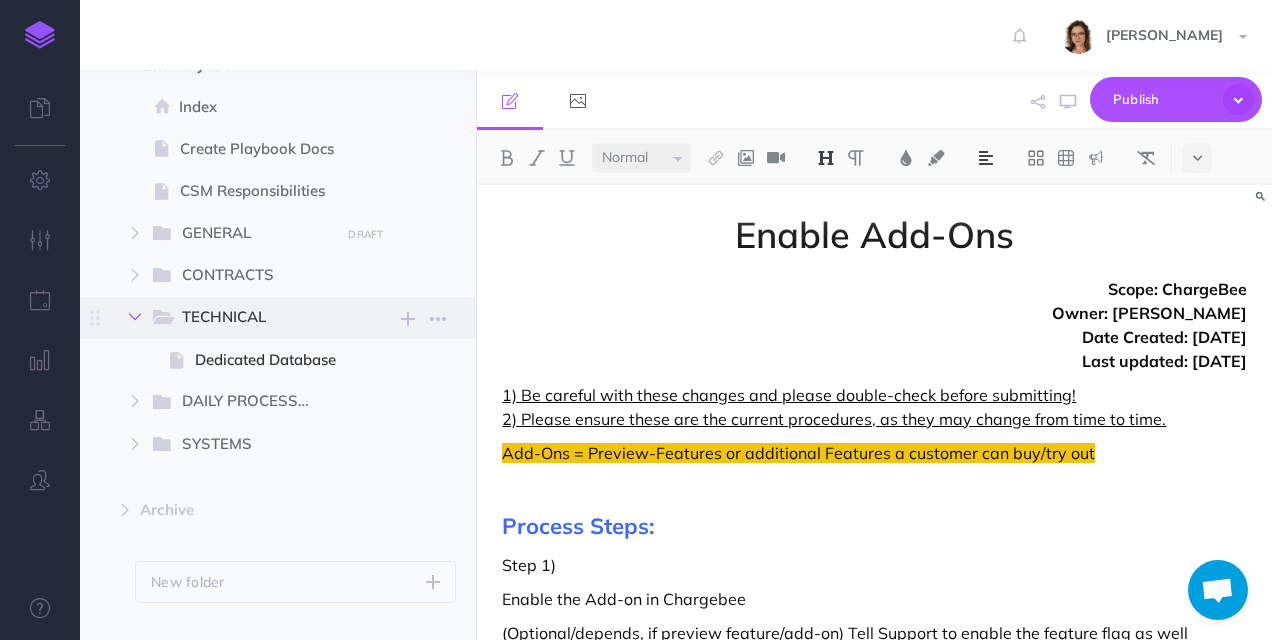 click at bounding box center (135, 317) 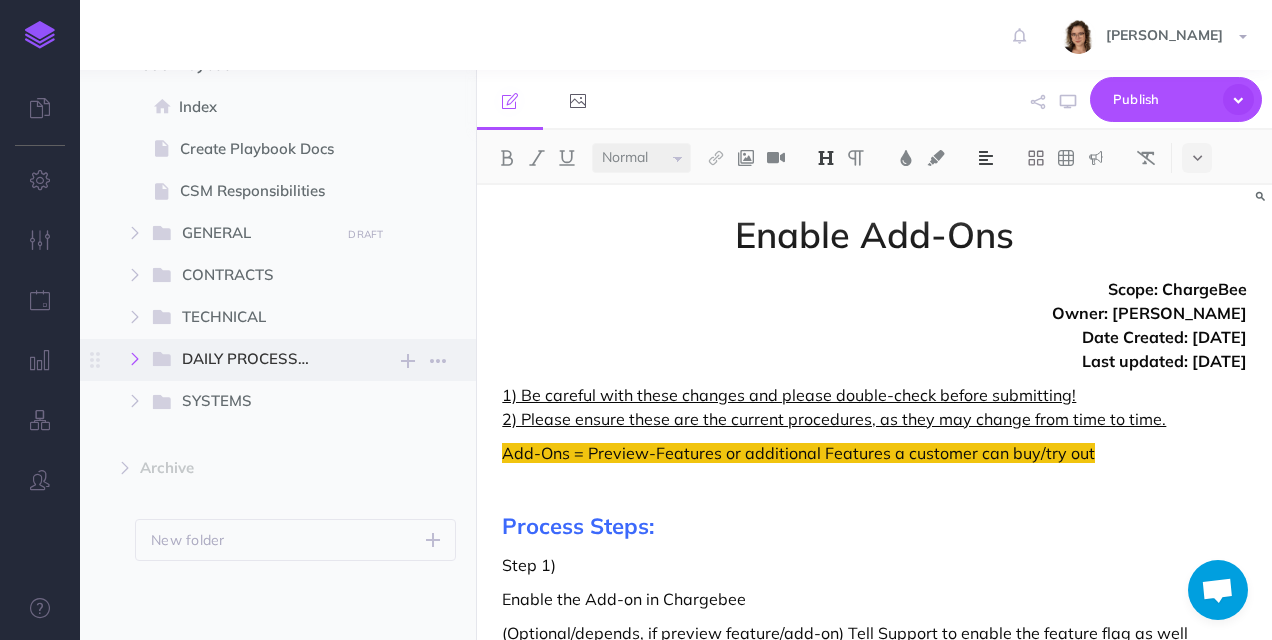 click at bounding box center [135, 359] 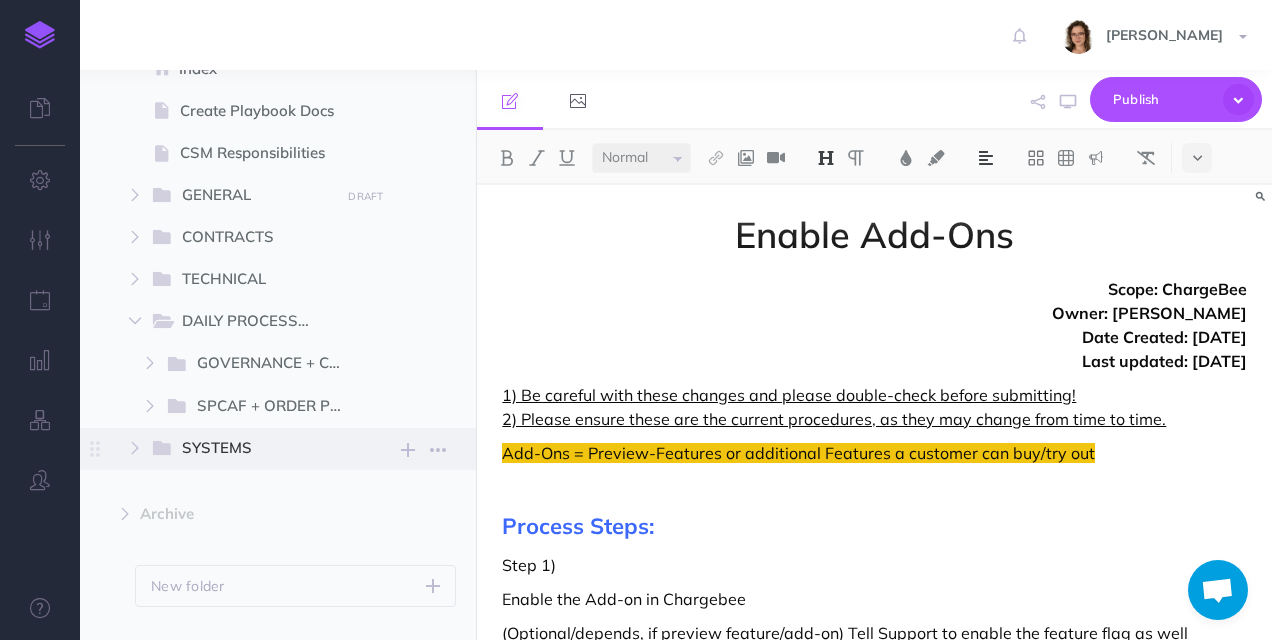 scroll, scrollTop: 374, scrollLeft: 0, axis: vertical 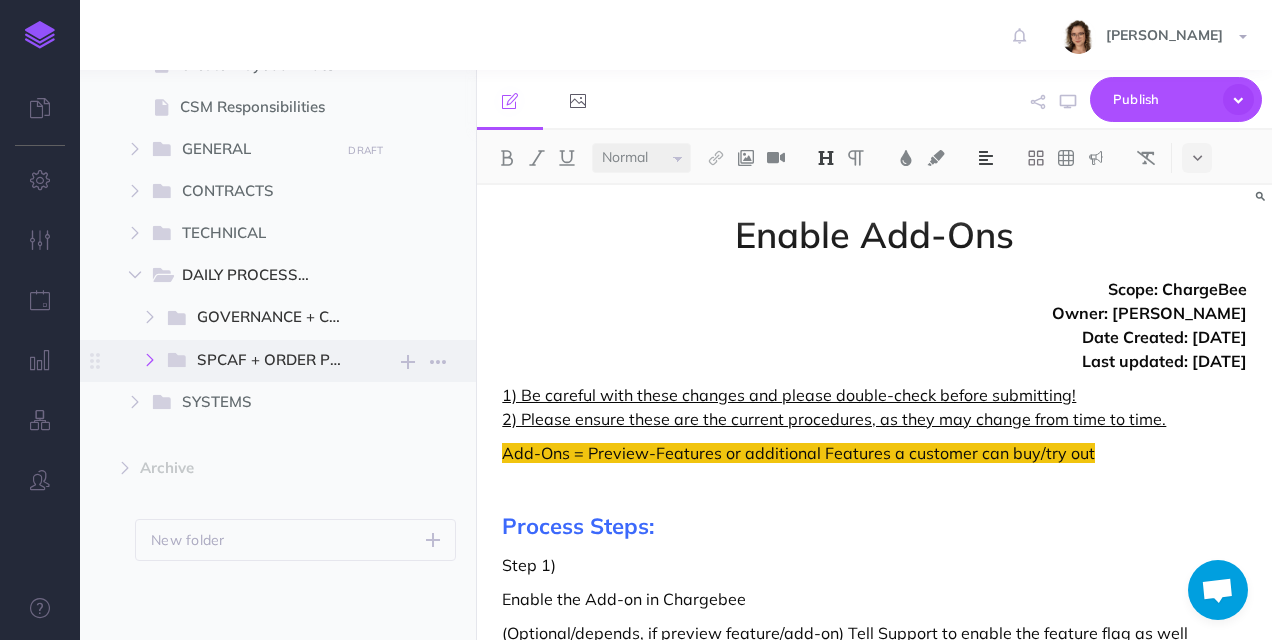 click at bounding box center [150, 360] 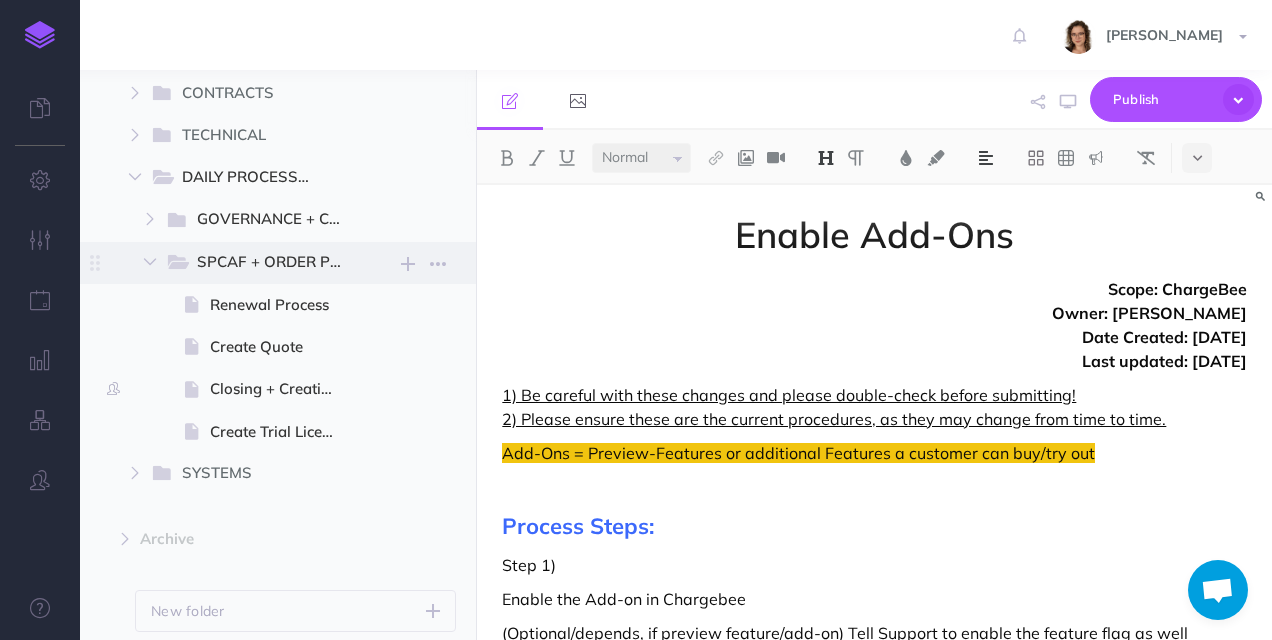 scroll, scrollTop: 474, scrollLeft: 0, axis: vertical 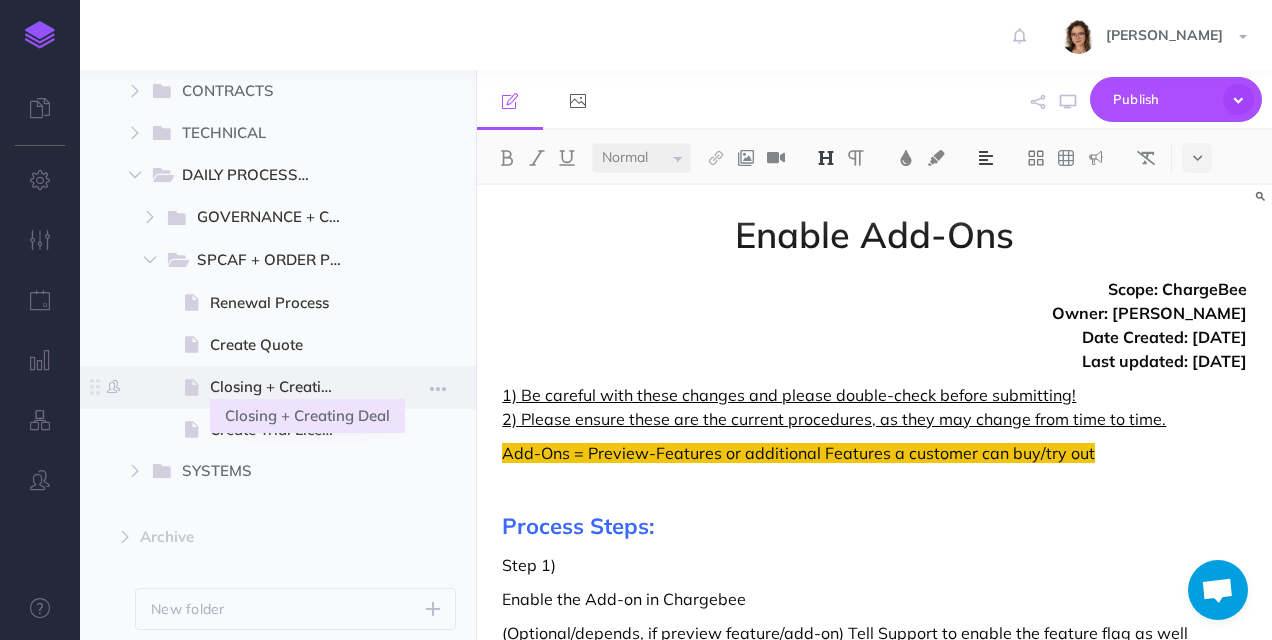 click on "Closing + Creating Deal" at bounding box center (283, 387) 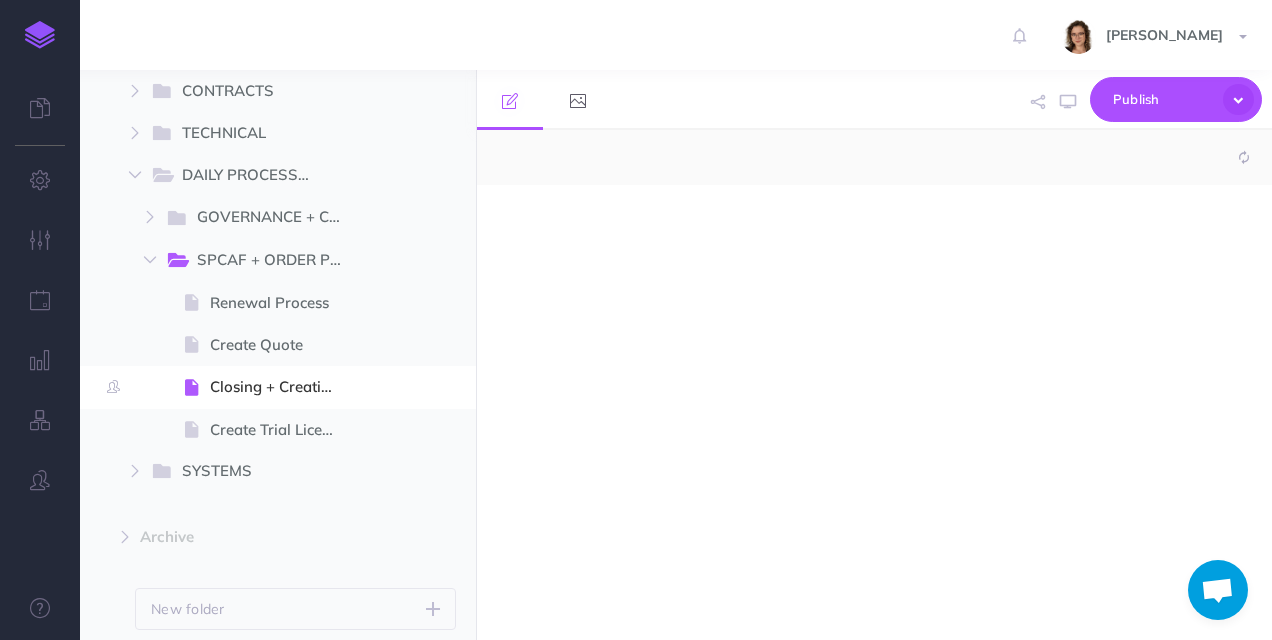select on "null" 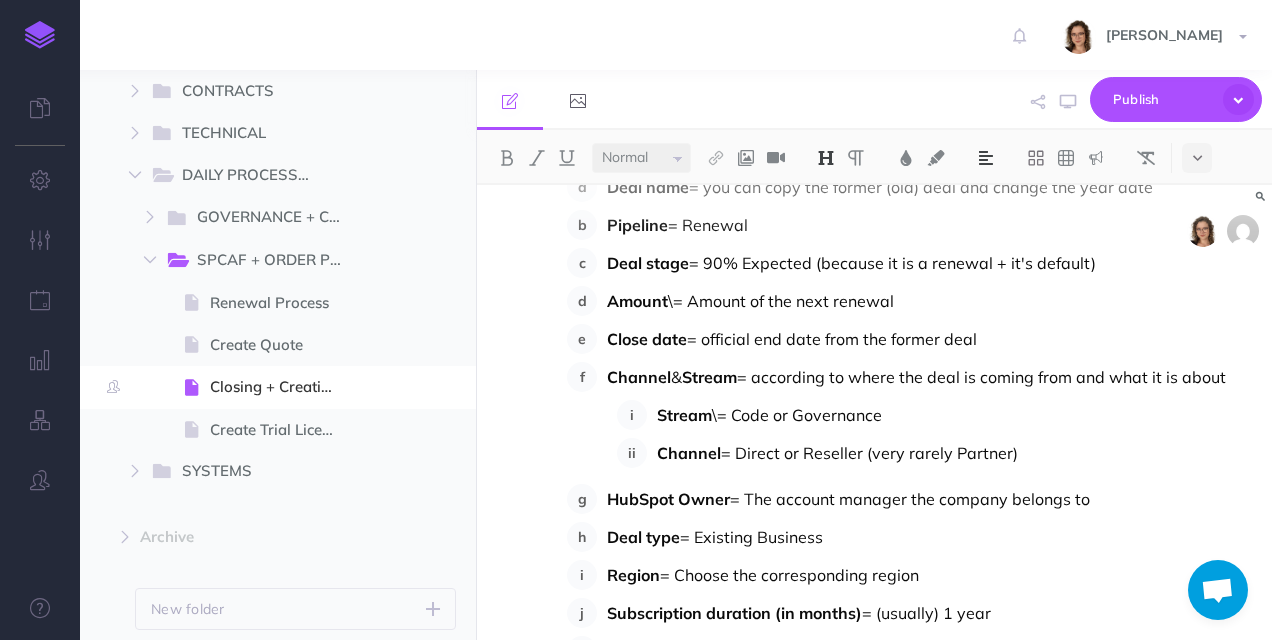 scroll, scrollTop: 5500, scrollLeft: 0, axis: vertical 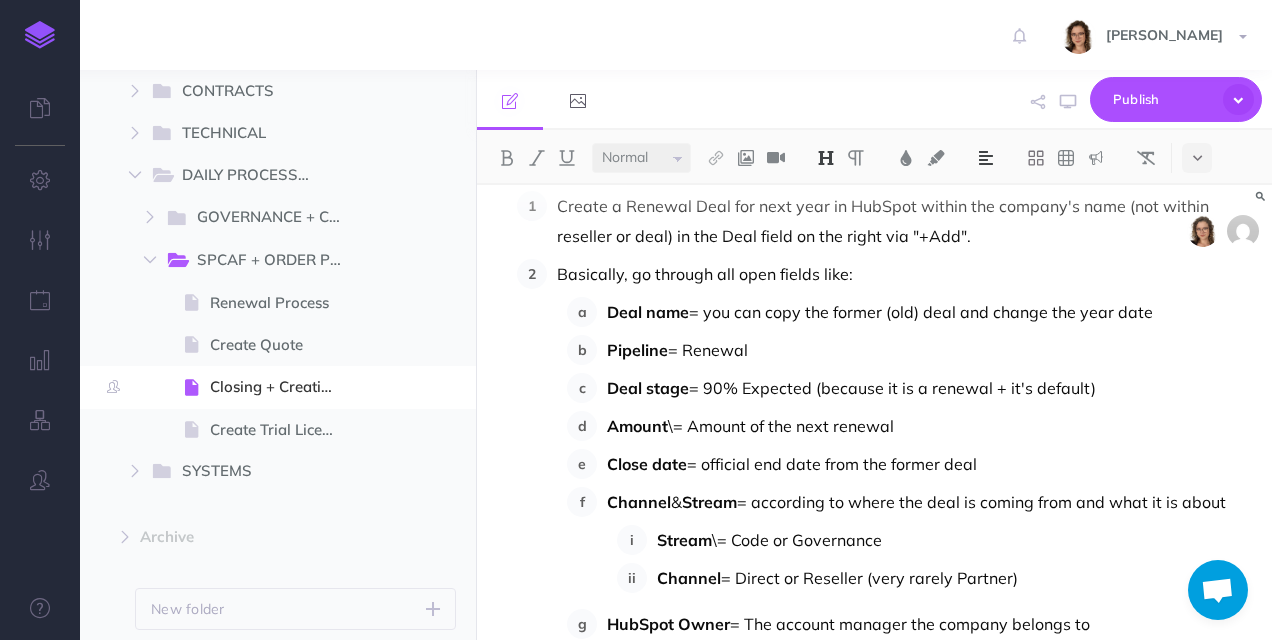 click on "Amount  \= Amount of the next renewal" at bounding box center [927, 426] 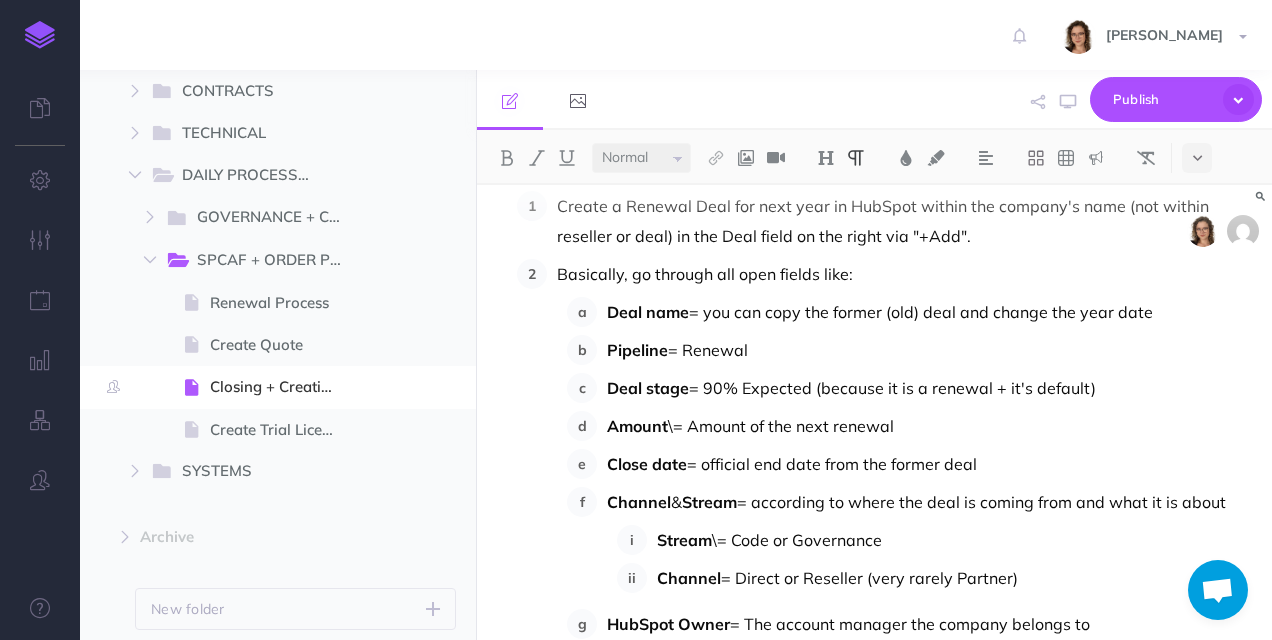 click on "Amount  \= Amount of the next renewal" at bounding box center (927, 426) 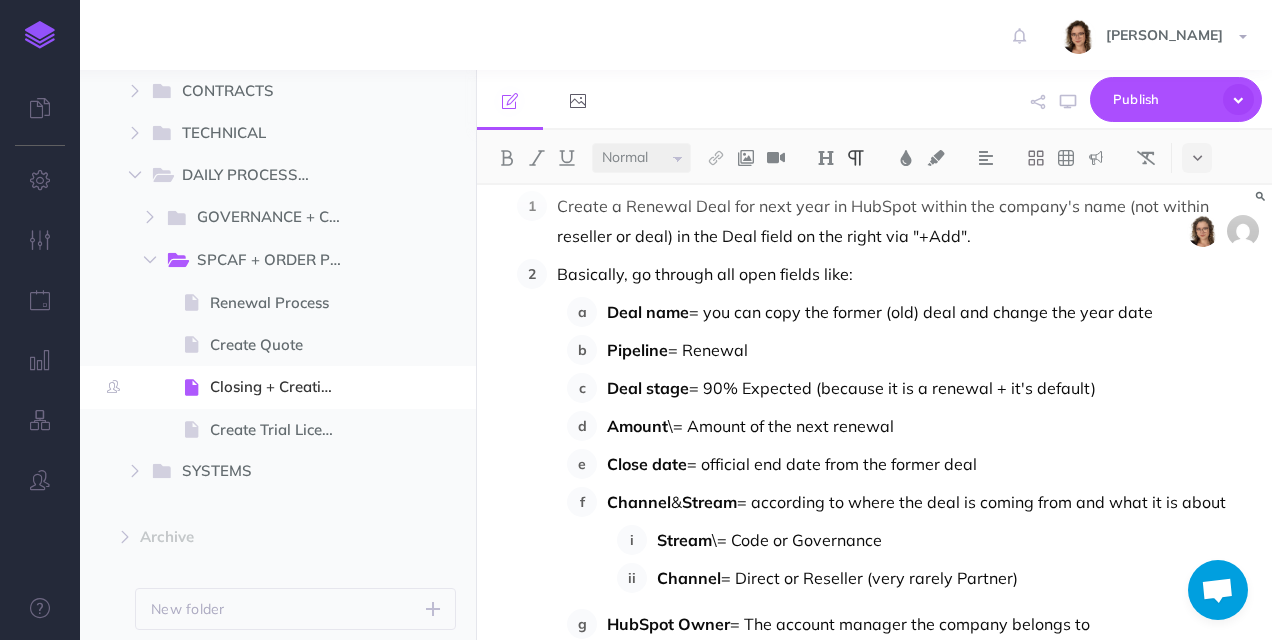 type 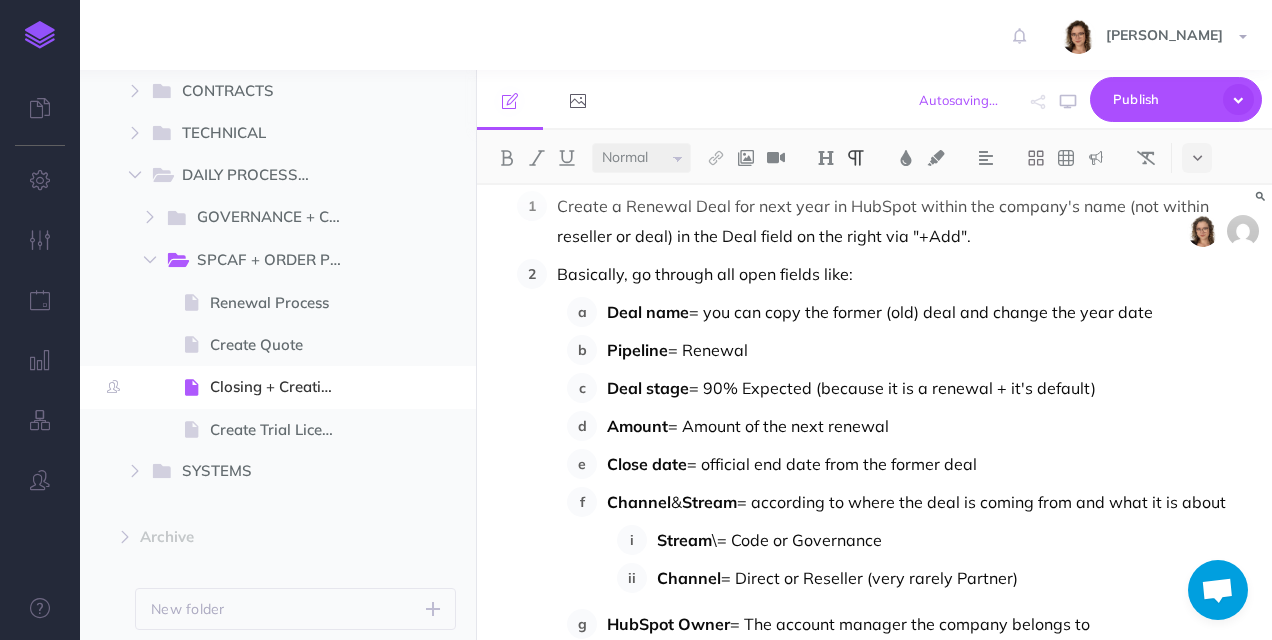 click on "Amount  = Amount of the next renewal" at bounding box center (927, 426) 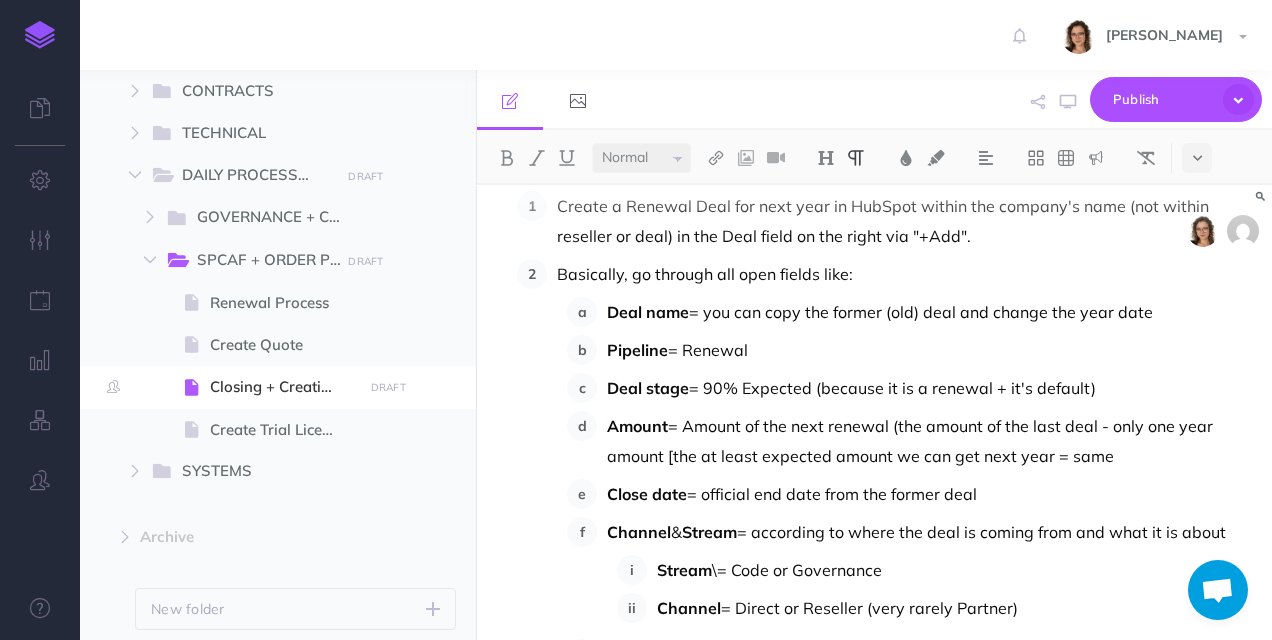 drag, startPoint x: 707, startPoint y: 433, endPoint x: 982, endPoint y: 436, distance: 275.01636 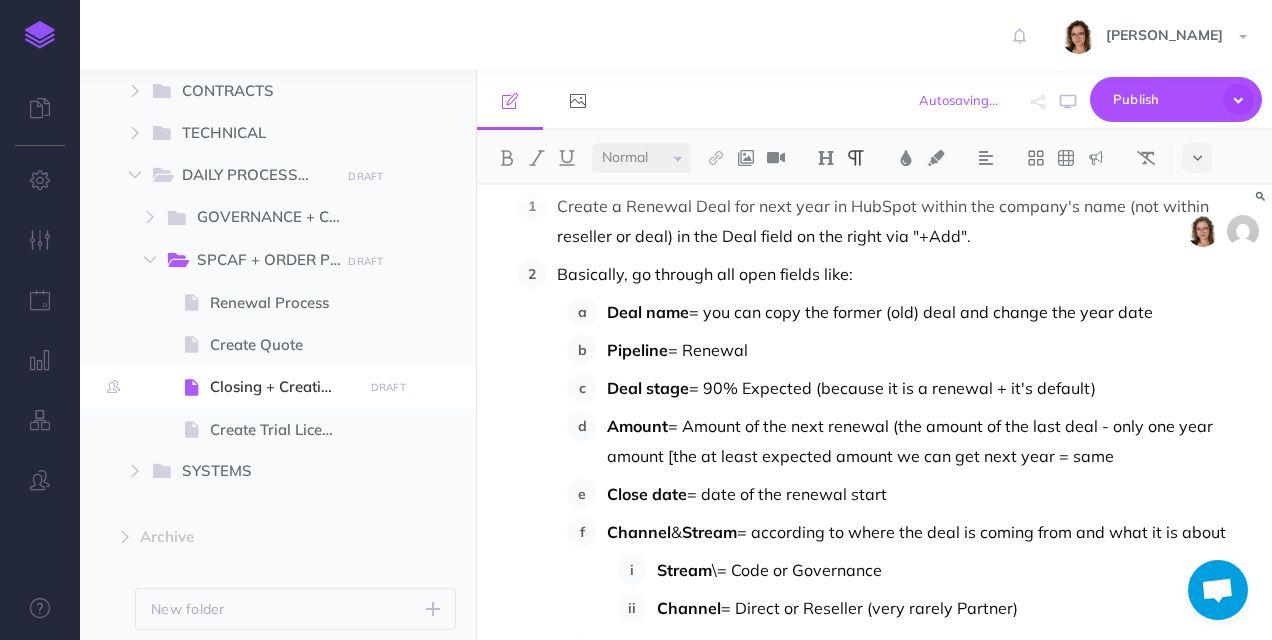 drag, startPoint x: 788, startPoint y: 431, endPoint x: 807, endPoint y: 432, distance: 19.026299 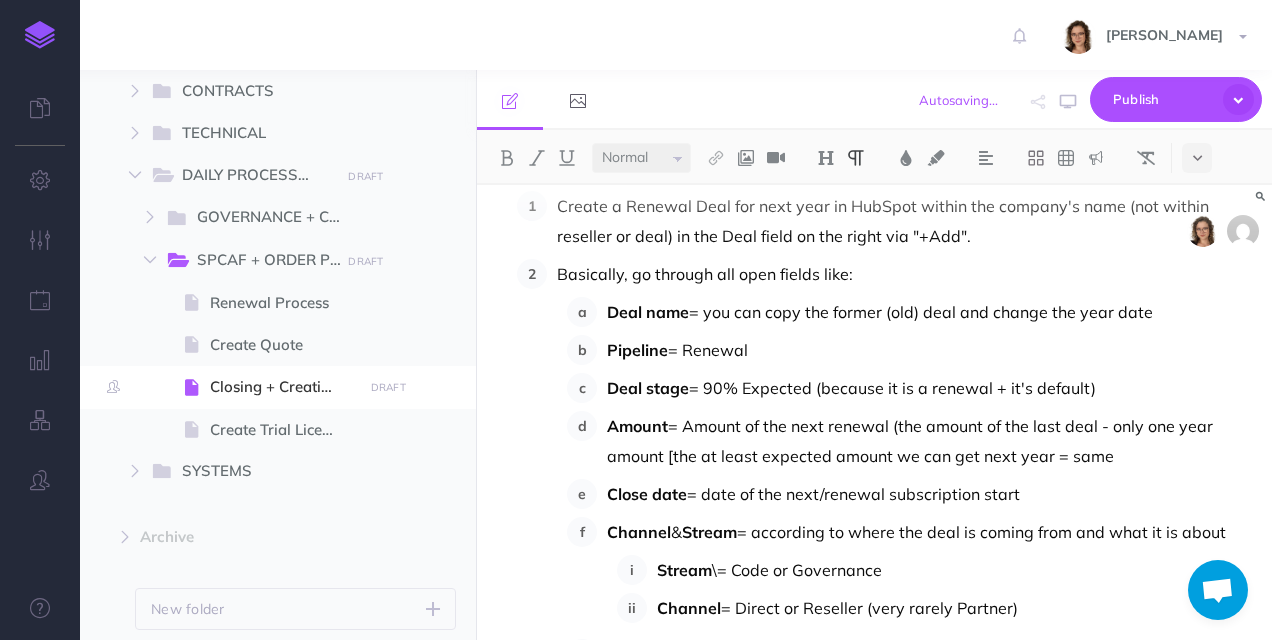 click on "Amount  = Amount of the next renewal (the amount of the last deal - only one year amount [the at least expected amount we can get next year = same" at bounding box center [927, 441] 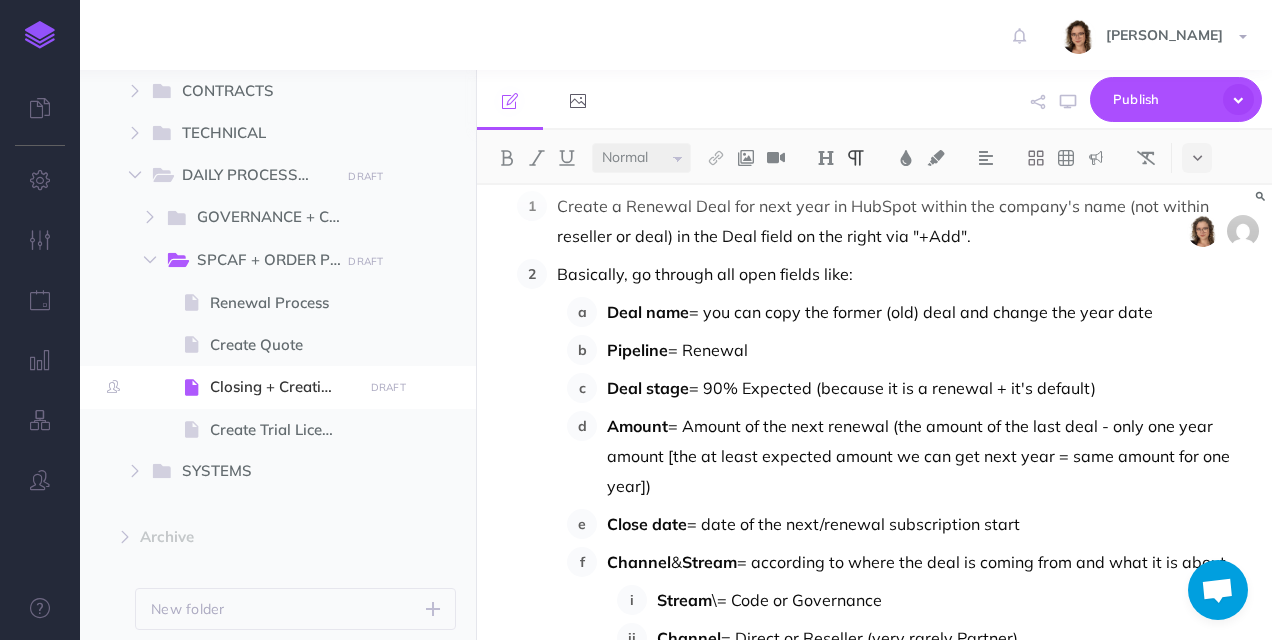 click on "Close date  = date of the next/renewal subscription start" at bounding box center (927, 524) 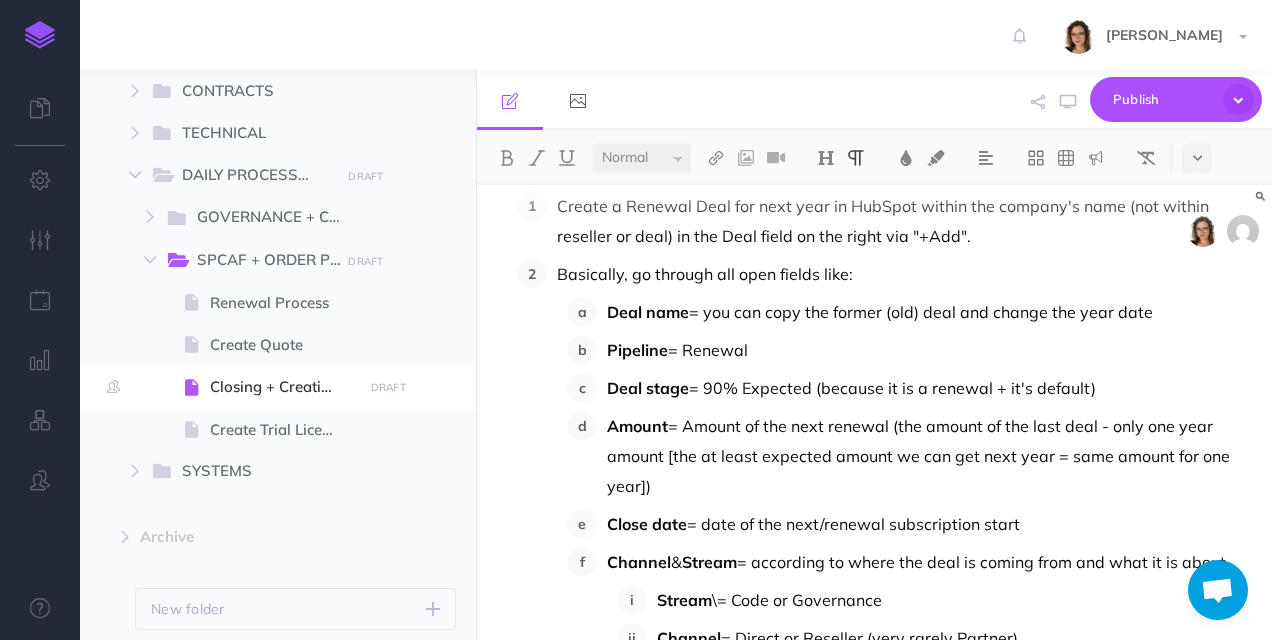 drag, startPoint x: 708, startPoint y: 462, endPoint x: 1011, endPoint y: 472, distance: 303.16498 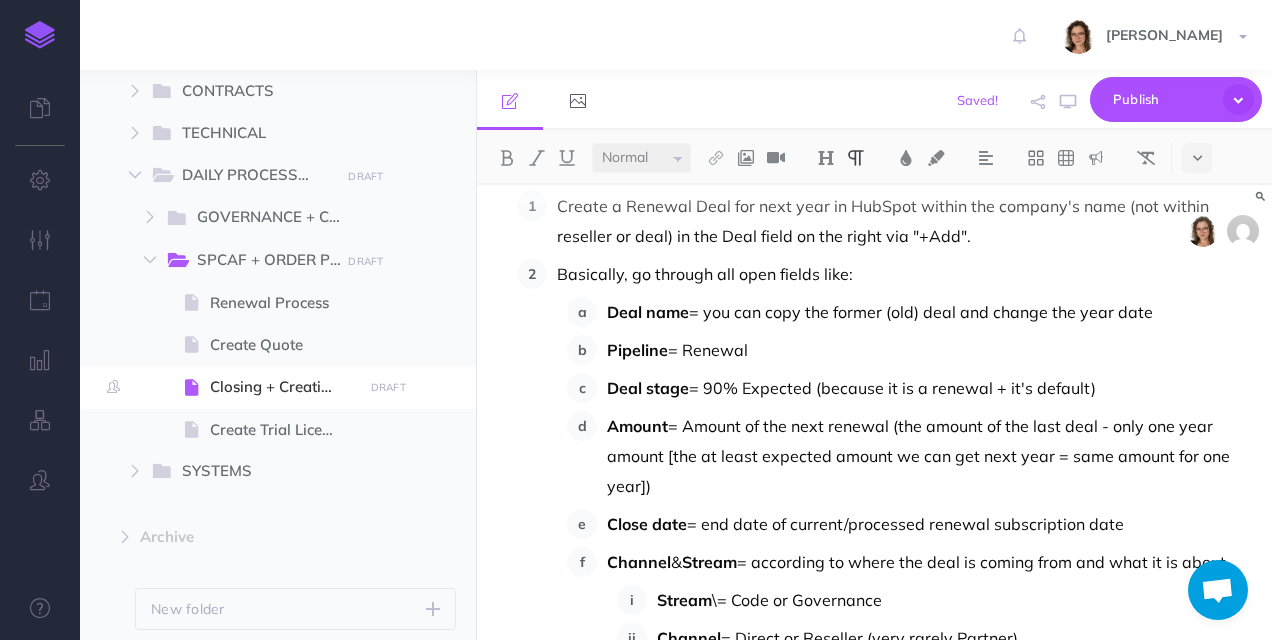click on "Close date  = end date of current/processed renewal subscription date" at bounding box center [927, 524] 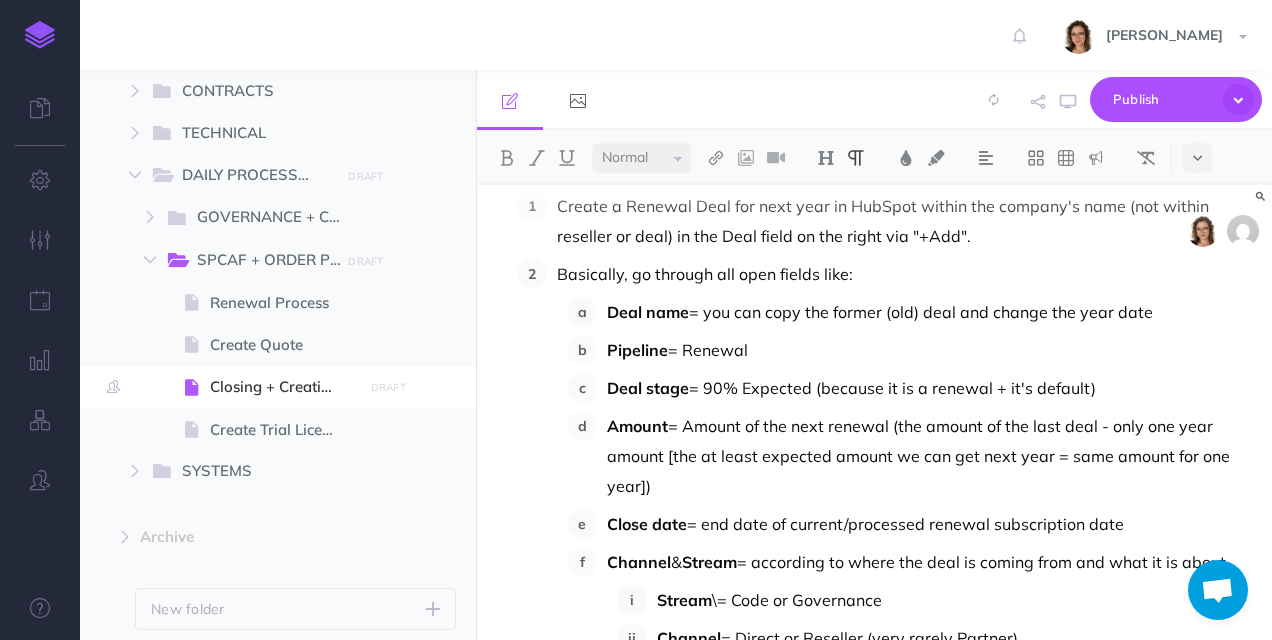 drag, startPoint x: 1086, startPoint y: 462, endPoint x: 1130, endPoint y: 468, distance: 44.407207 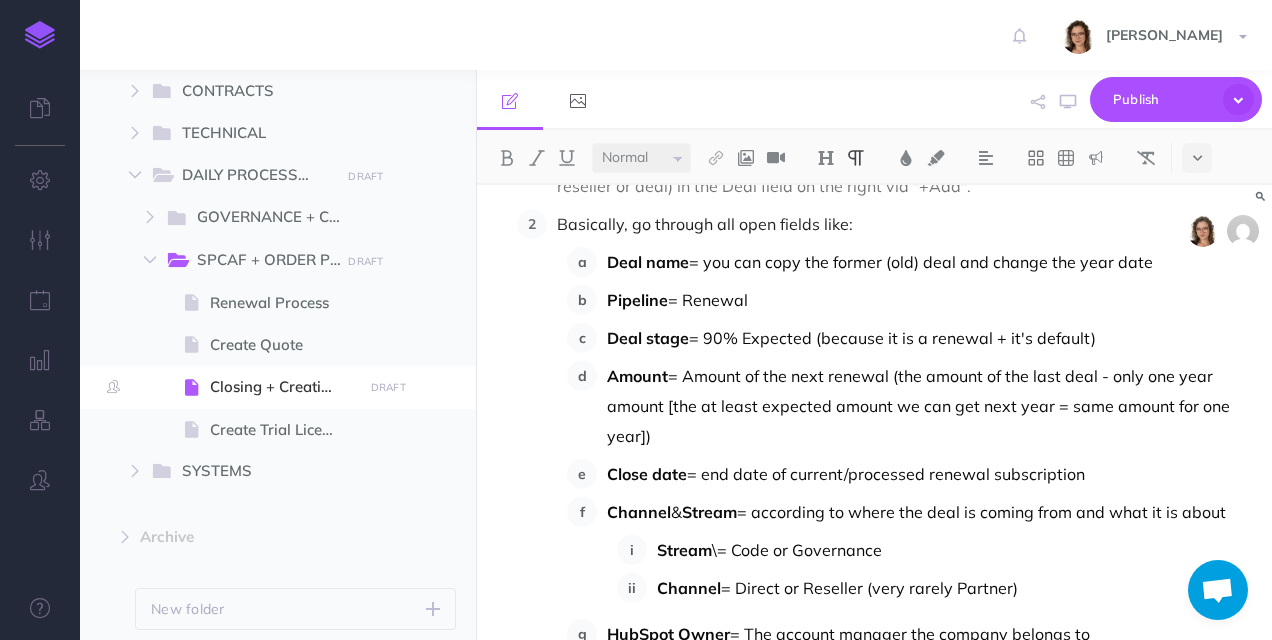 scroll, scrollTop: 5600, scrollLeft: 0, axis: vertical 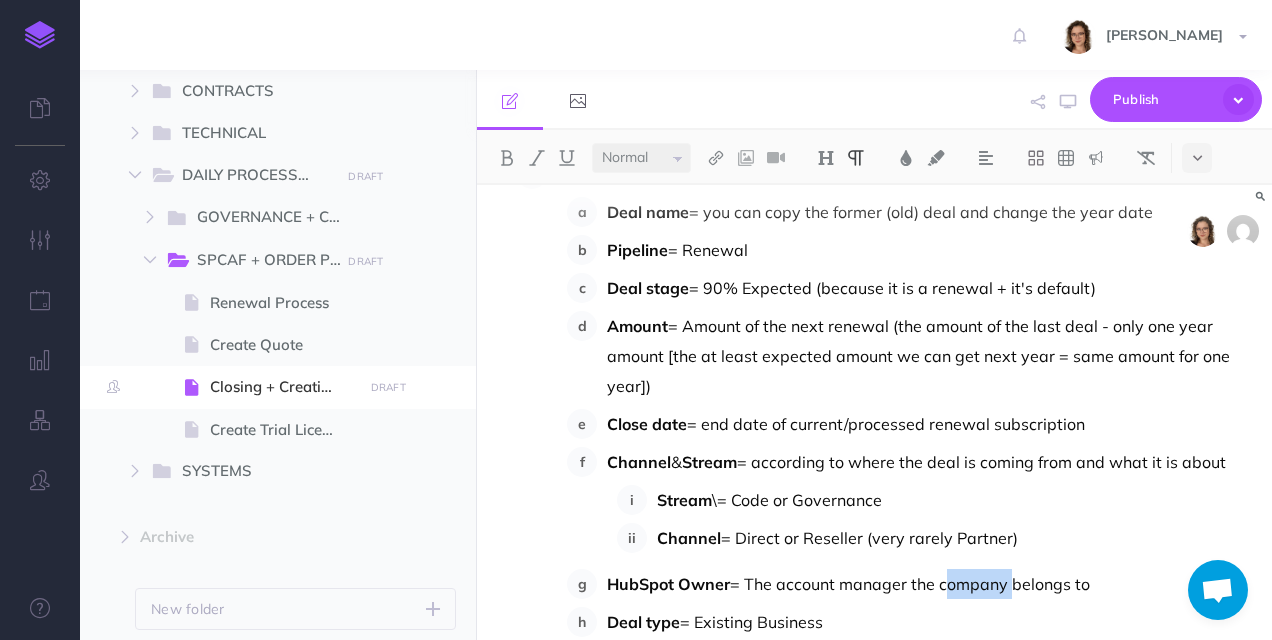 drag, startPoint x: 982, startPoint y: 523, endPoint x: 1007, endPoint y: 528, distance: 25.495098 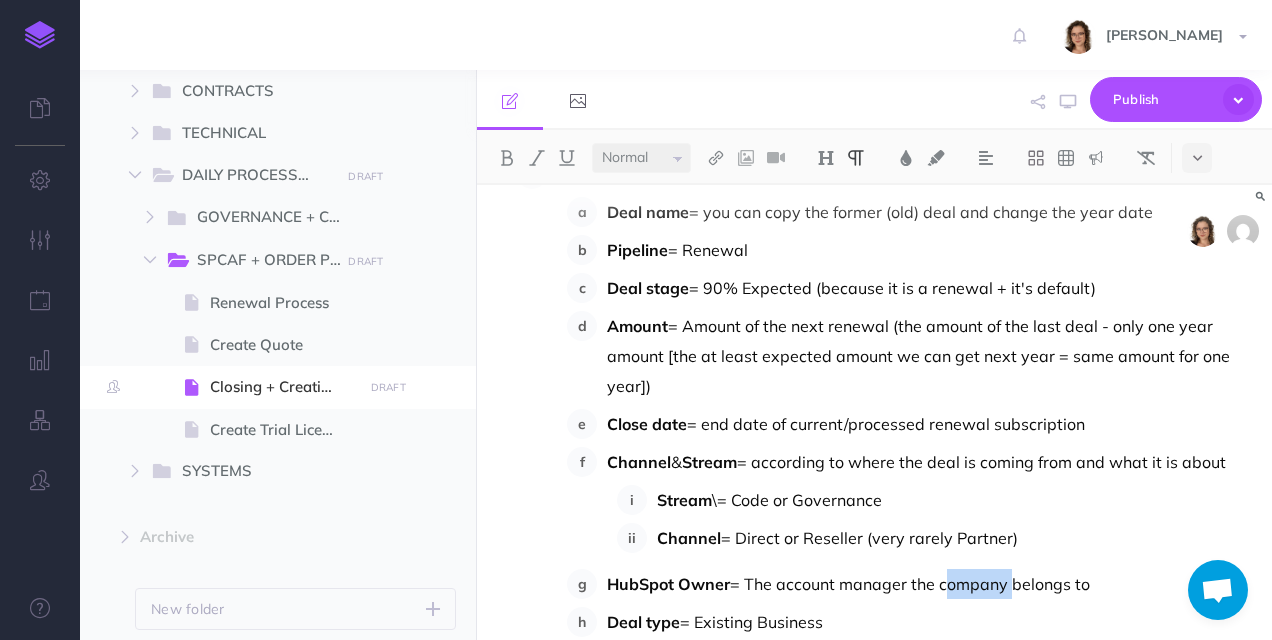 click on "HubSpot Owner  = The account manager the company belongs to" at bounding box center (927, 584) 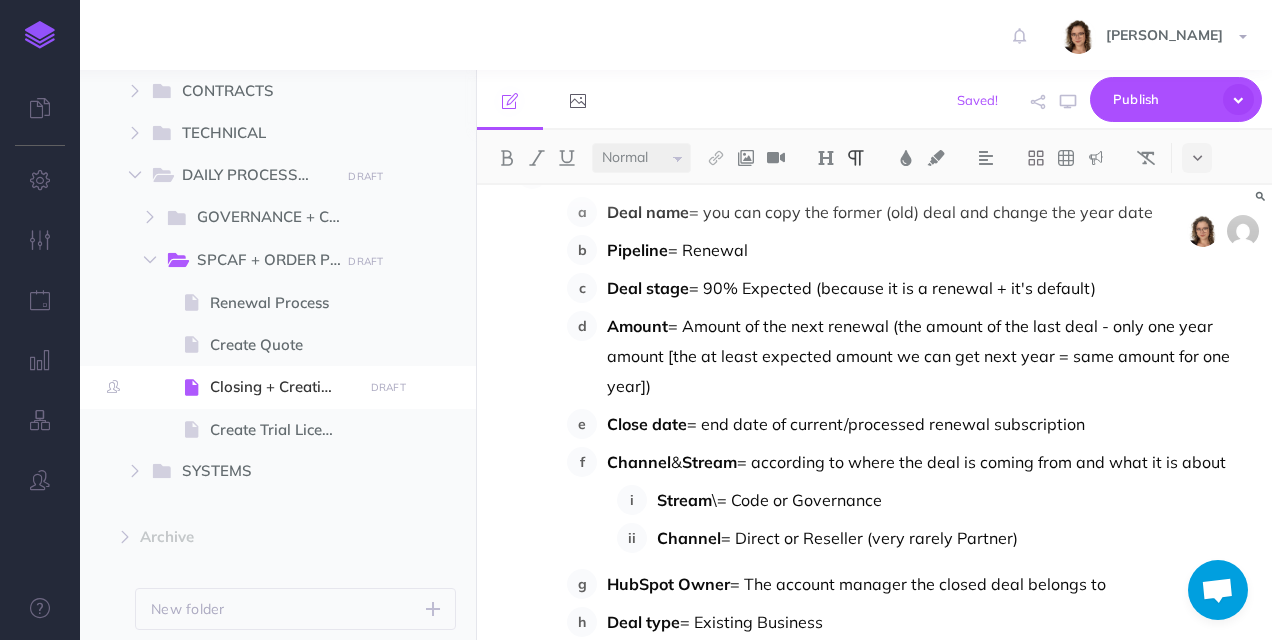click on "HubSpot Owner  = The account manager the closed deal belongs to" at bounding box center [927, 584] 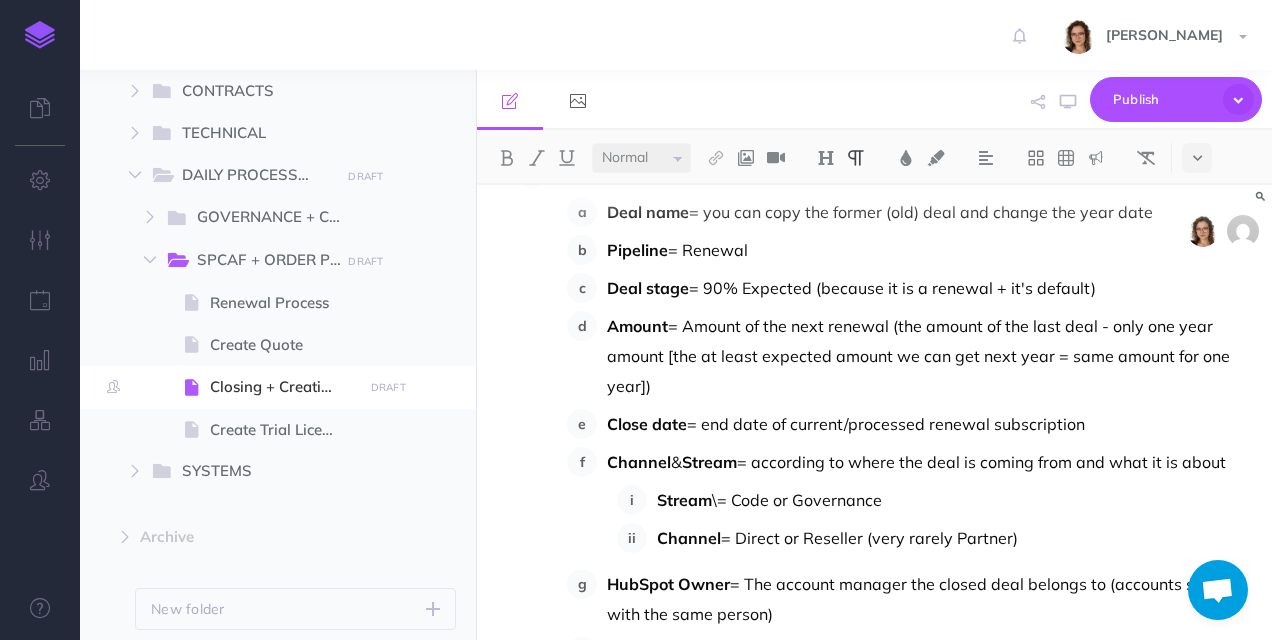 click on "HubSpot Owner  = The account manager the closed deal belongs to (accounts stay with the same person)" at bounding box center (927, 599) 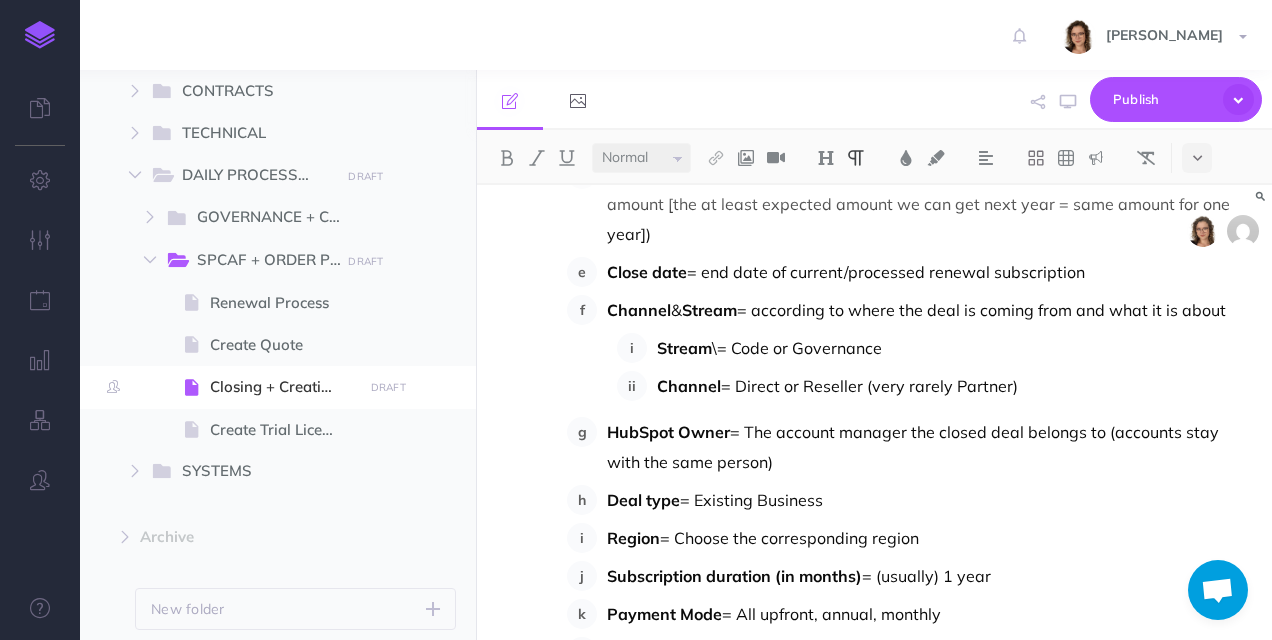 scroll, scrollTop: 5800, scrollLeft: 0, axis: vertical 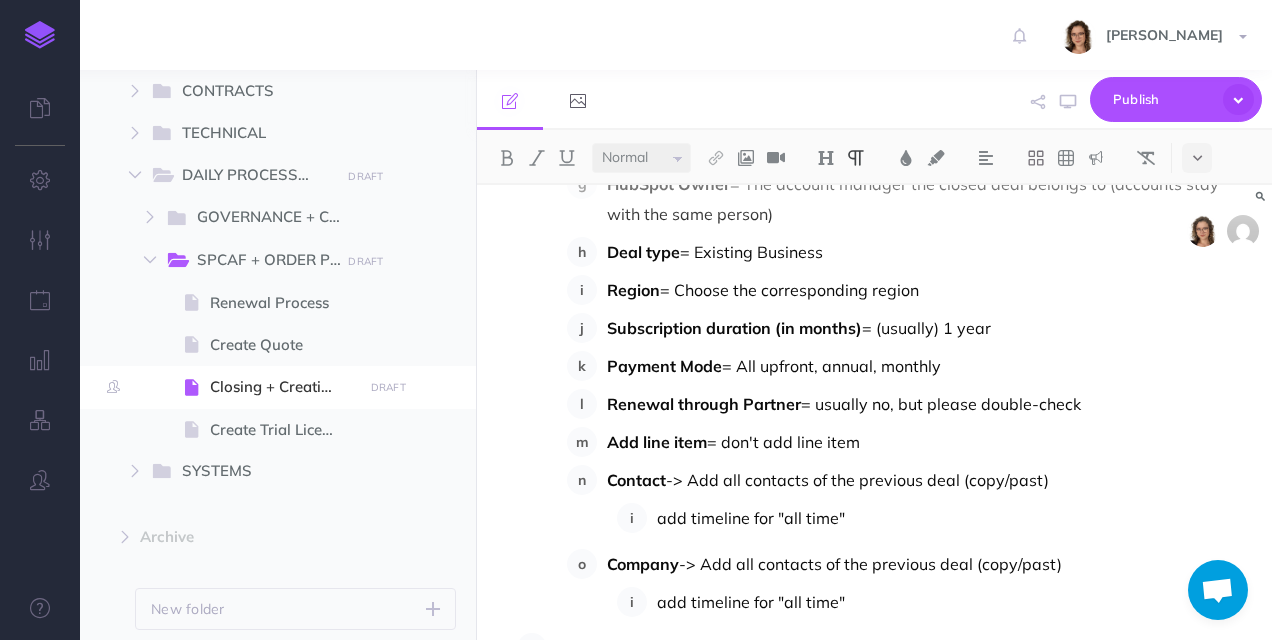 click on "Renewal through Partner  = usually no, but please double-check" at bounding box center [927, 404] 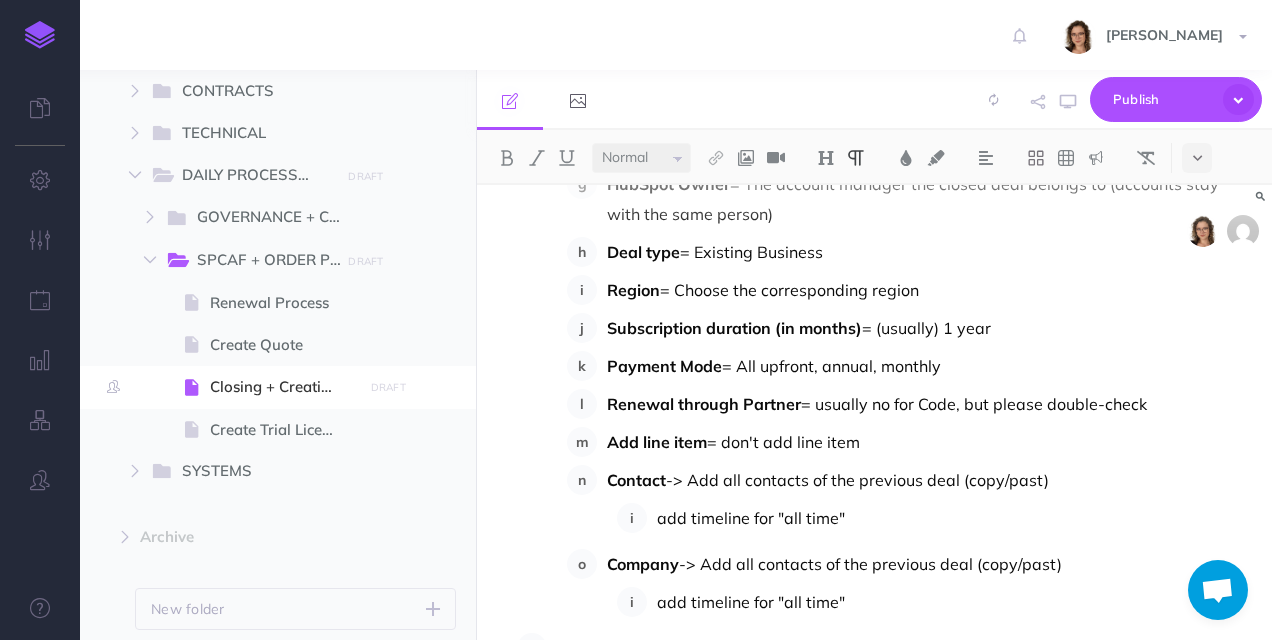 click on "Renewal through Partner  = usually no for Code, but please double-check" at bounding box center (927, 404) 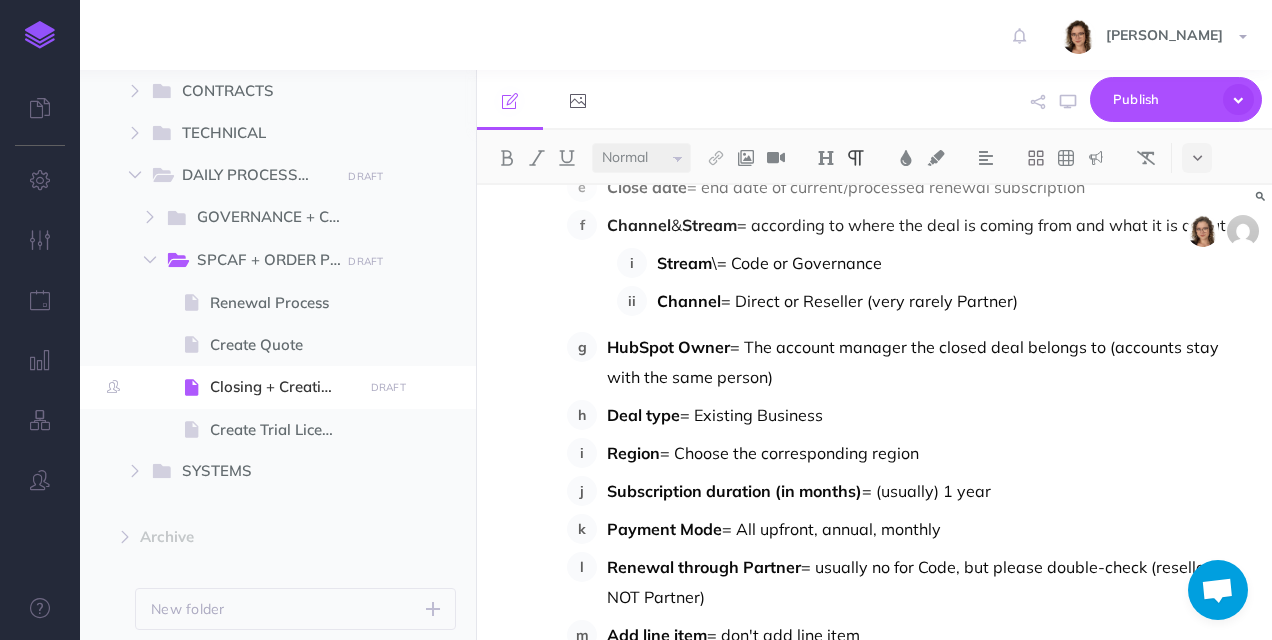scroll, scrollTop: 5900, scrollLeft: 0, axis: vertical 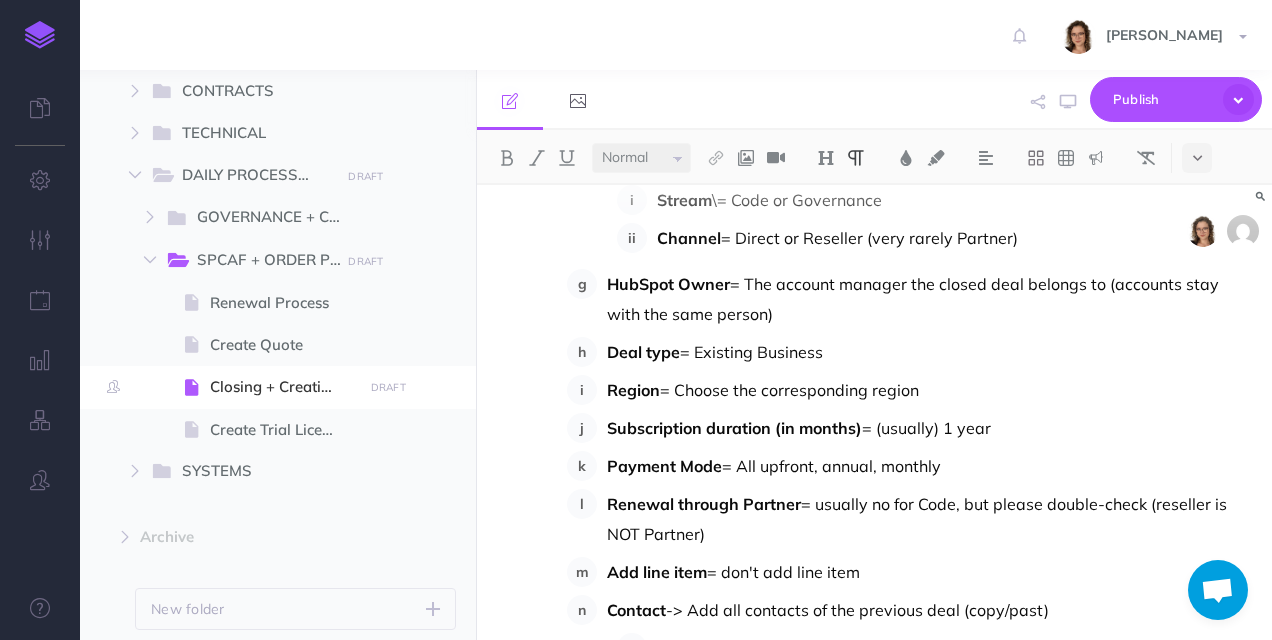 click on "Region  = Choose the corresponding region" at bounding box center (927, 390) 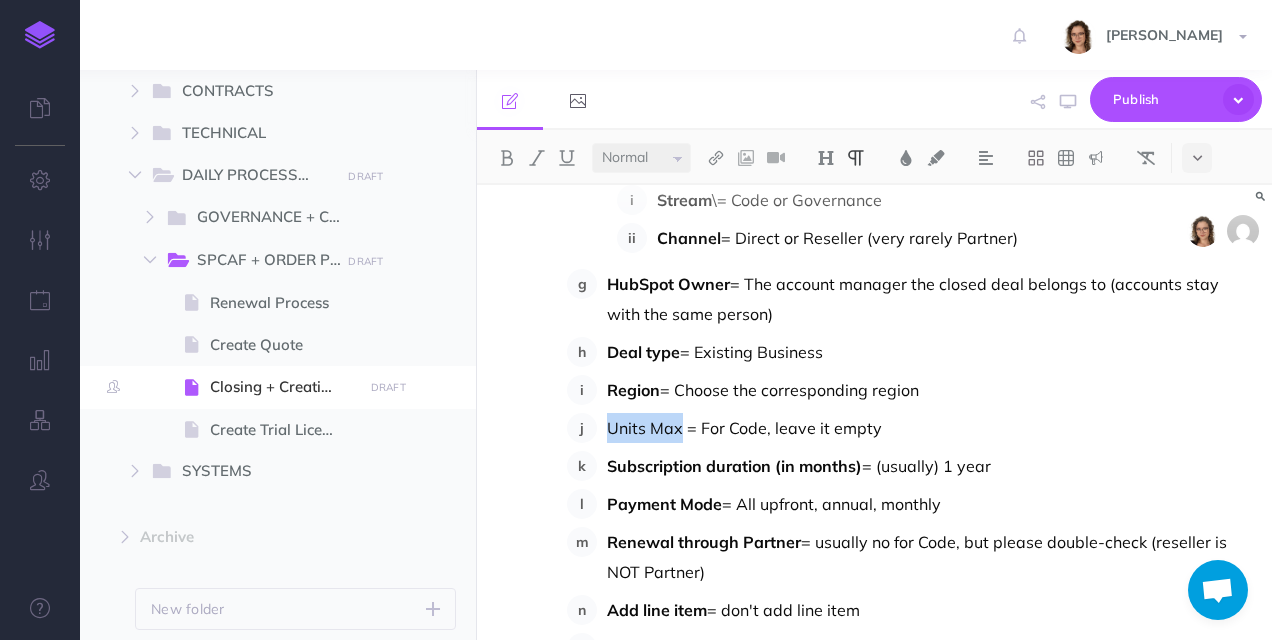 drag, startPoint x: 682, startPoint y: 367, endPoint x: 609, endPoint y: 372, distance: 73.171036 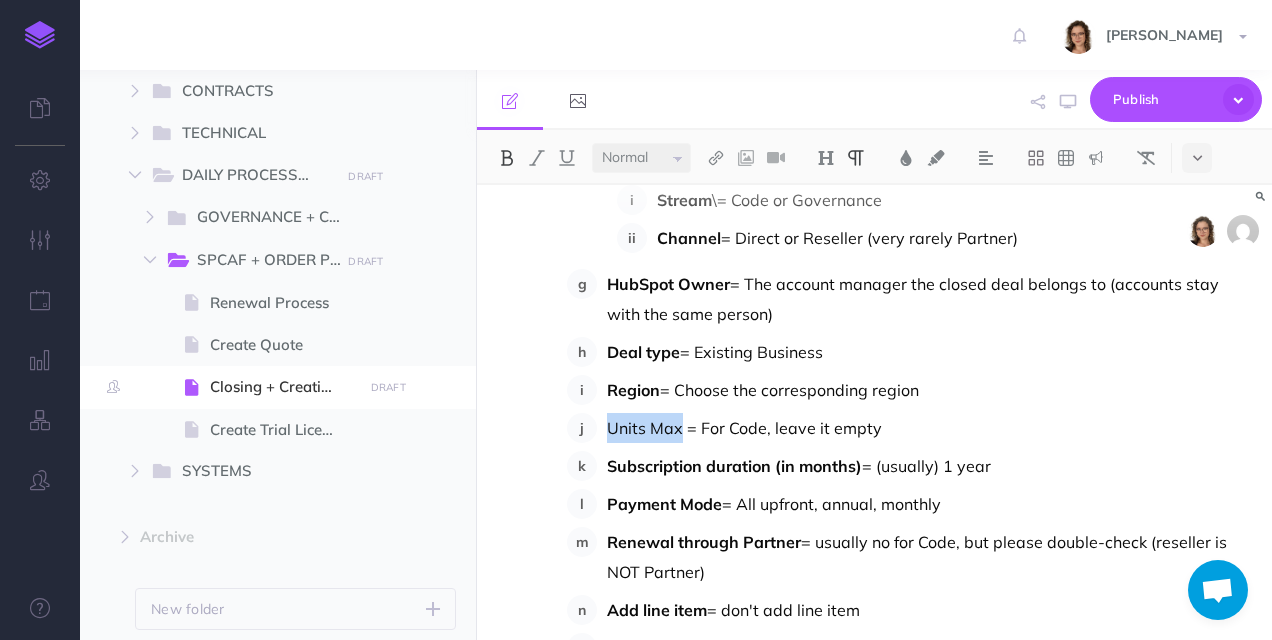 click at bounding box center (507, 158) 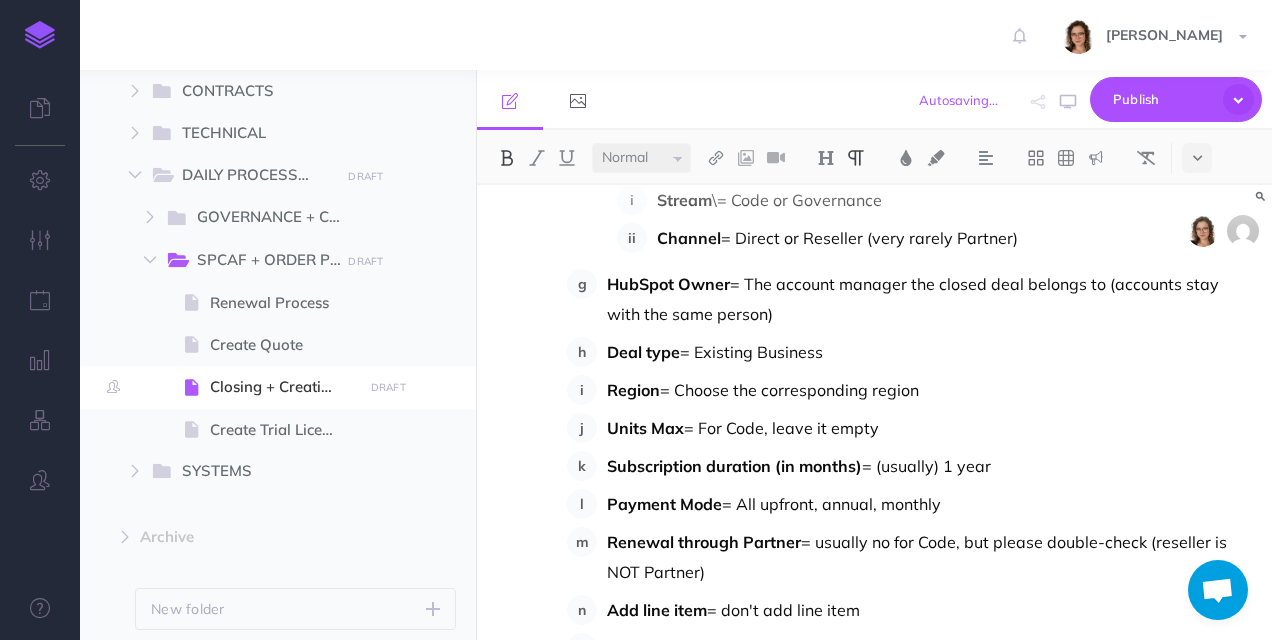 click on "Units Max  = For Code, leave it empty" at bounding box center (927, 428) 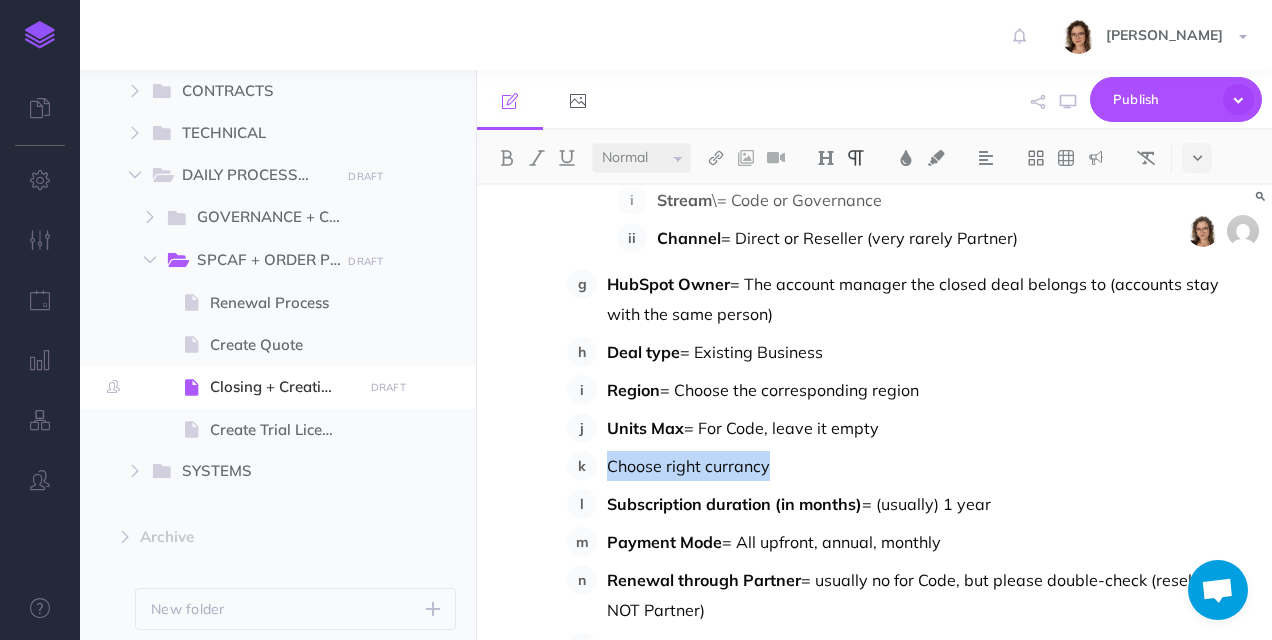 drag, startPoint x: 778, startPoint y: 408, endPoint x: 610, endPoint y: 404, distance: 168.0476 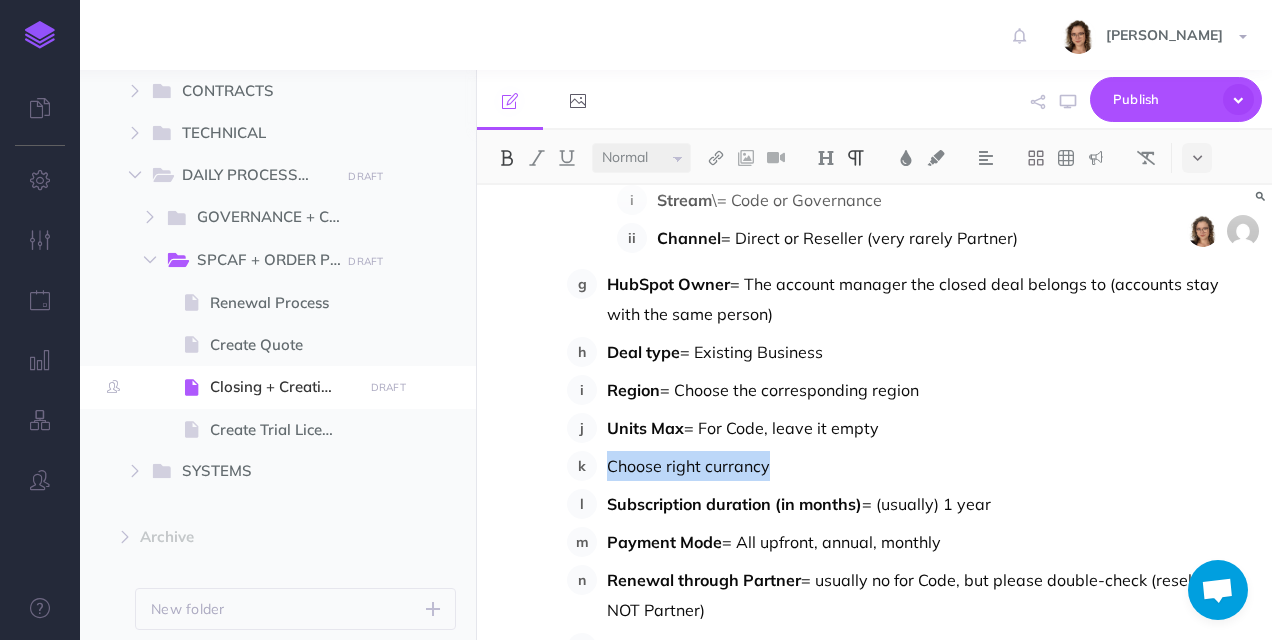 click at bounding box center [507, 158] 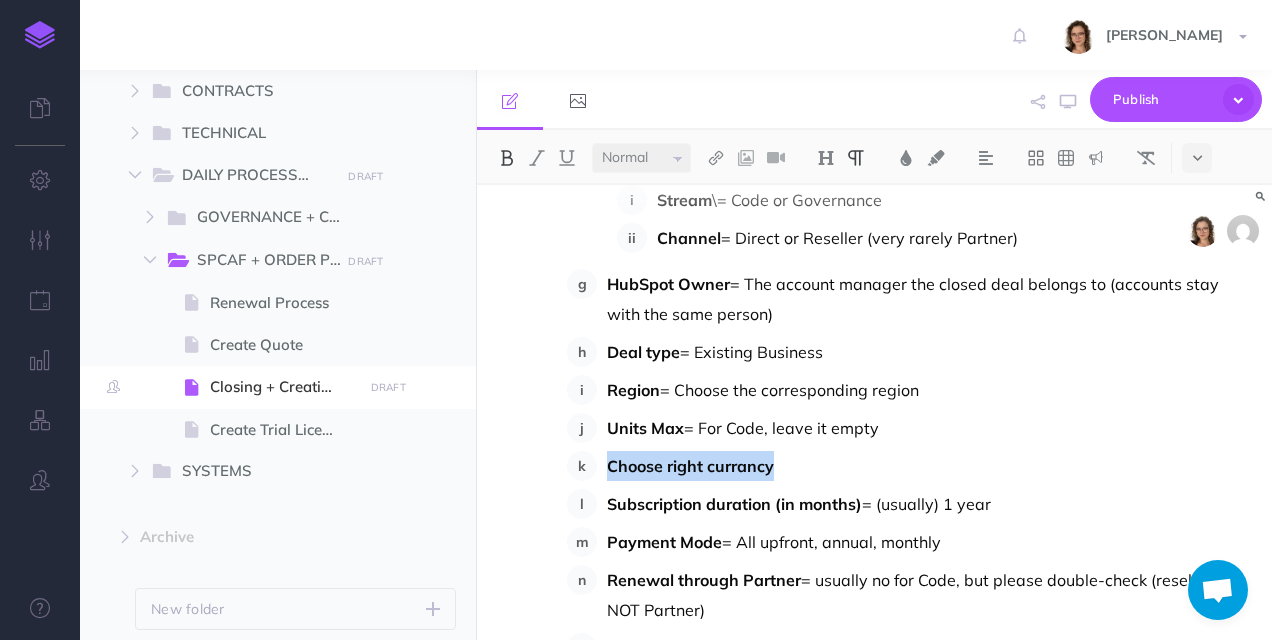 click on "Choose right currancy" at bounding box center (690, 466) 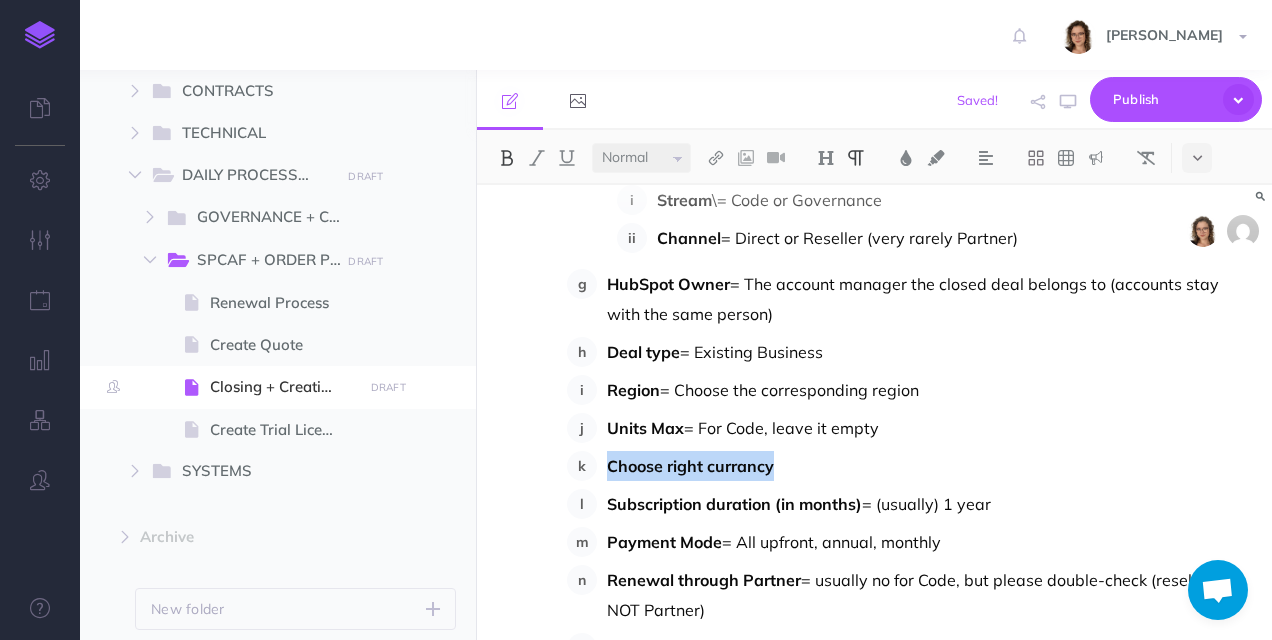 drag, startPoint x: 607, startPoint y: 404, endPoint x: 784, endPoint y: 404, distance: 177 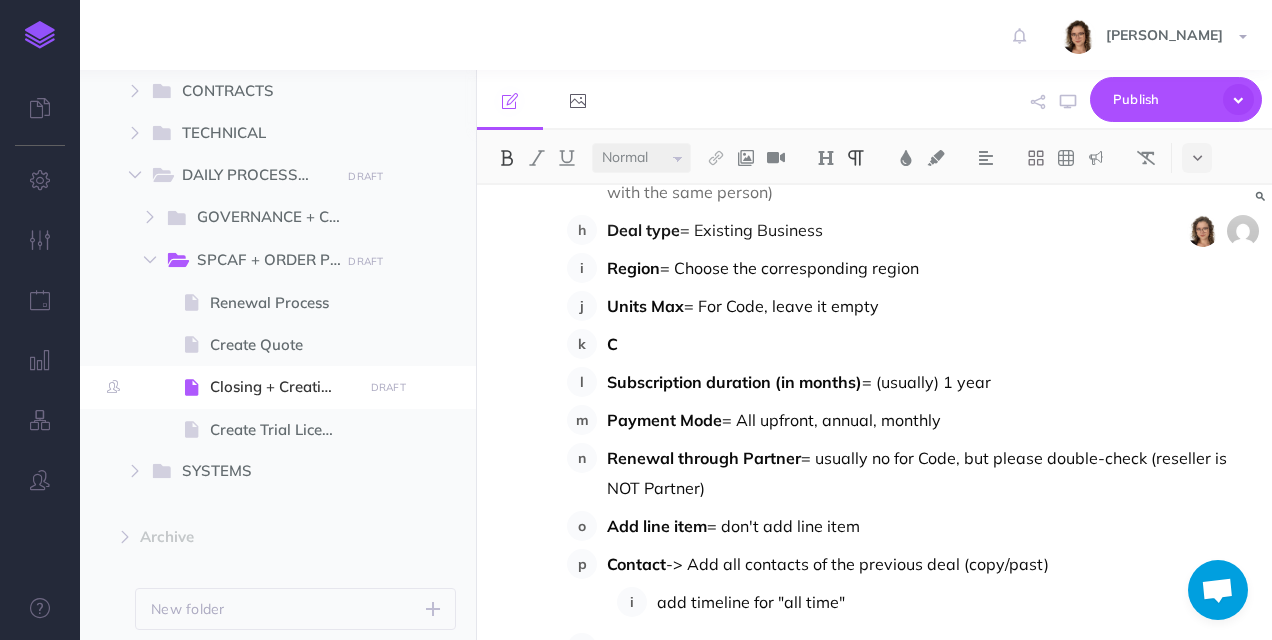 scroll, scrollTop: 5922, scrollLeft: 0, axis: vertical 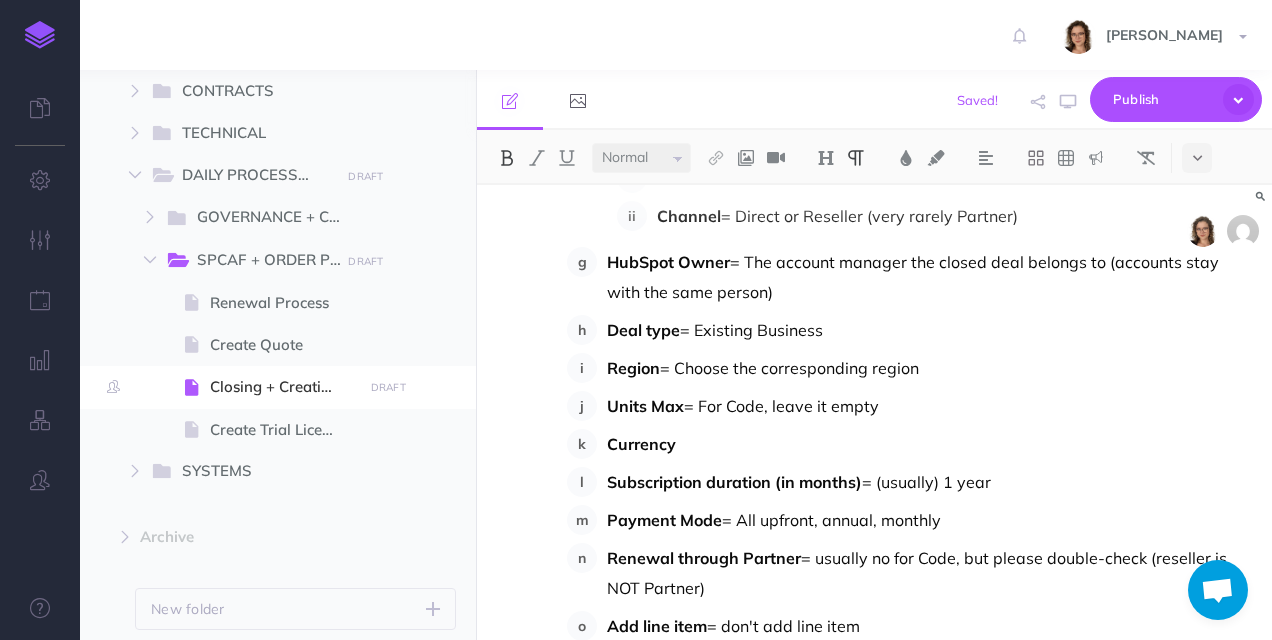 click at bounding box center (507, 158) 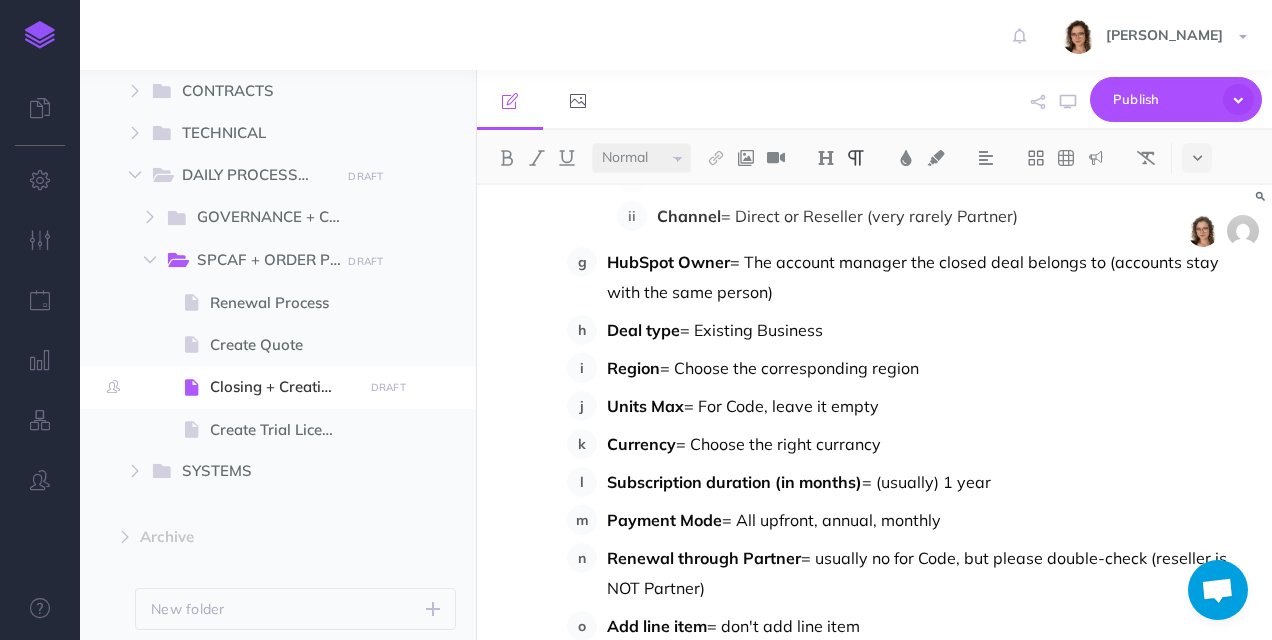 click on "Currency  = Choose the right currancy" at bounding box center [927, 444] 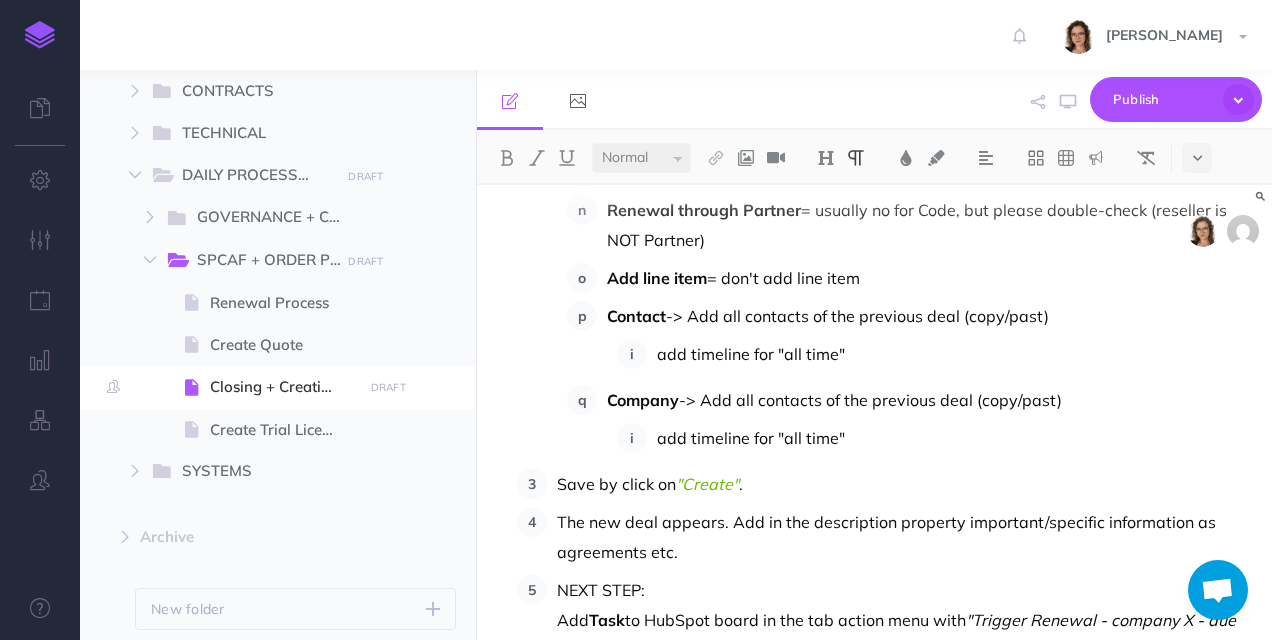 scroll, scrollTop: 6222, scrollLeft: 0, axis: vertical 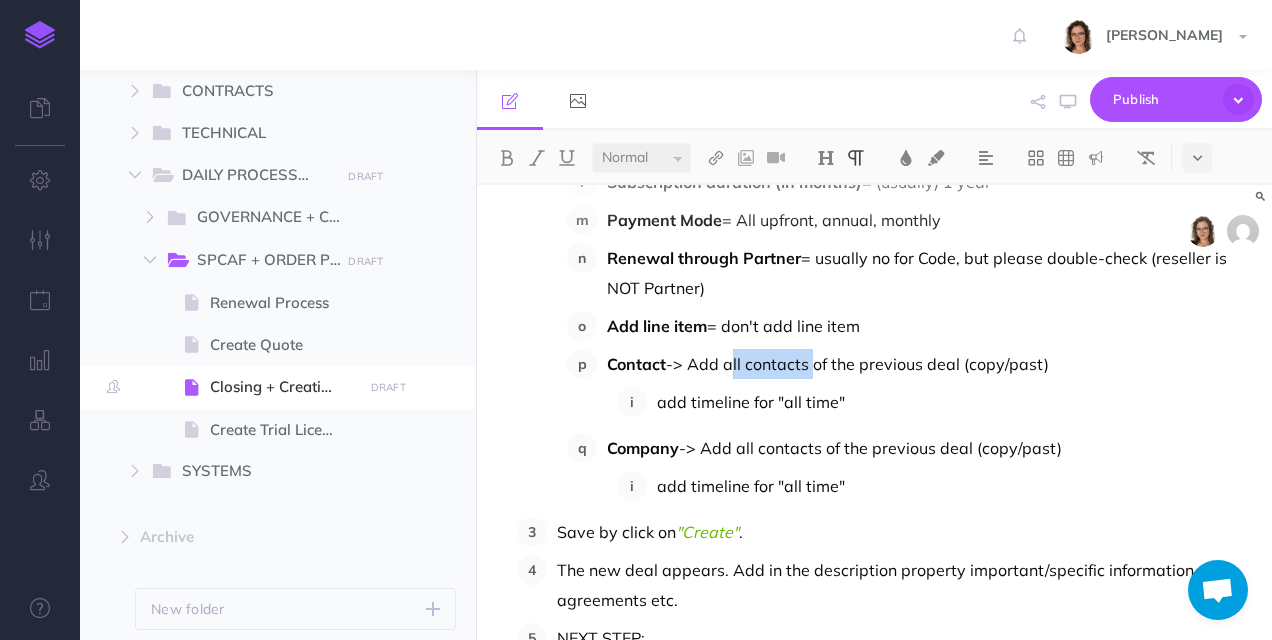 drag, startPoint x: 729, startPoint y: 310, endPoint x: 811, endPoint y: 302, distance: 82.38932 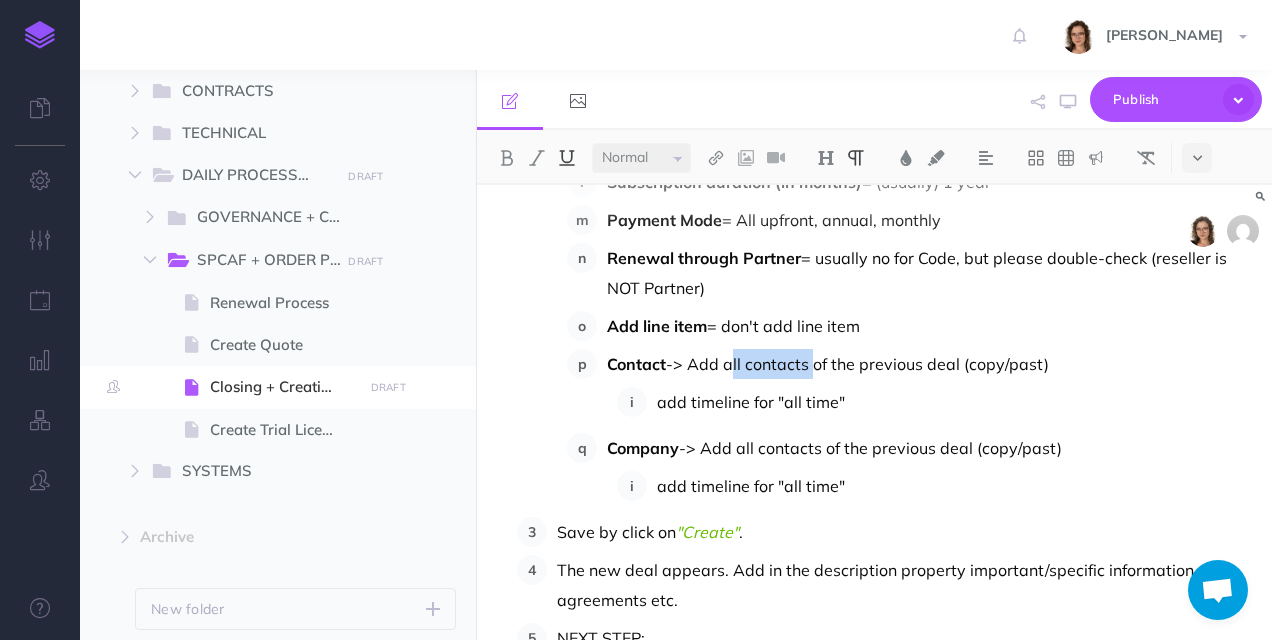 click at bounding box center (567, 158) 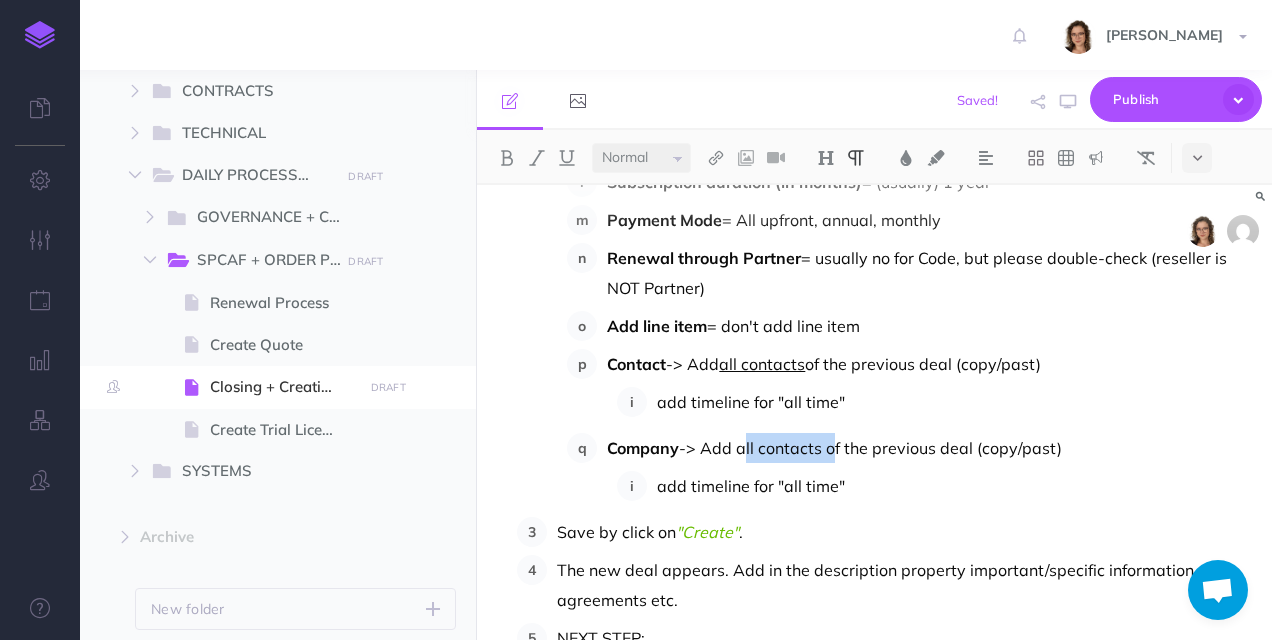 drag, startPoint x: 742, startPoint y: 391, endPoint x: 827, endPoint y: 388, distance: 85.052925 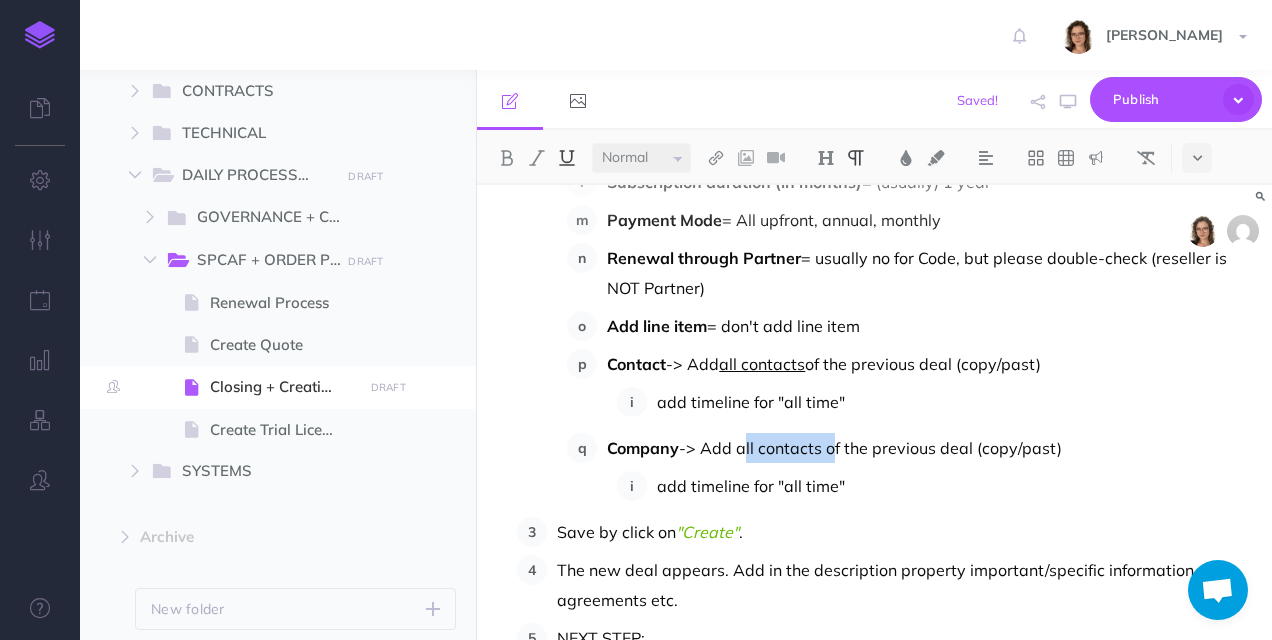 click at bounding box center (567, 158) 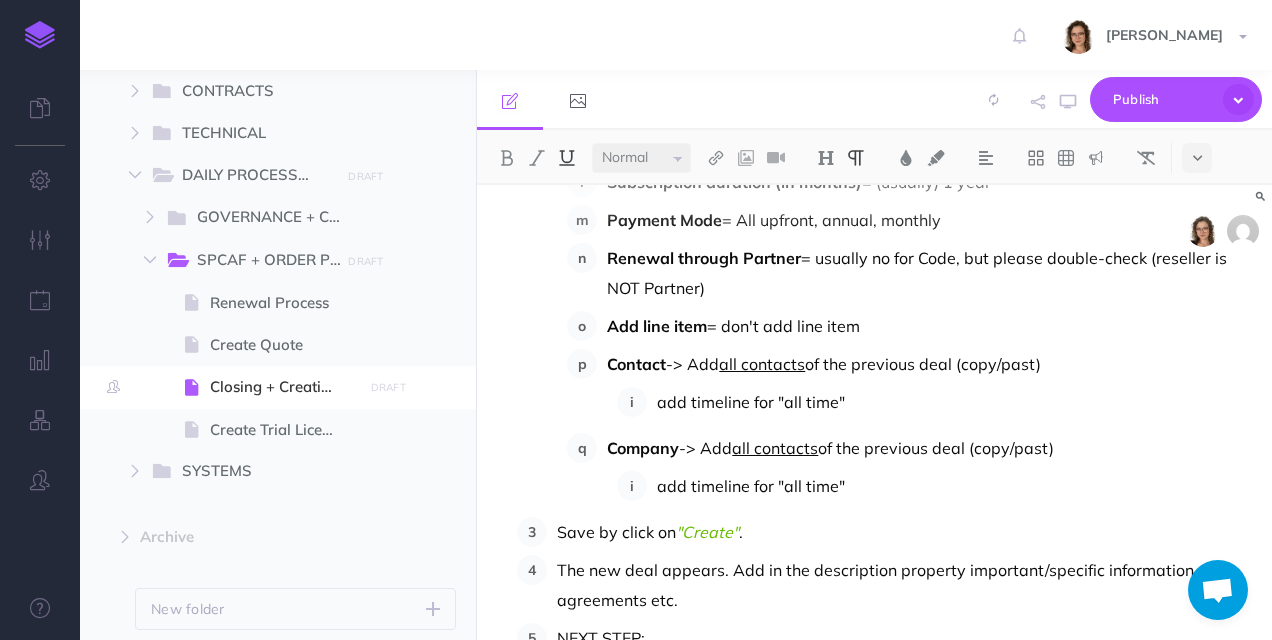 click on "Contact  -> Add  all contacts  of the previous deal (copy/past)" at bounding box center (927, 364) 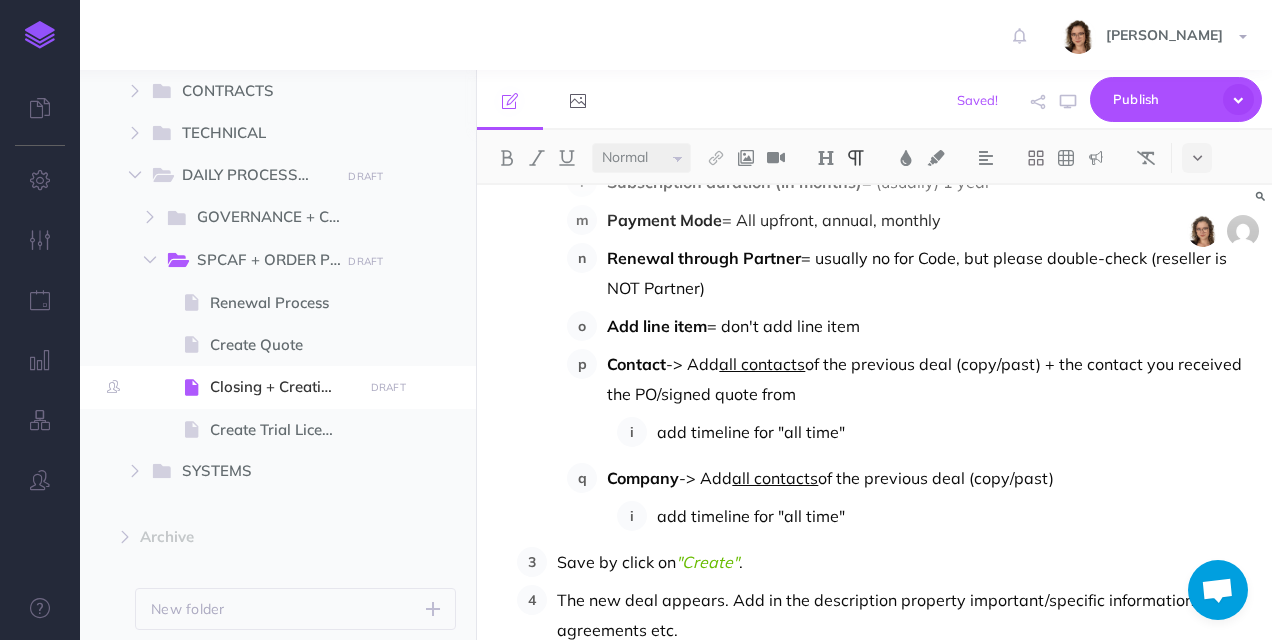 click on "Contact  -> Add  all contacts  of the previous deal (copy/past) + the contact you received the PO/signed quote from" at bounding box center [927, 379] 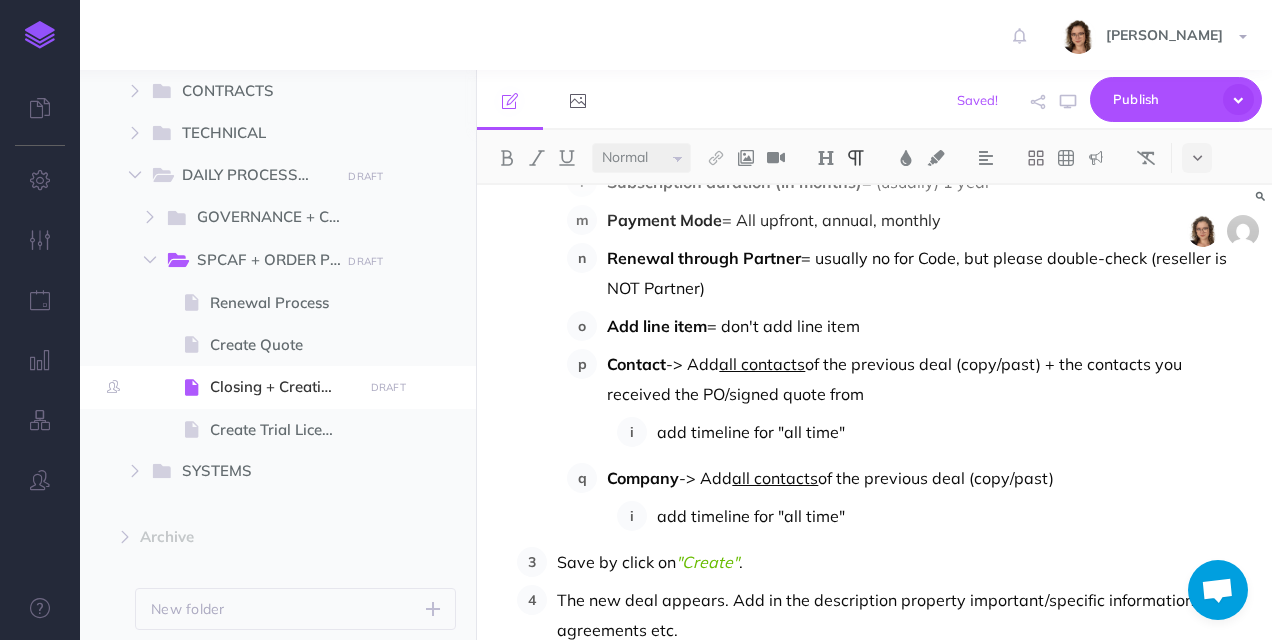 click on "Contact  -> Add  all contacts  of the previous deal (copy/past) + the contacts you received the PO/signed quote from" at bounding box center [927, 379] 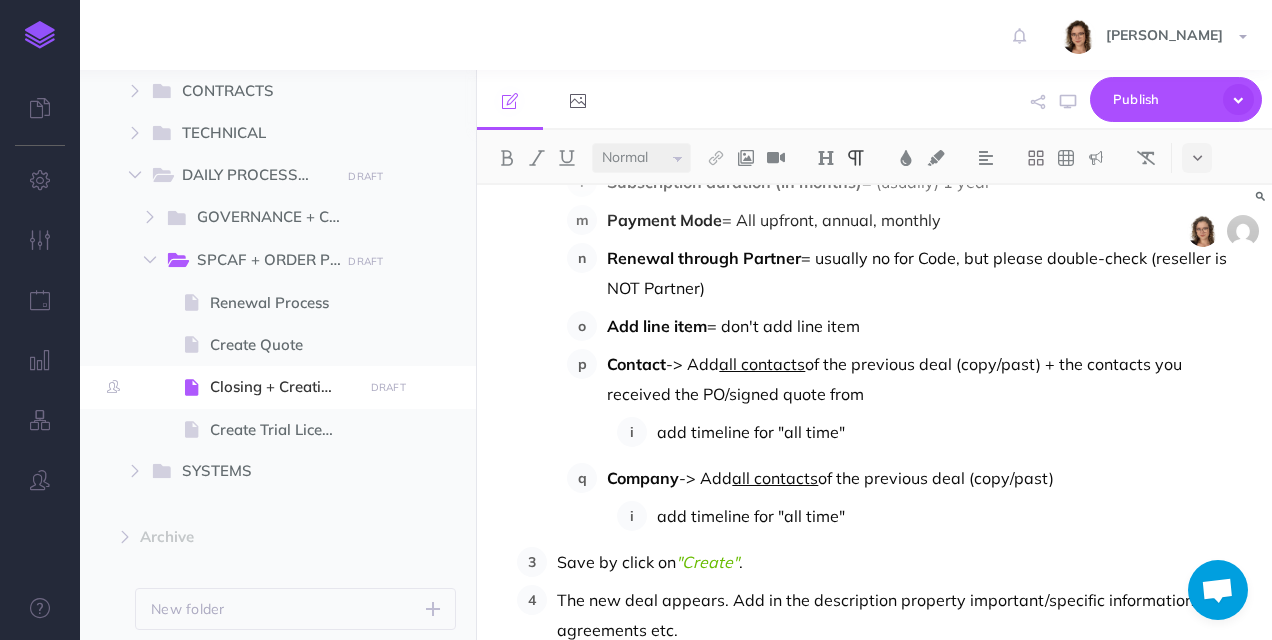 click on "Contact  -> Add  all contacts  of the previous deal (copy/past) + the contacts you received the PO/signed quote from" at bounding box center (927, 379) 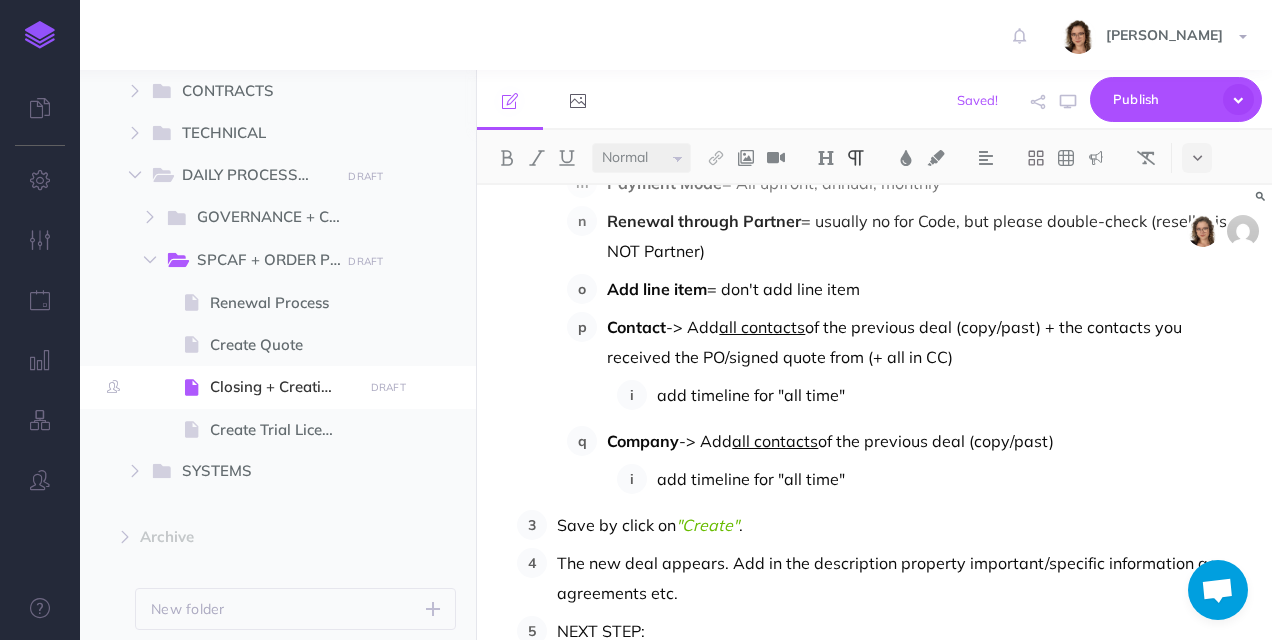 scroll, scrollTop: 6322, scrollLeft: 0, axis: vertical 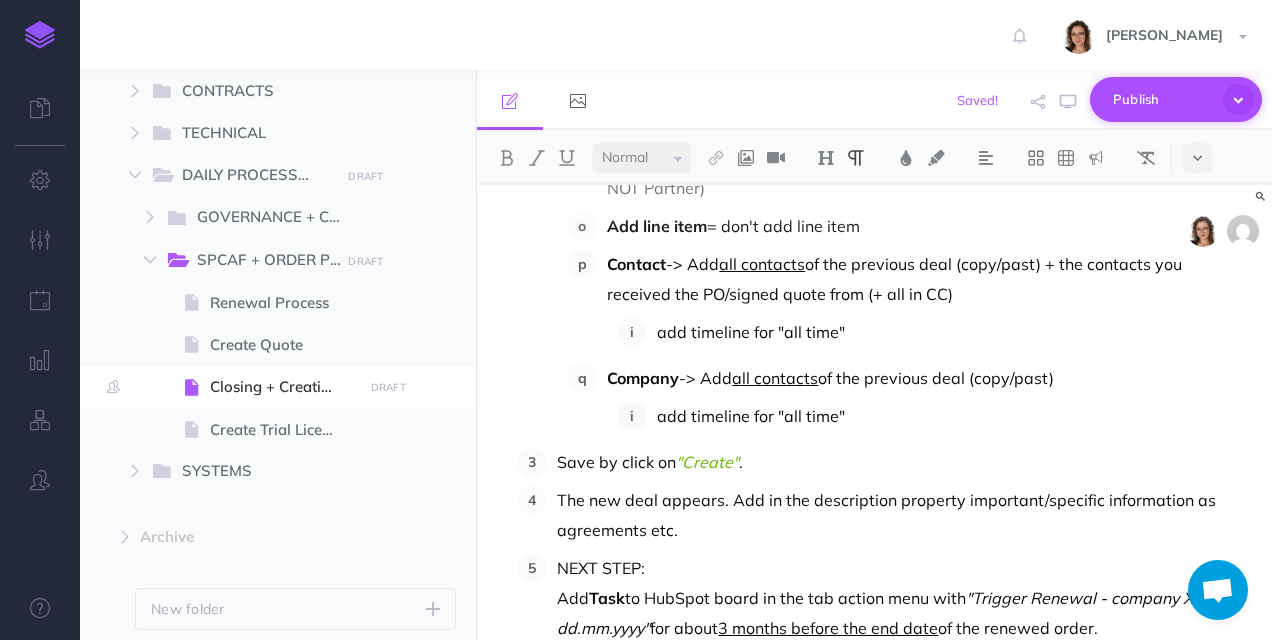 click at bounding box center [1238, 99] 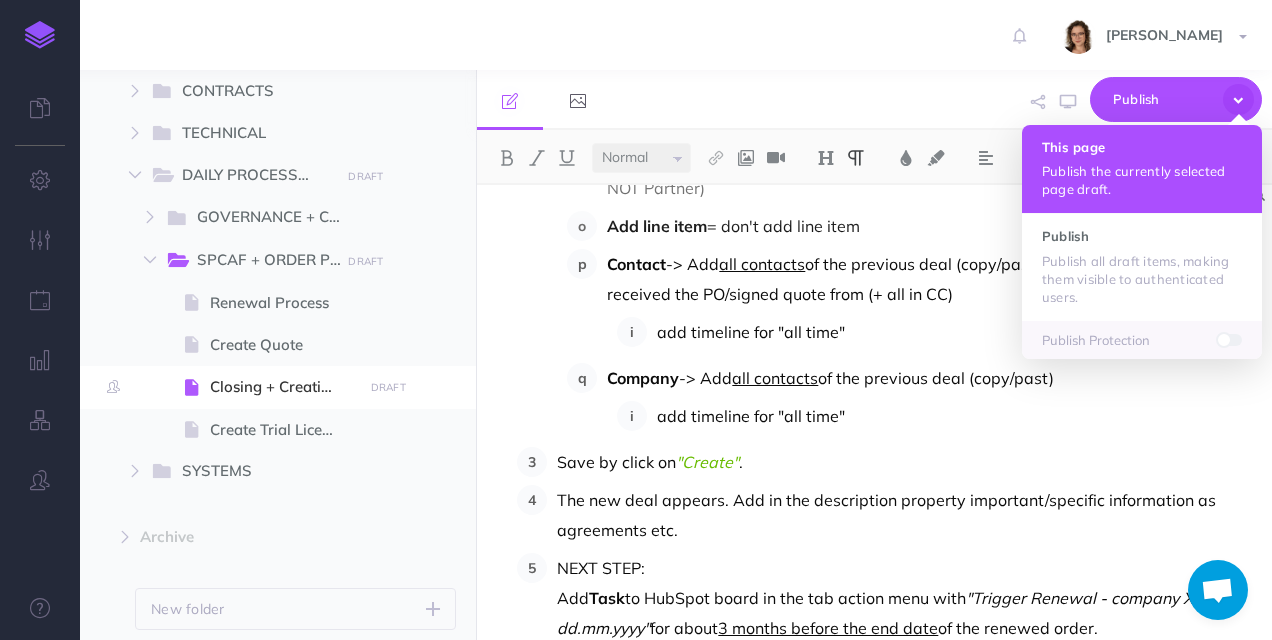 click on "Publish the currently selected page draft." at bounding box center (1142, 180) 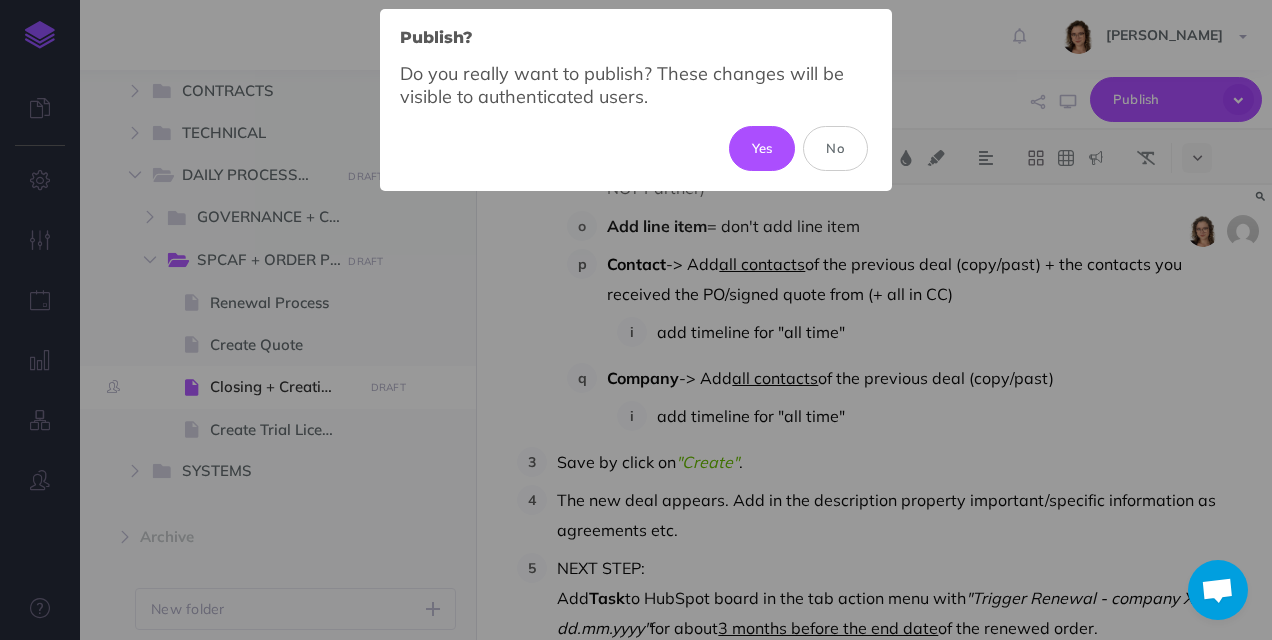 click on "Publish? × Do you really want to publish? These changes will be visible to authenticated users. Yes No" at bounding box center (636, 320) 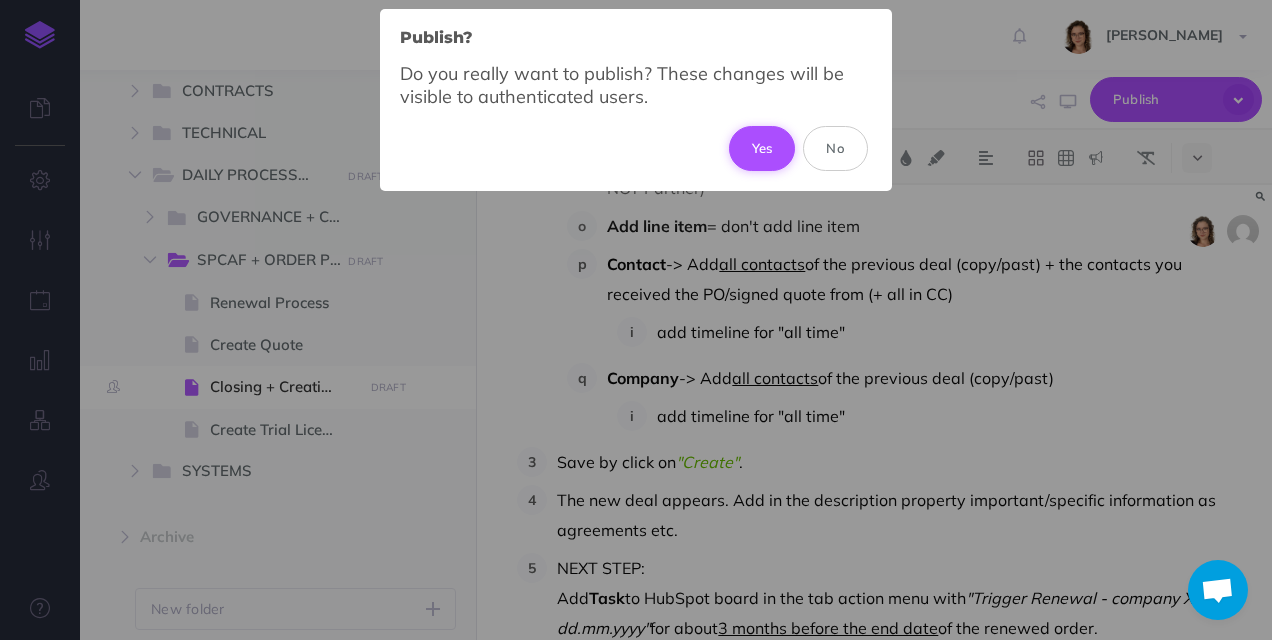 click on "Yes" at bounding box center (762, 148) 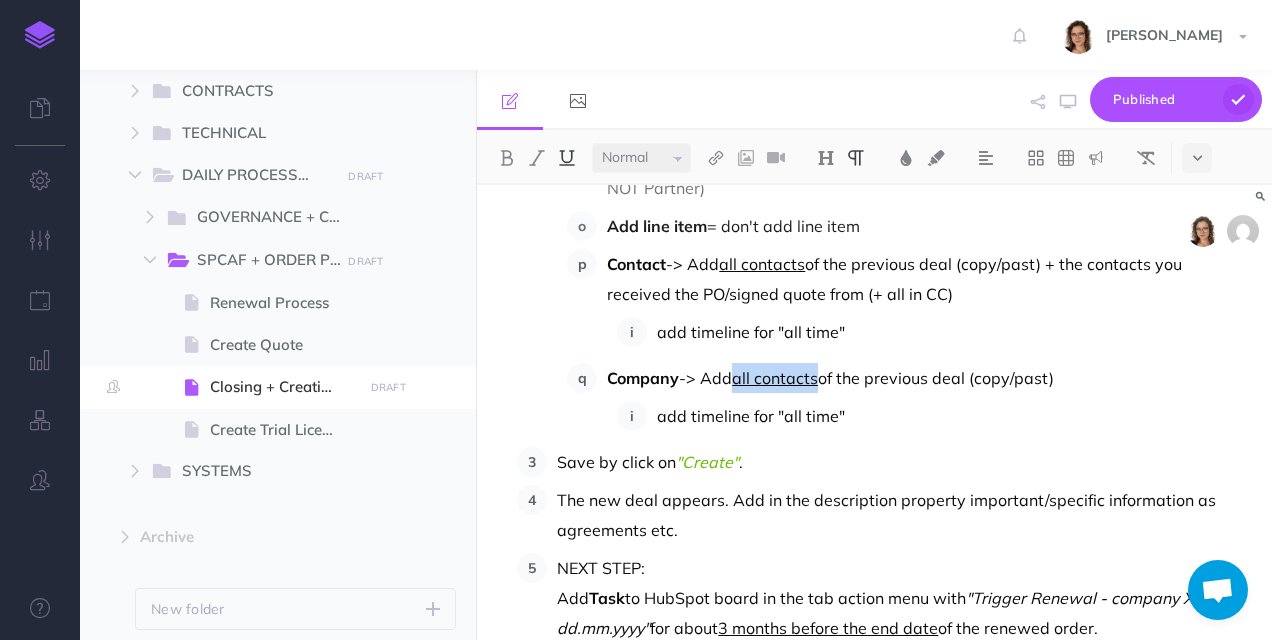 drag, startPoint x: 810, startPoint y: 320, endPoint x: 739, endPoint y: 318, distance: 71.02816 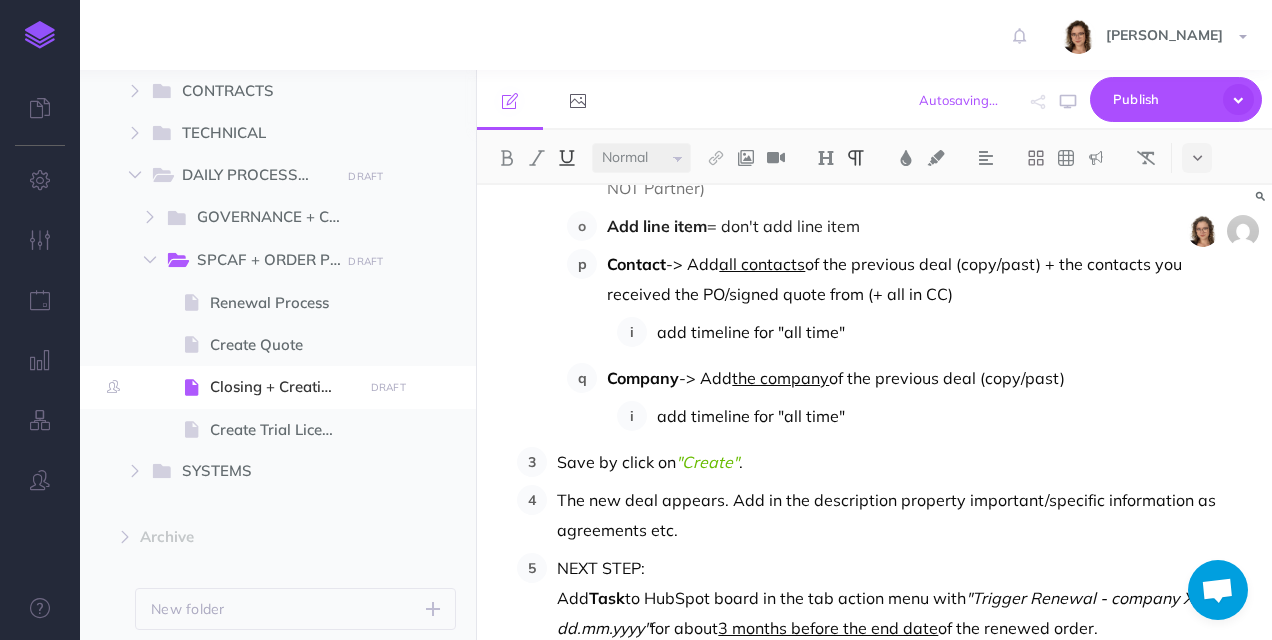 click on "Company  -> Add  the company  of the previous deal (copy/past)" at bounding box center [927, 378] 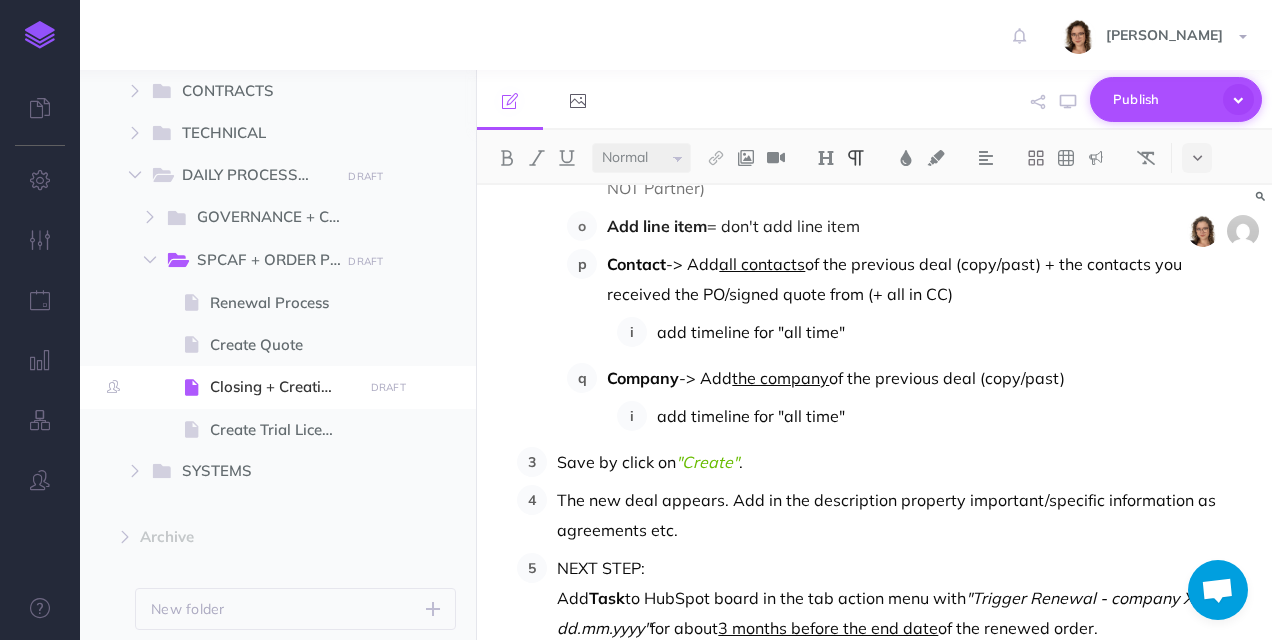 click at bounding box center (1238, 99) 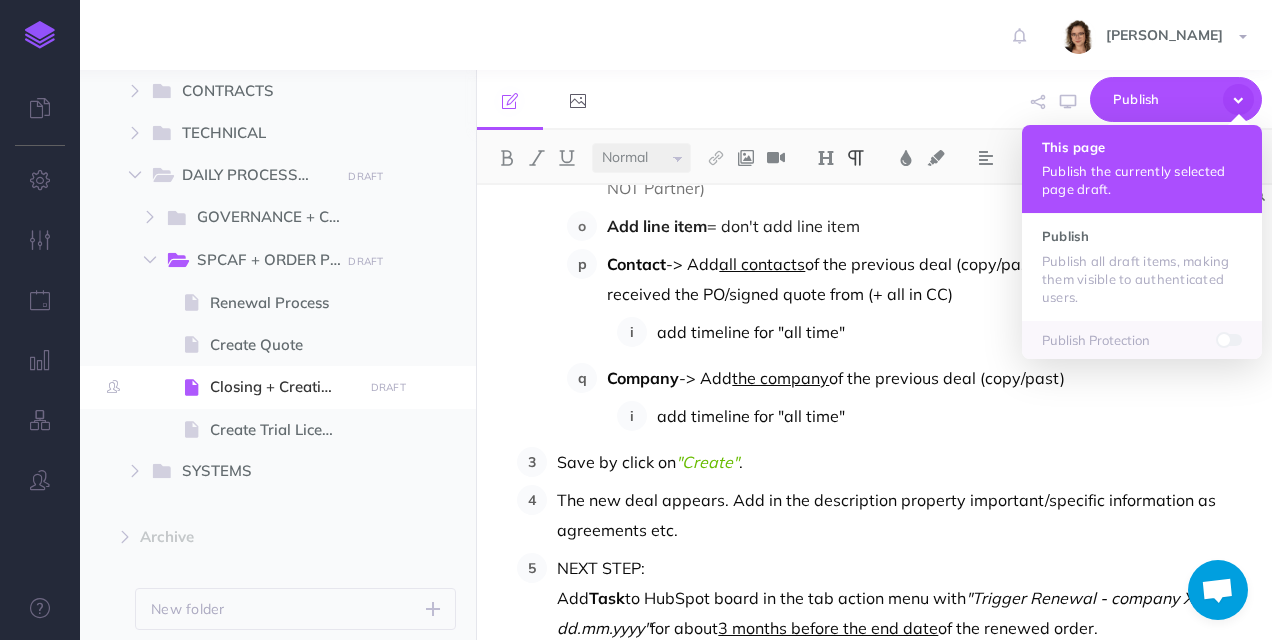 click on "Publish the currently selected page draft." at bounding box center [1142, 180] 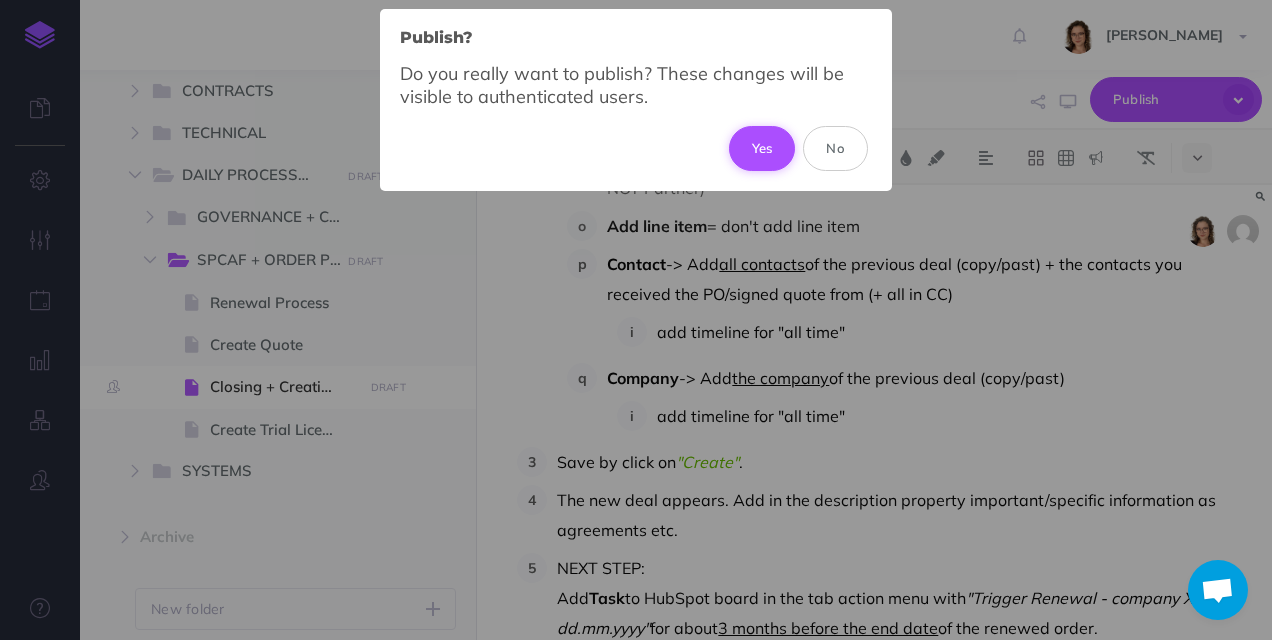 click on "Yes" at bounding box center [762, 148] 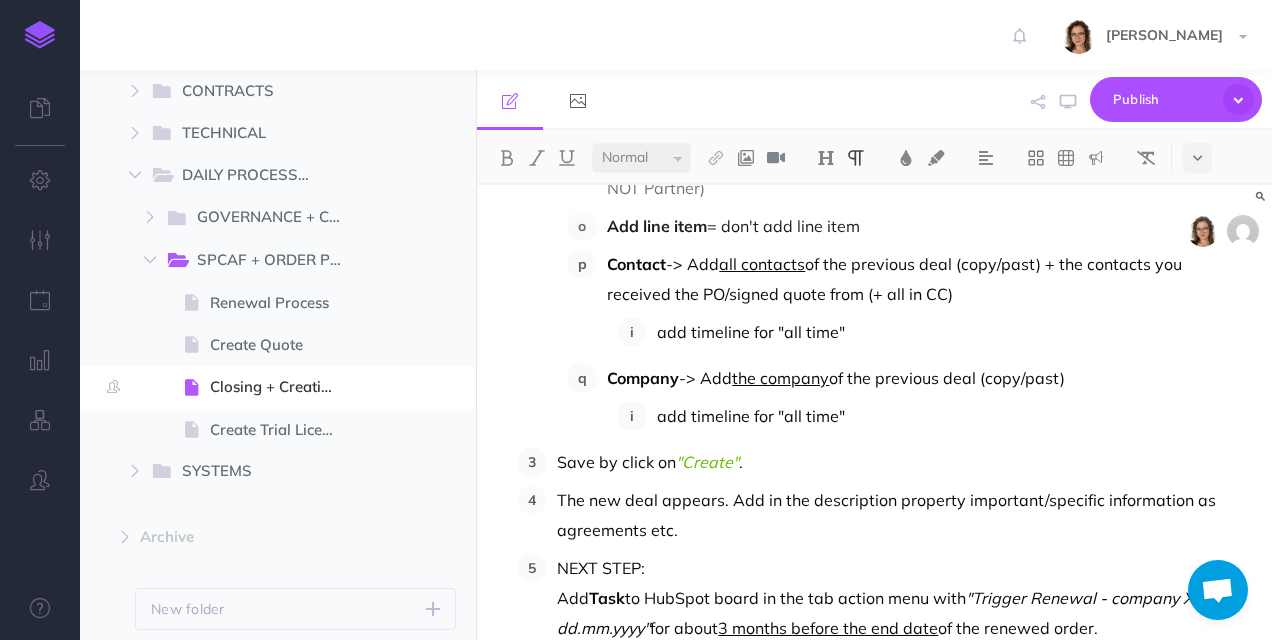 click on "add timeline for "all time"" at bounding box center (952, 332) 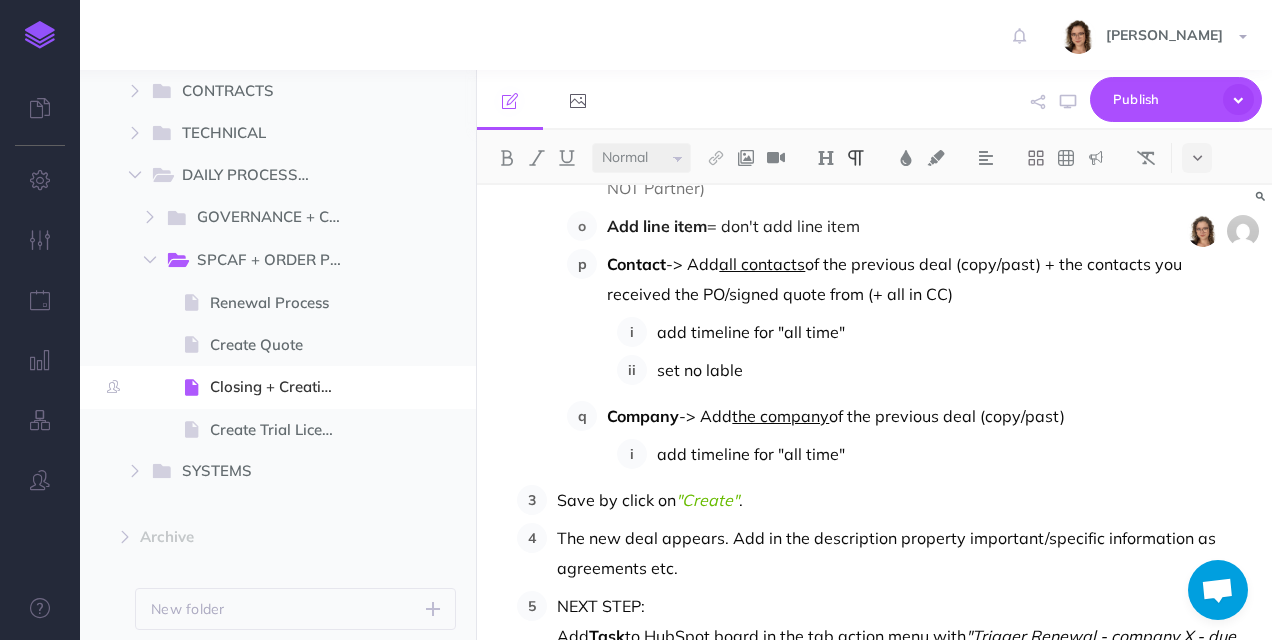 click on "add timeline for "all time"" at bounding box center (952, 454) 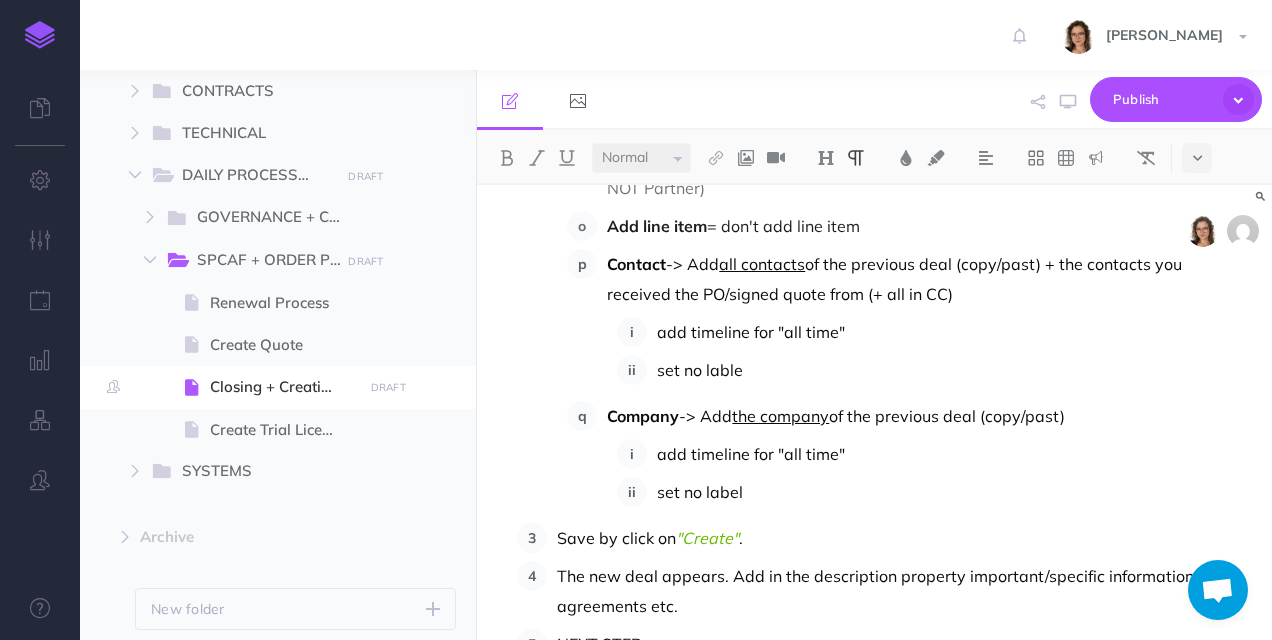 click on "set no lable" at bounding box center (952, 370) 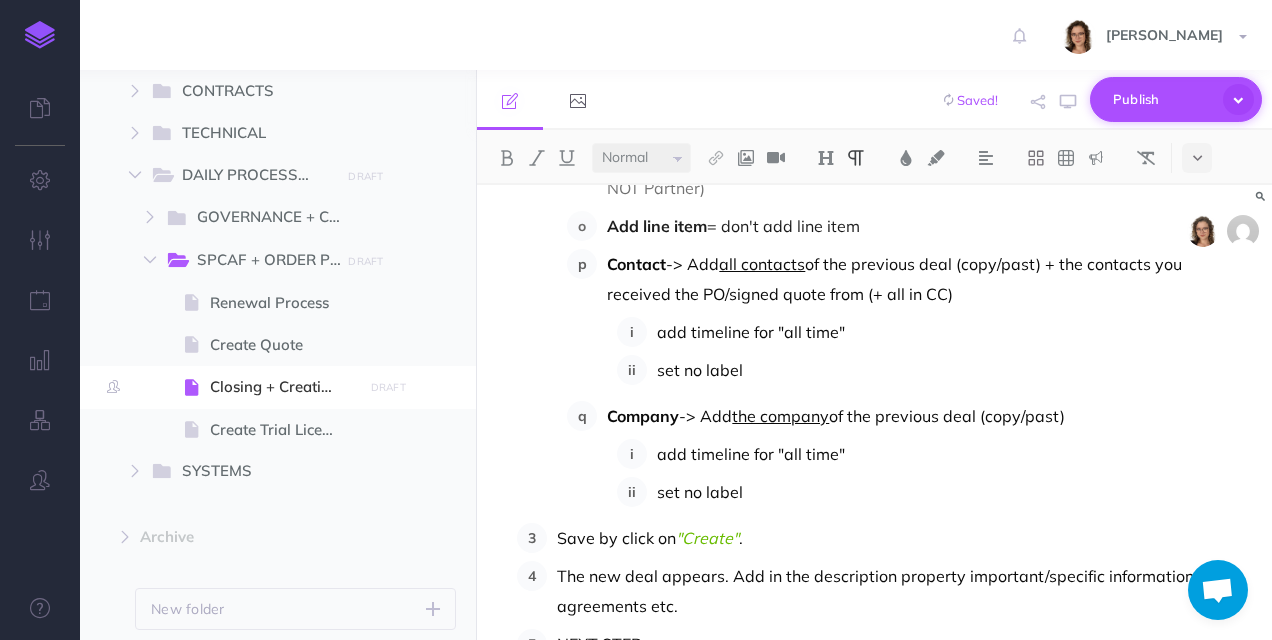 click at bounding box center [1238, 99] 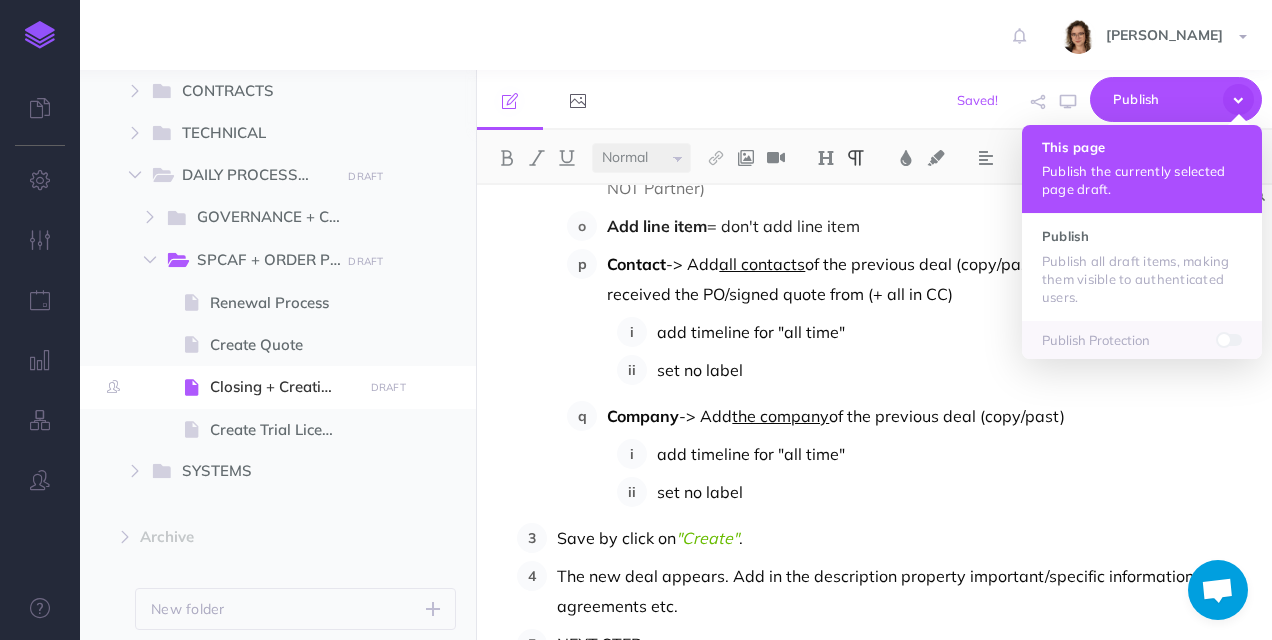 click on "Publish the currently selected page draft." at bounding box center (1142, 180) 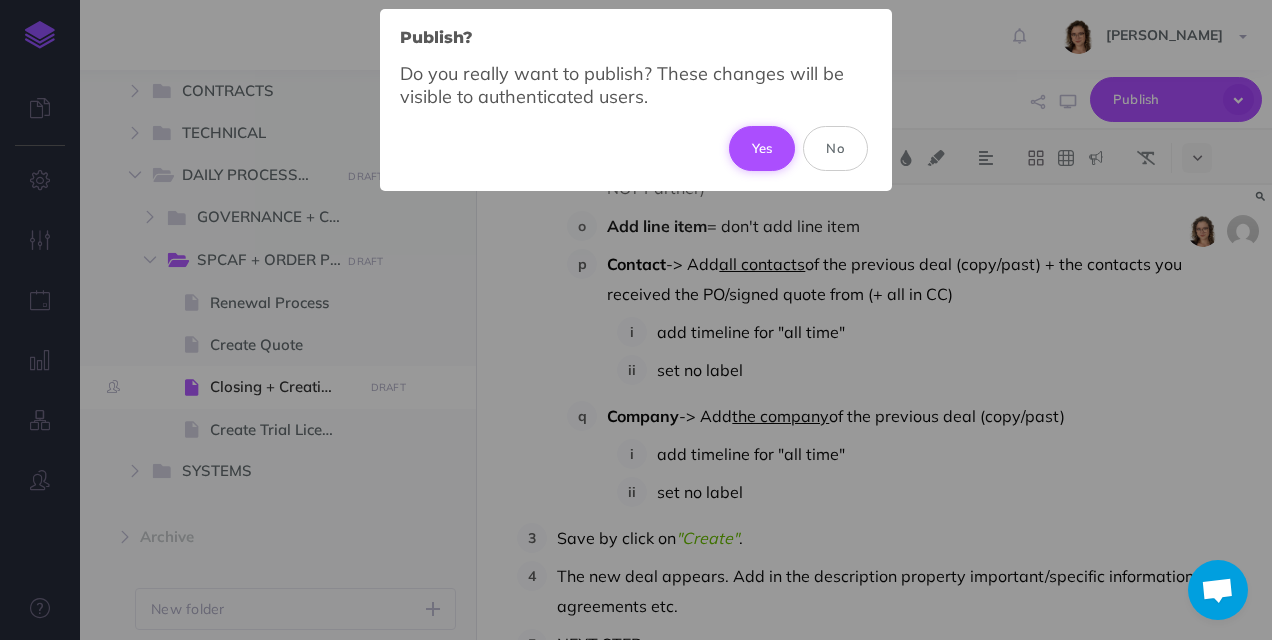 click on "Yes" at bounding box center [762, 148] 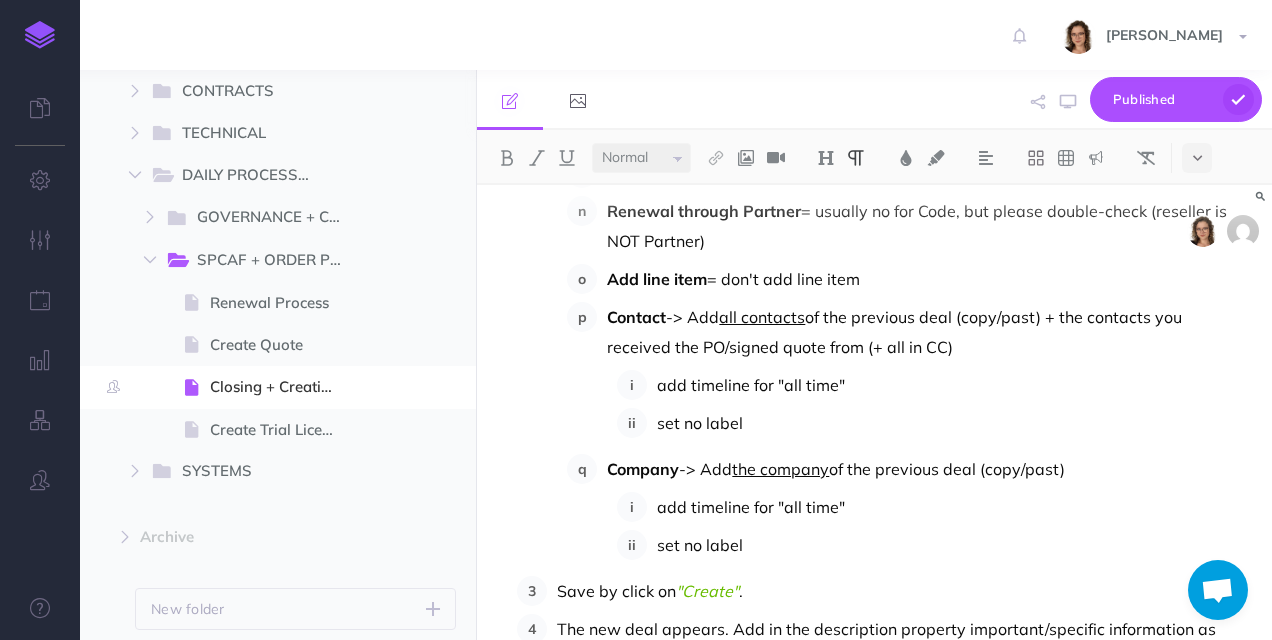 scroll, scrollTop: 6222, scrollLeft: 0, axis: vertical 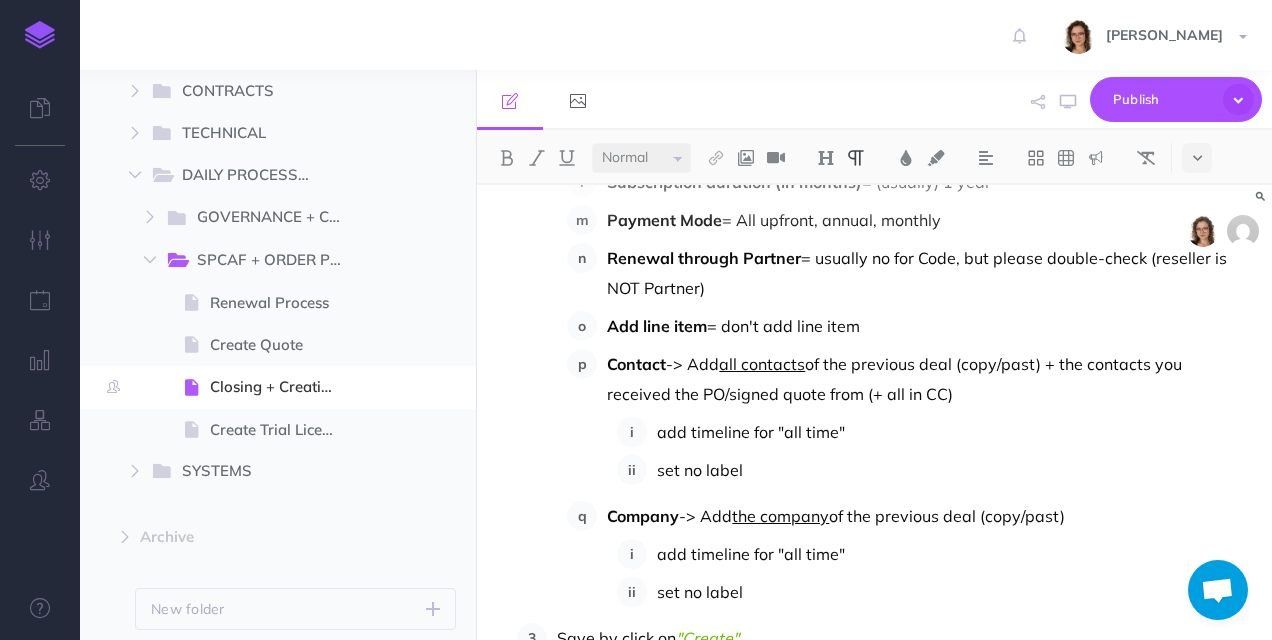 click on "Contact  -> Add  all contacts  of the previous deal (copy/past) + the contacts you received the PO/signed quote from (+ all in CC)" at bounding box center [927, 379] 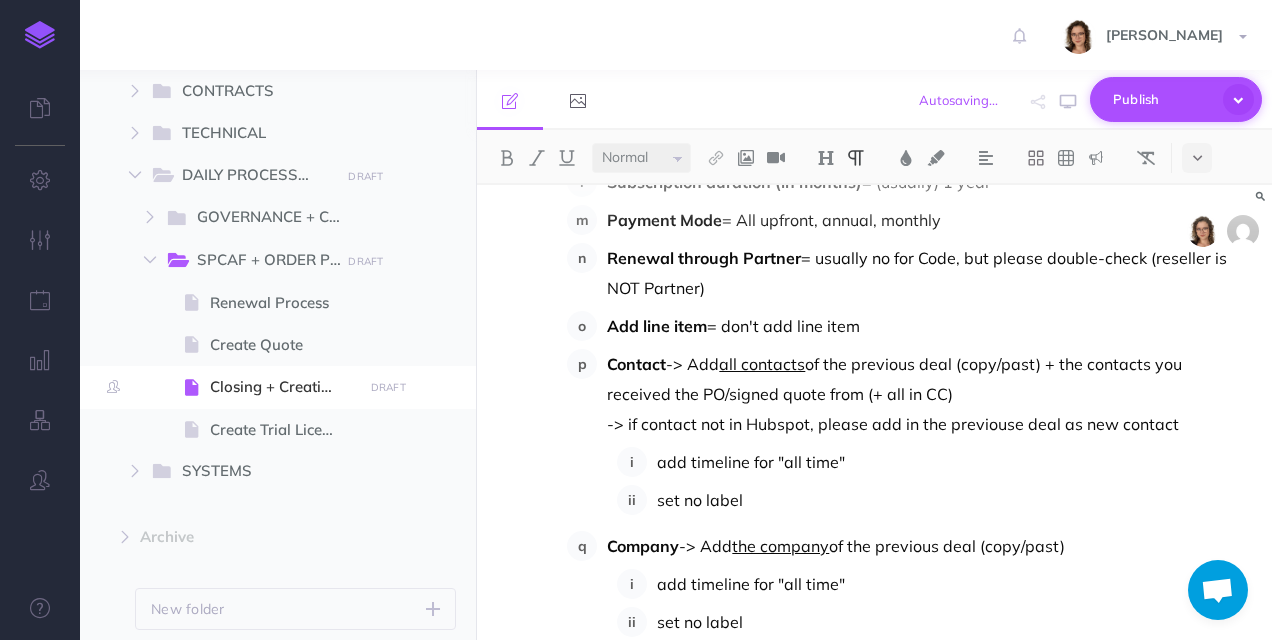 click at bounding box center [1238, 99] 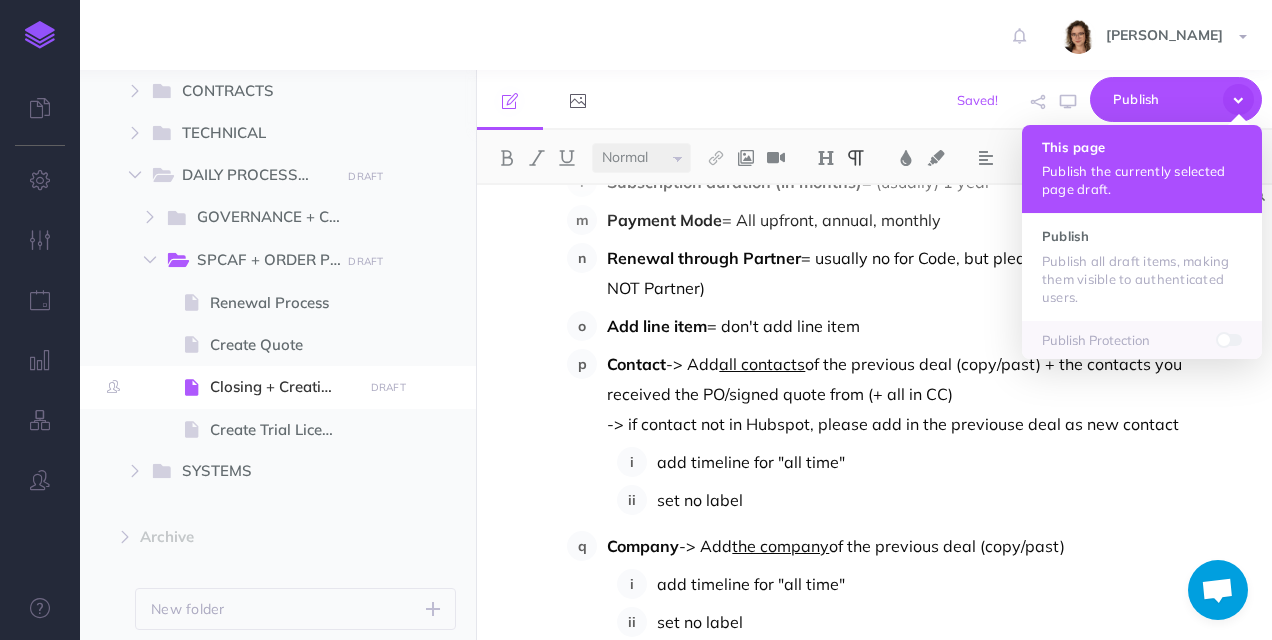 click on "Publish the currently selected page draft." at bounding box center [1142, 180] 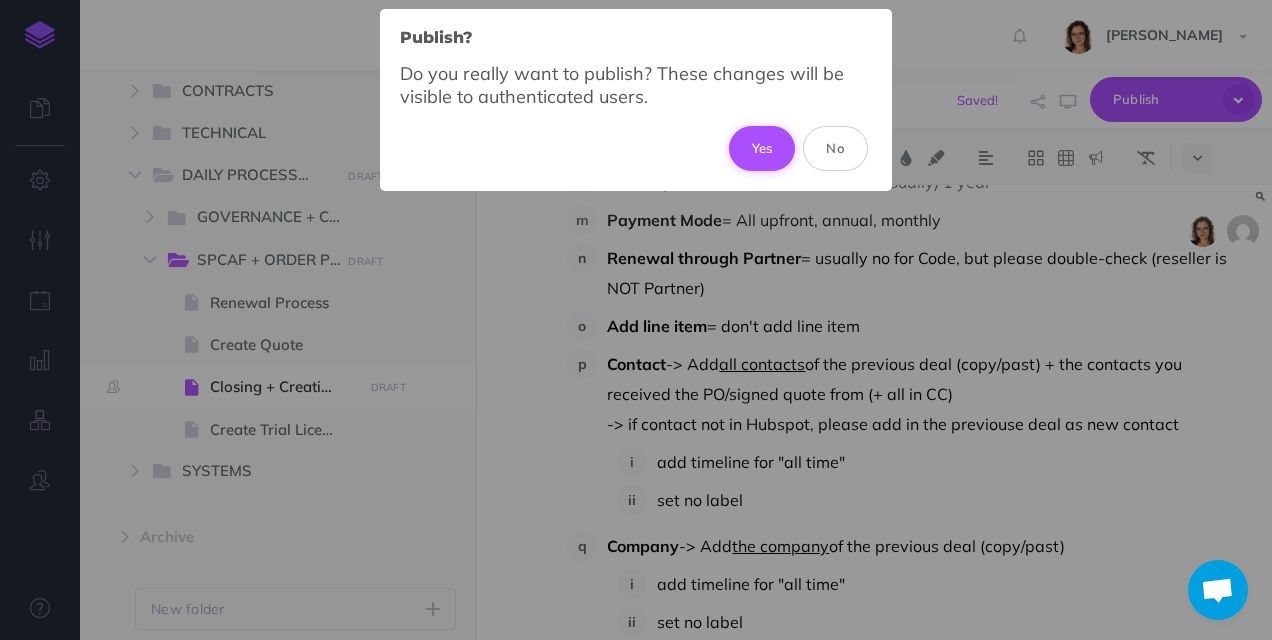 click on "Yes" at bounding box center (762, 148) 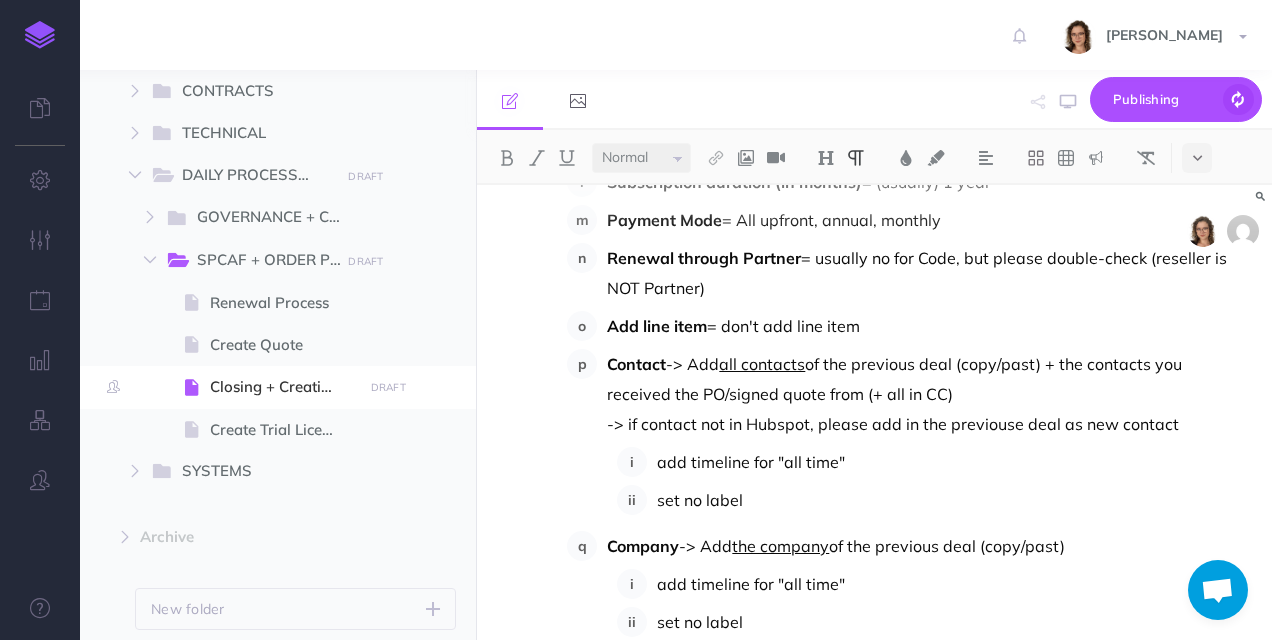 click on "[PERSON_NAME]     Settings
Account Settings
Teams
Create Team
Rencore Team
Support
Documentation
Contact Us
Logout" at bounding box center [636, 35] 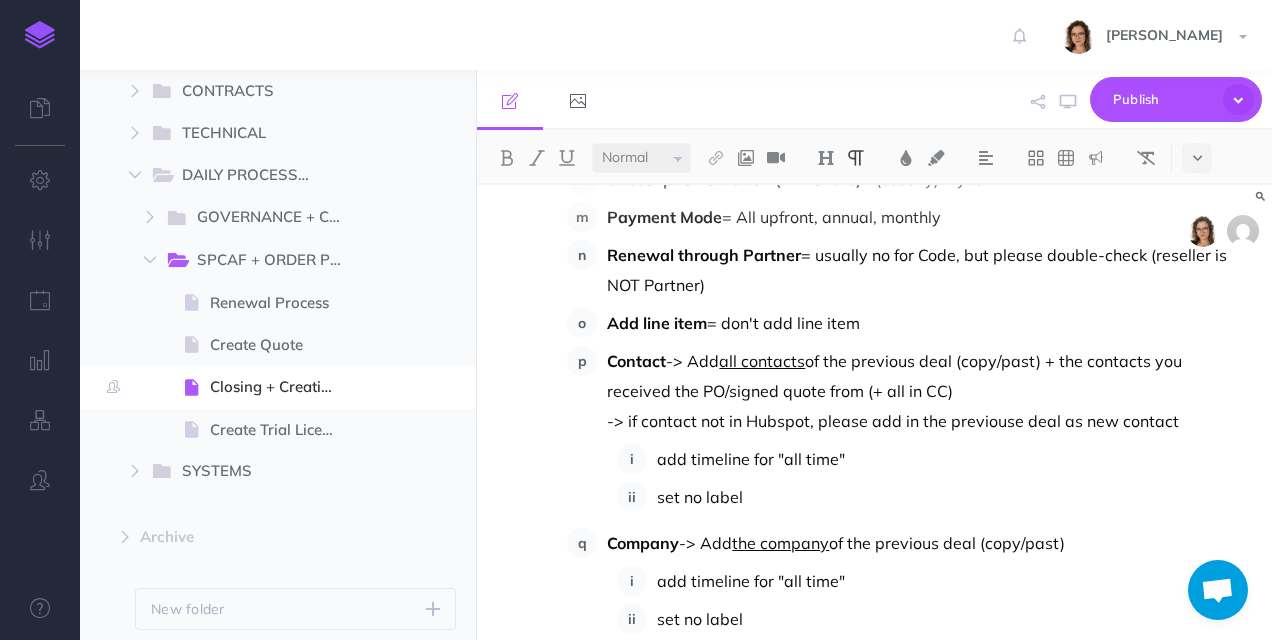 scroll, scrollTop: 6222, scrollLeft: 0, axis: vertical 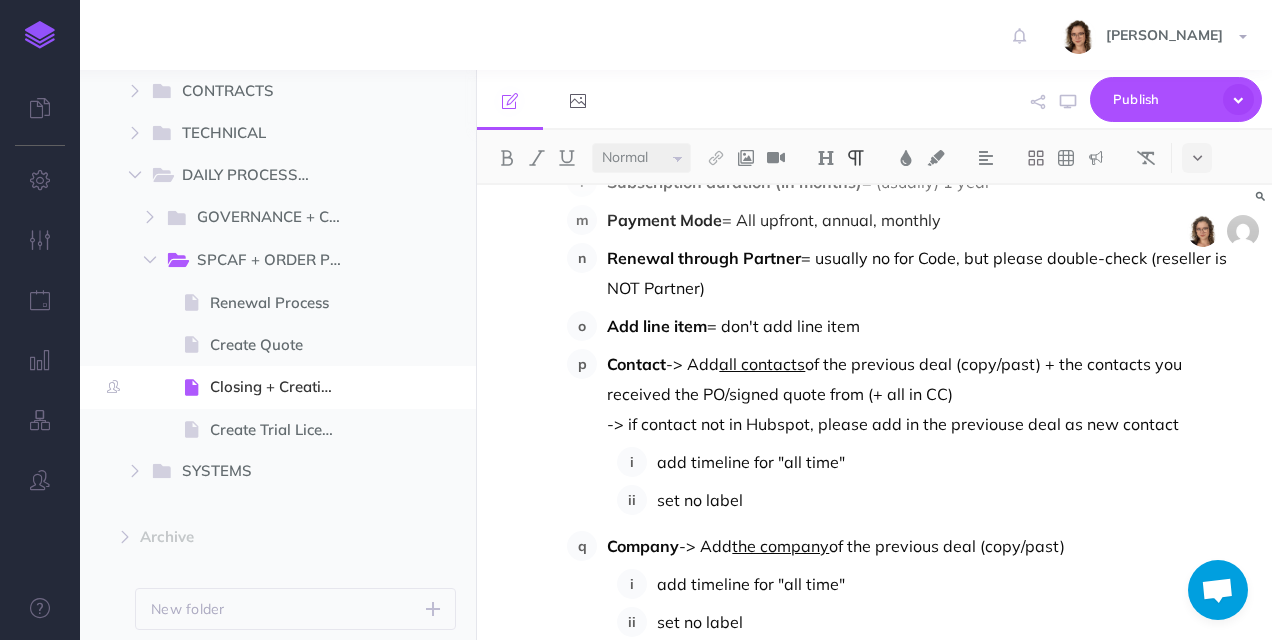 click on "Contact  -> Add  all contacts  of the previous deal (copy/past) + the contacts you received the PO/signed quote from (+ all in CC) -> if contact not in Hubspot, please add in the previouse deal as new contact" at bounding box center (927, 394) 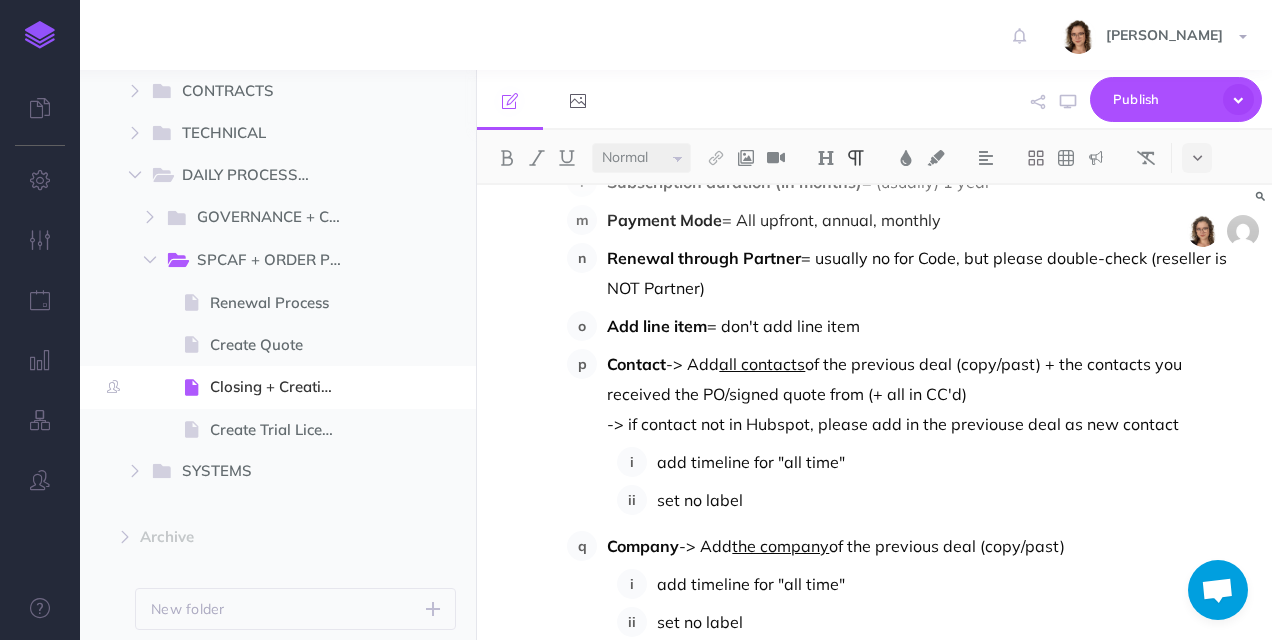 click on "Contact  -> Add  all contacts  of the previous deal (copy/past) + the contacts you received the PO/signed quote from (+ all in CC'd) -> if contact not in Hubspot, please add in the previouse deal as new contact" at bounding box center [927, 394] 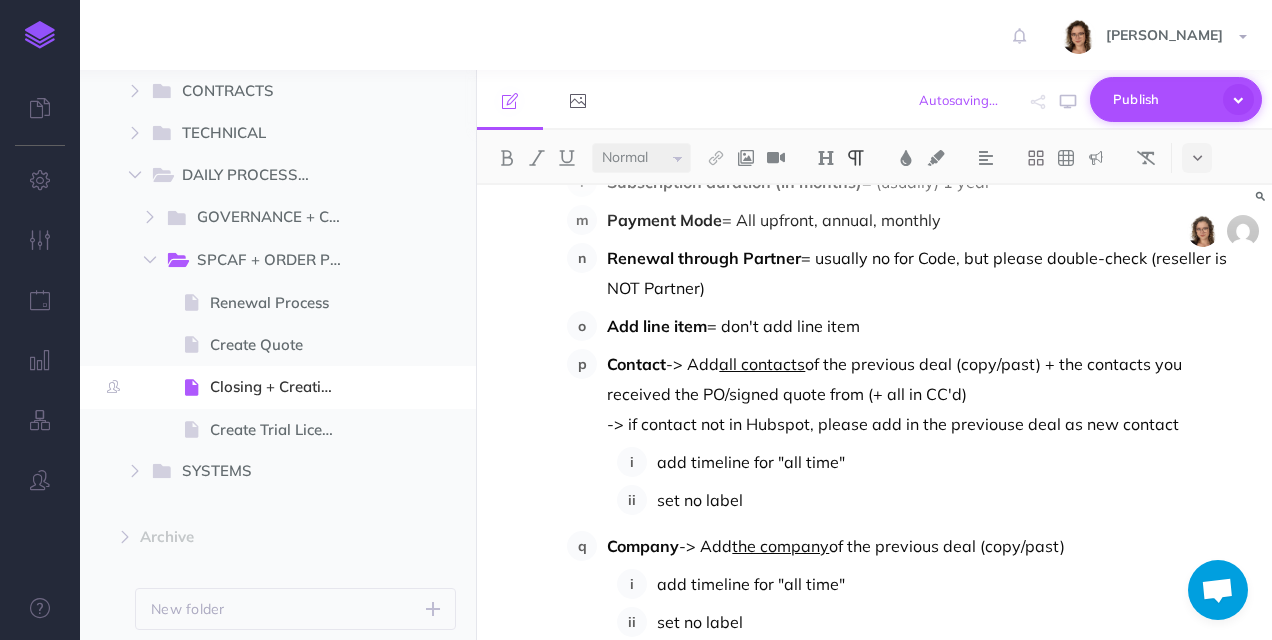 click at bounding box center [1239, 100] 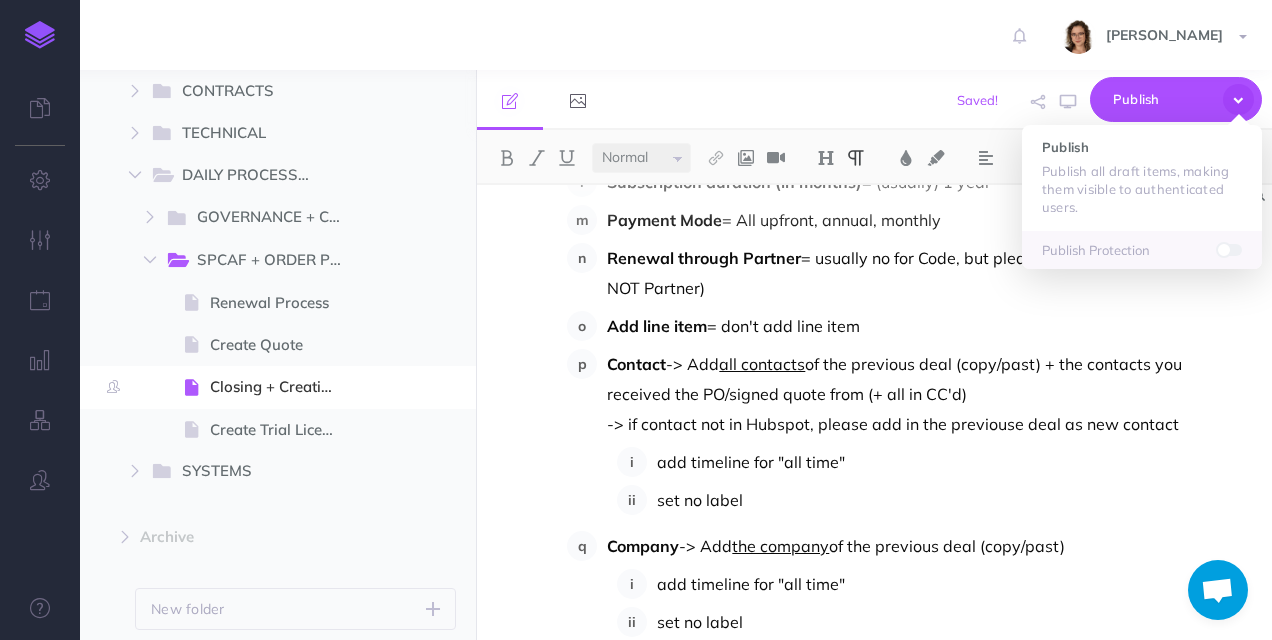 click on "Publish
Publish all draft items, making them visible to authenticated users." at bounding box center [1142, 178] 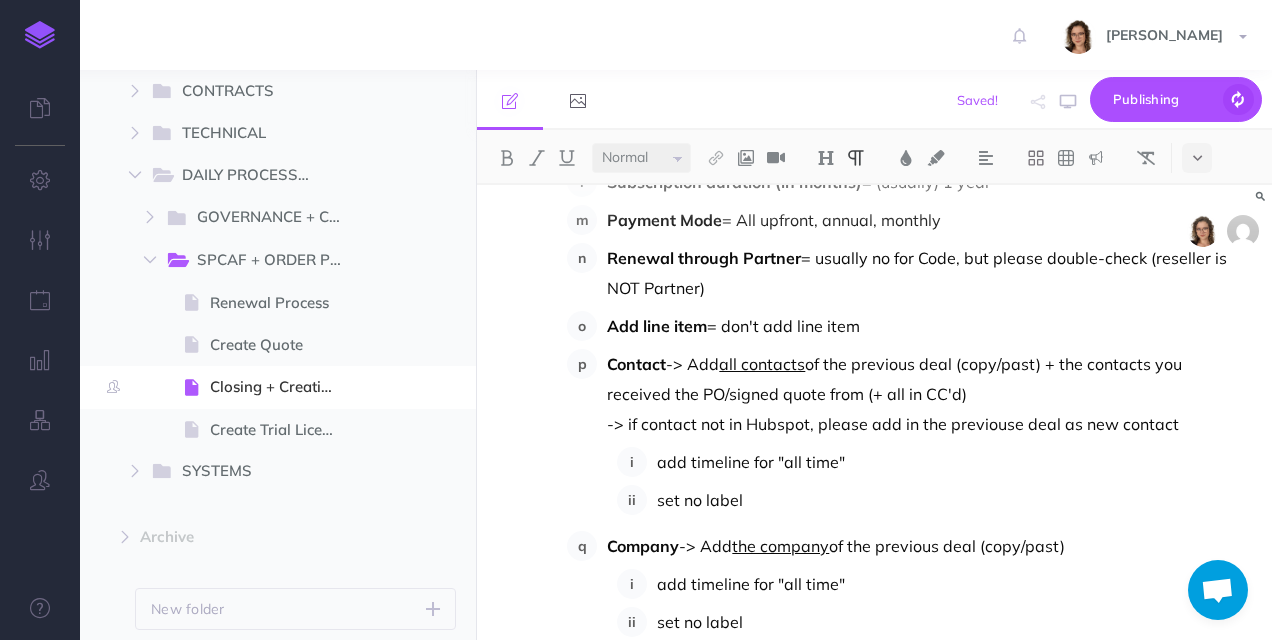 click on "[PERSON_NAME]     Settings
Account Settings
Teams
Create Team
Rencore Team
Support
Documentation
Contact Us
Logout" at bounding box center (636, 35) 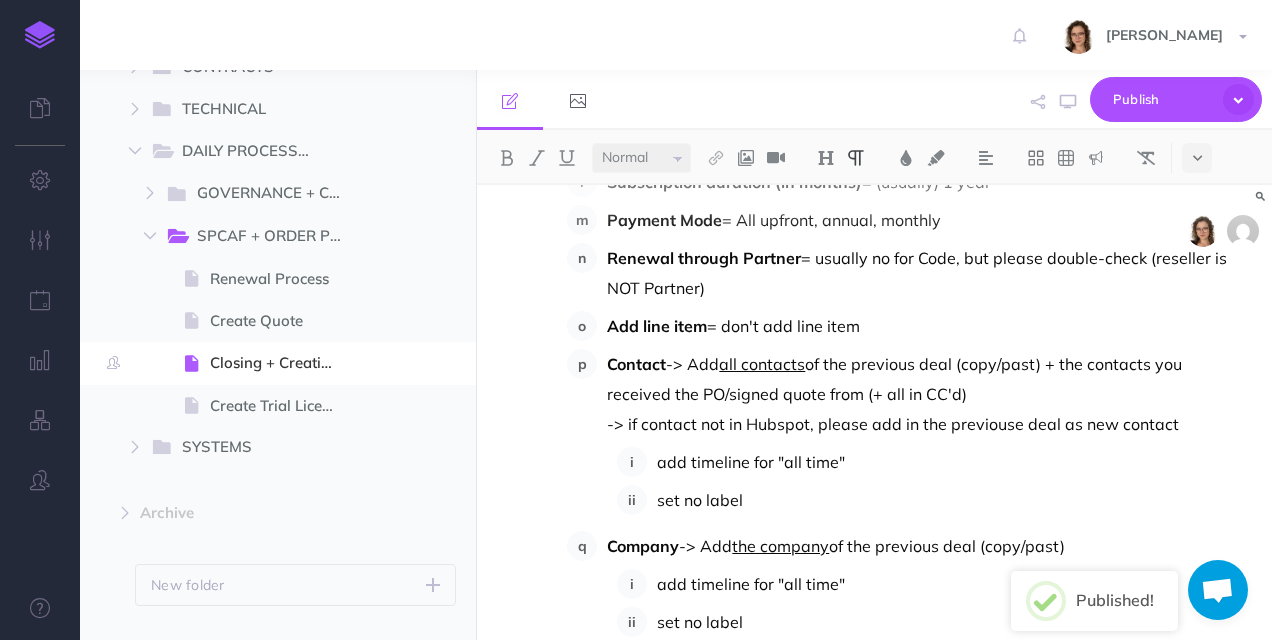 scroll, scrollTop: 500, scrollLeft: 0, axis: vertical 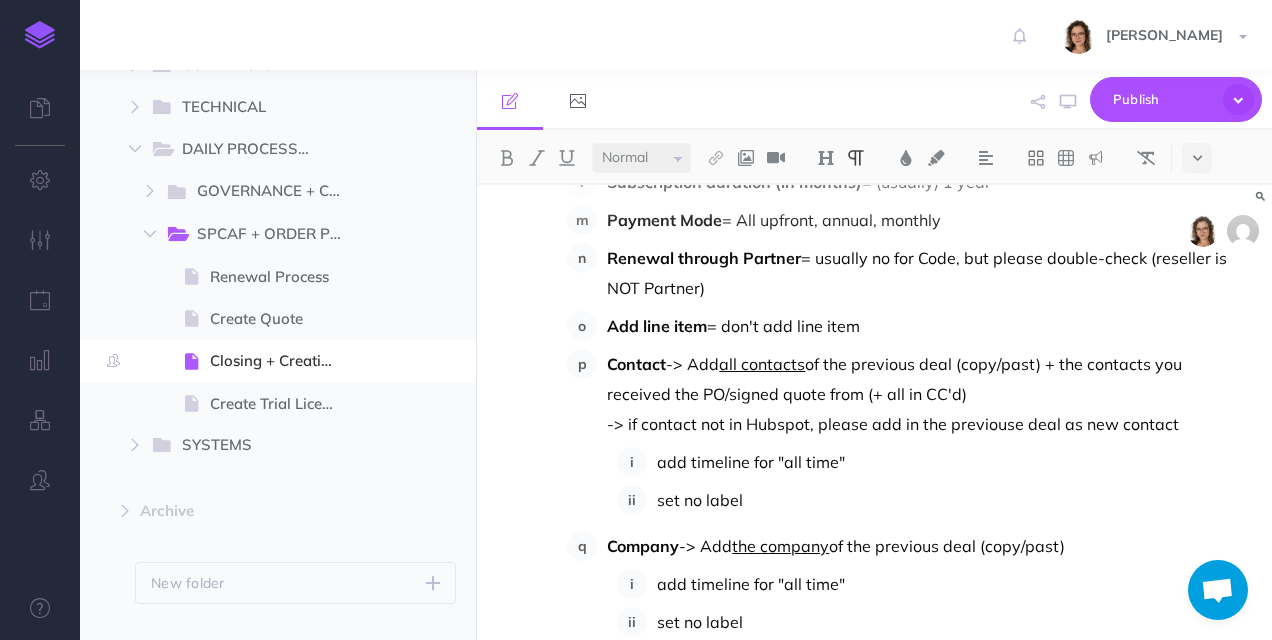 click on "Contact  -> Add  all contacts  of the previous deal (copy/past) + the contacts you received the PO/signed quote from (+ all in CC'd) -> if contact not in Hubspot, please add in the previouse deal as new contact" at bounding box center [927, 394] 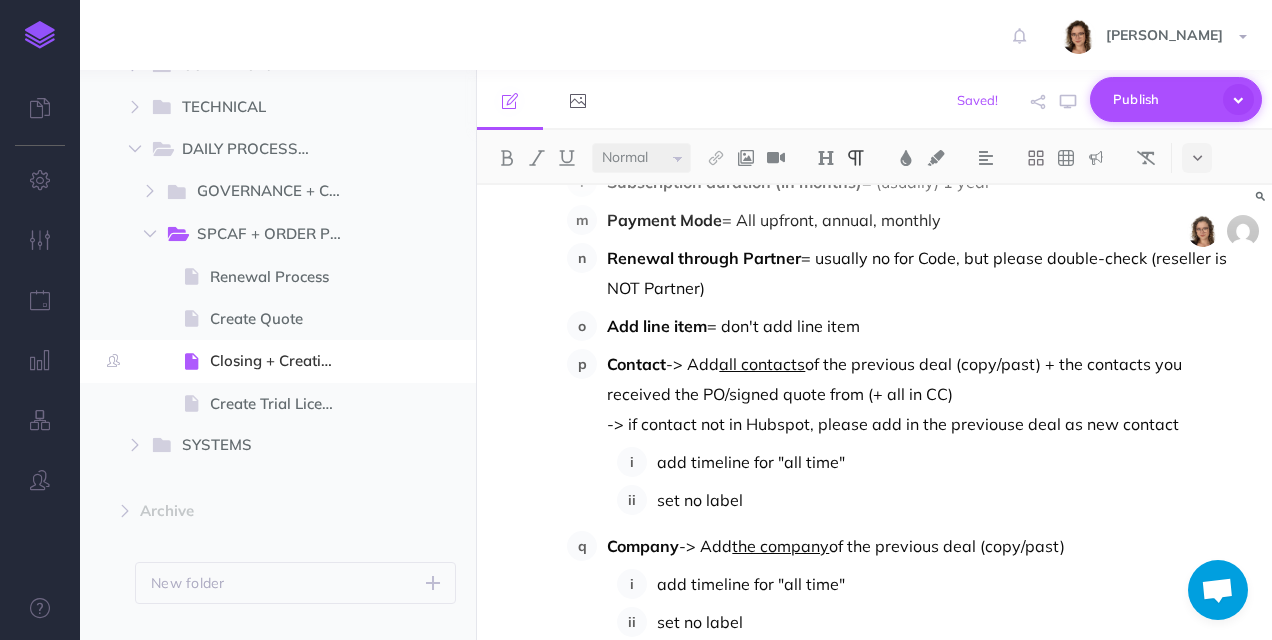click at bounding box center (1238, 99) 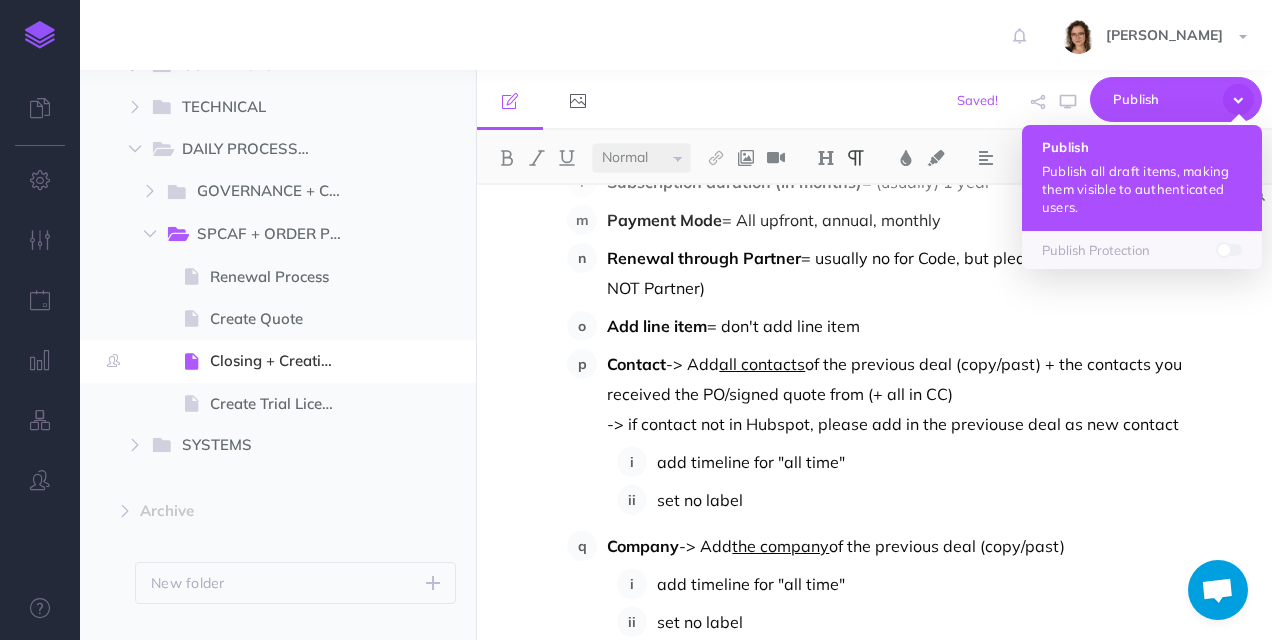 click on "Publish all draft items, making them visible to authenticated users." at bounding box center [1142, 189] 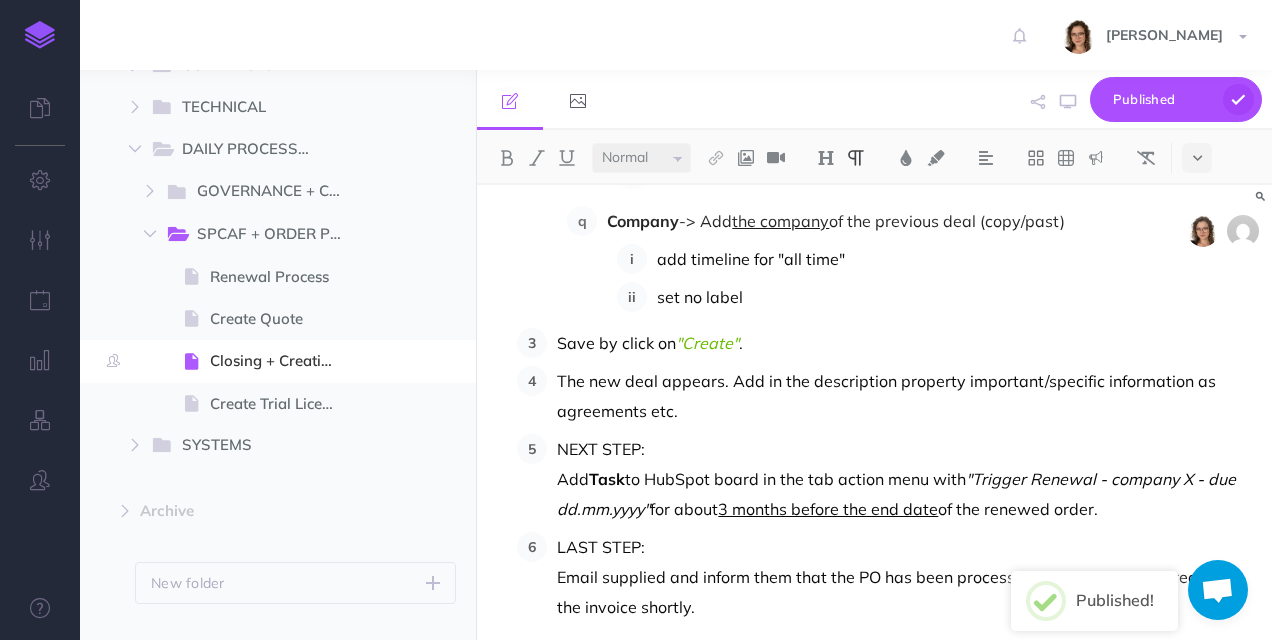 scroll, scrollTop: 6558, scrollLeft: 0, axis: vertical 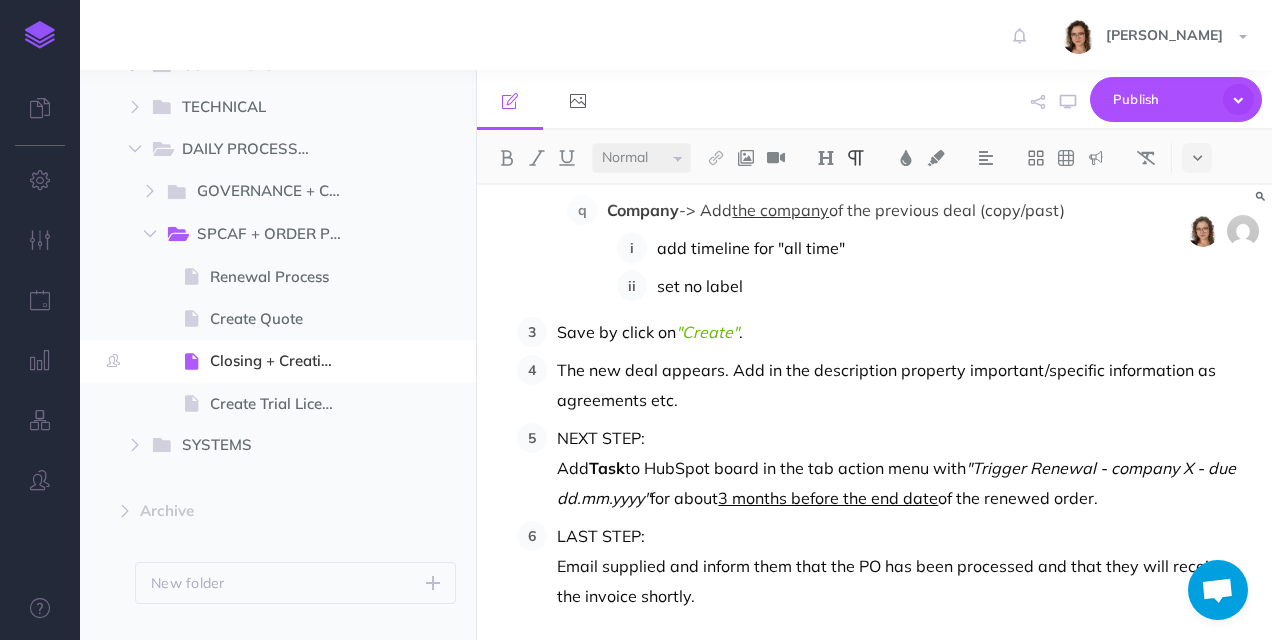 click on "The new deal appears. Add in the description property important/specific information as agreements etc." at bounding box center (902, 385) 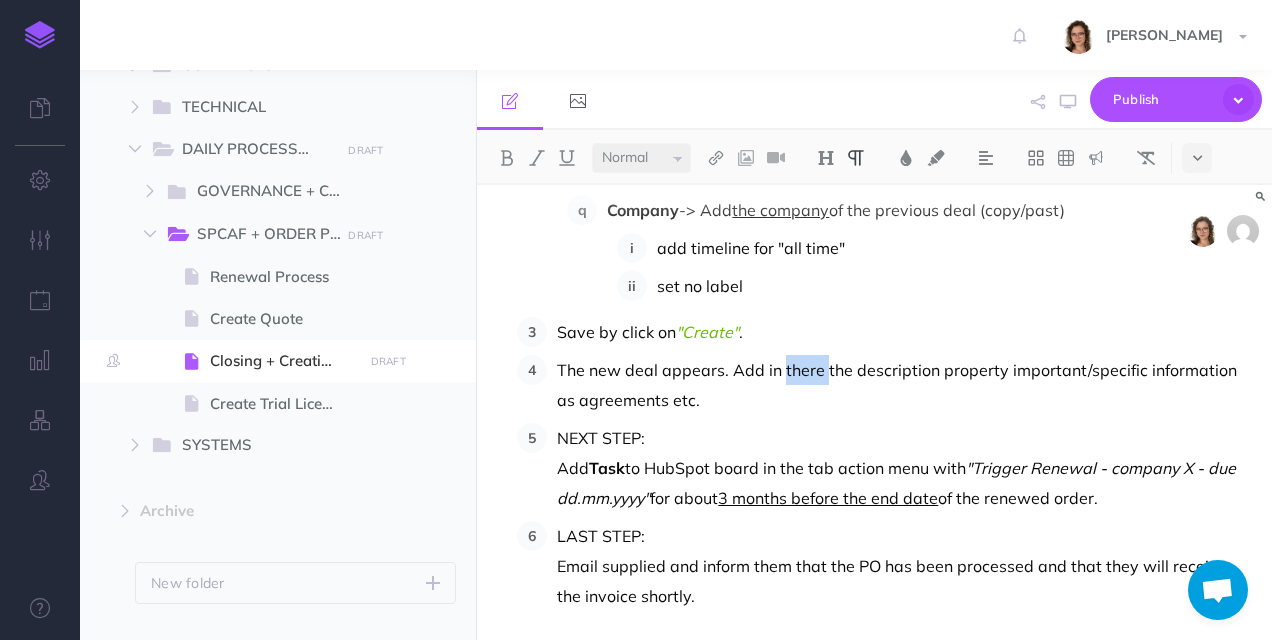 drag, startPoint x: 782, startPoint y: 312, endPoint x: 823, endPoint y: 310, distance: 41.04875 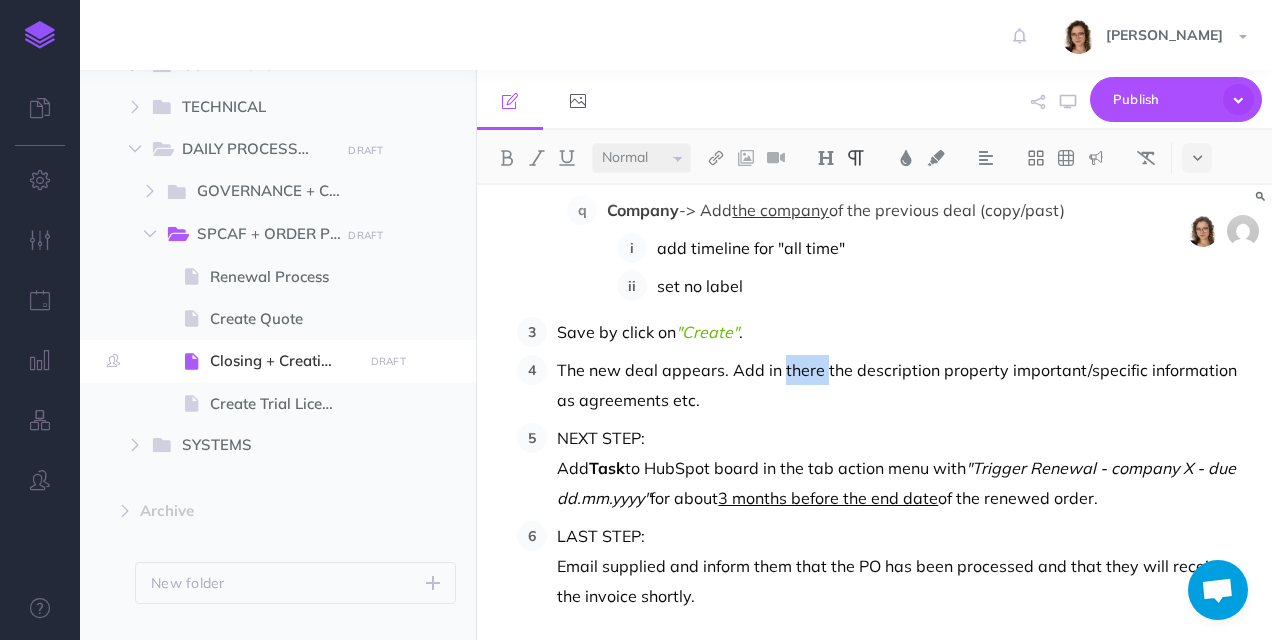 click on "The new deal appears. Add in there the description property important/specific information as agreements etc." at bounding box center [902, 385] 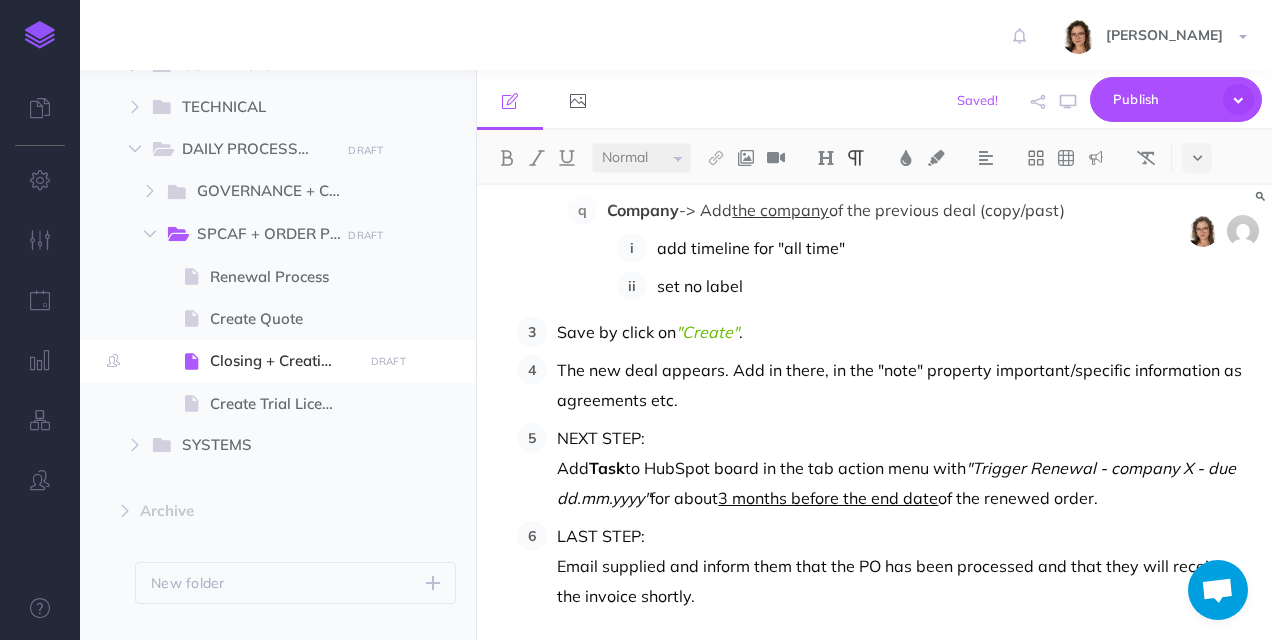 click on "The new deal appears. Add in there, in the "note" property important/specific information as agreements etc." at bounding box center [902, 385] 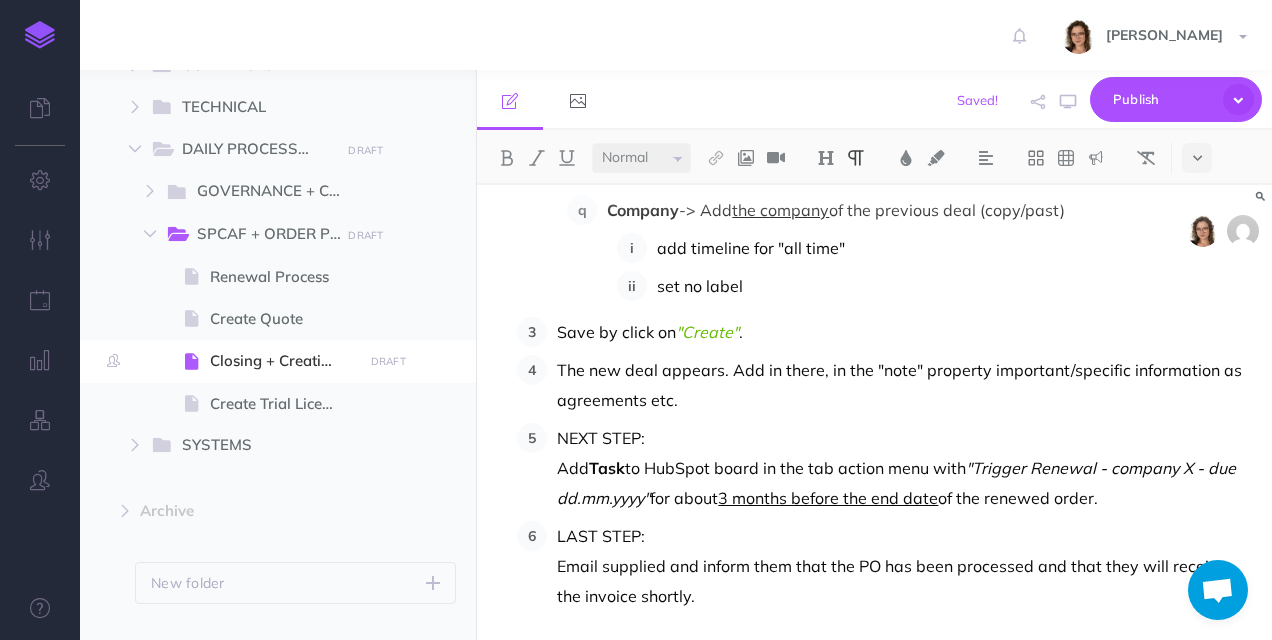 click on "The new deal appears. Add in there, in the "note" property important/specific information as agreements etc." at bounding box center (902, 385) 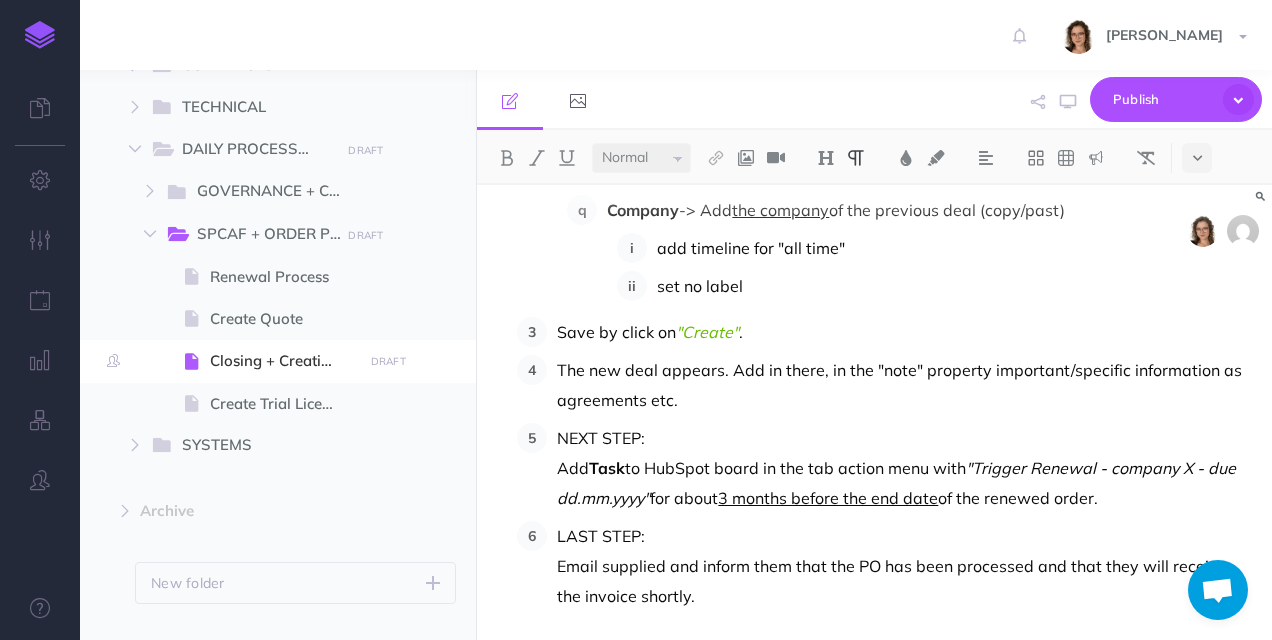 click on "The new deal appears. Add in there, in the "note" property important/specific information as agreements etc." at bounding box center (902, 385) 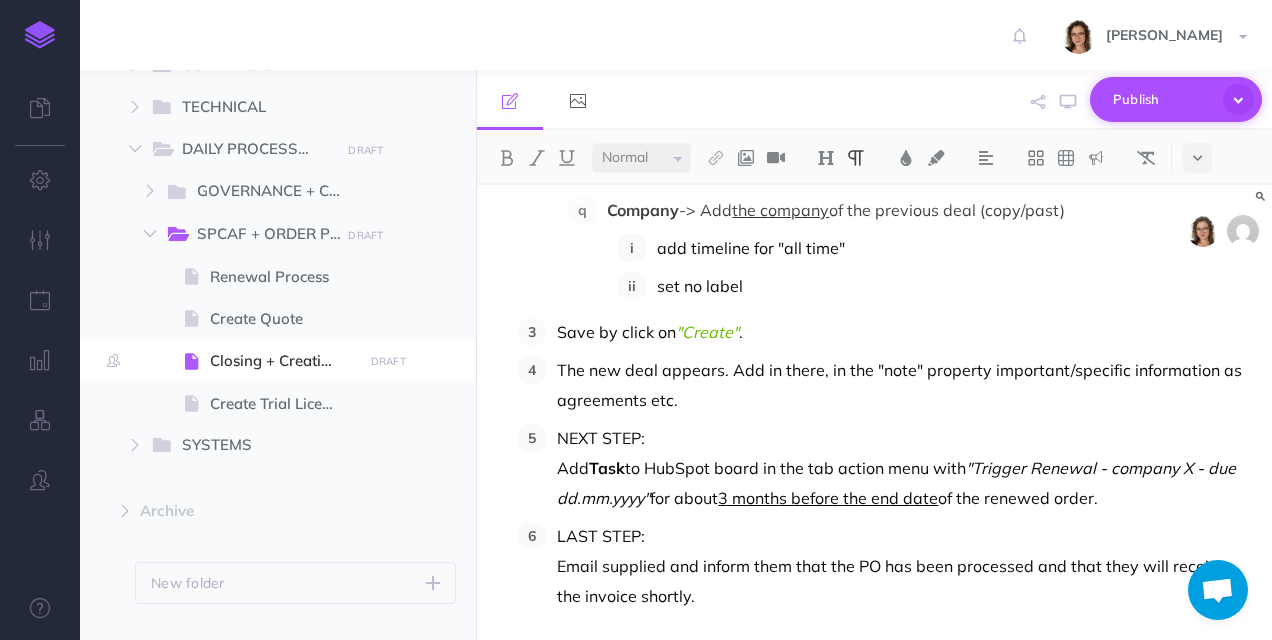 click at bounding box center (1239, 100) 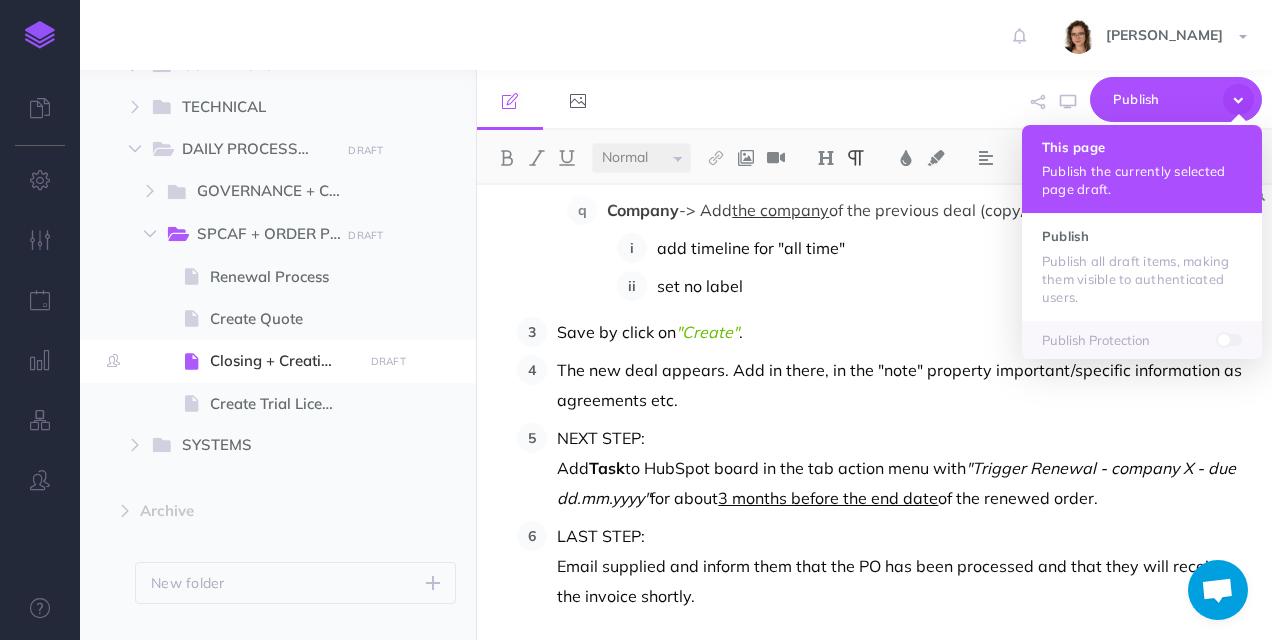 click on "Publish the currently selected page draft." at bounding box center [1142, 180] 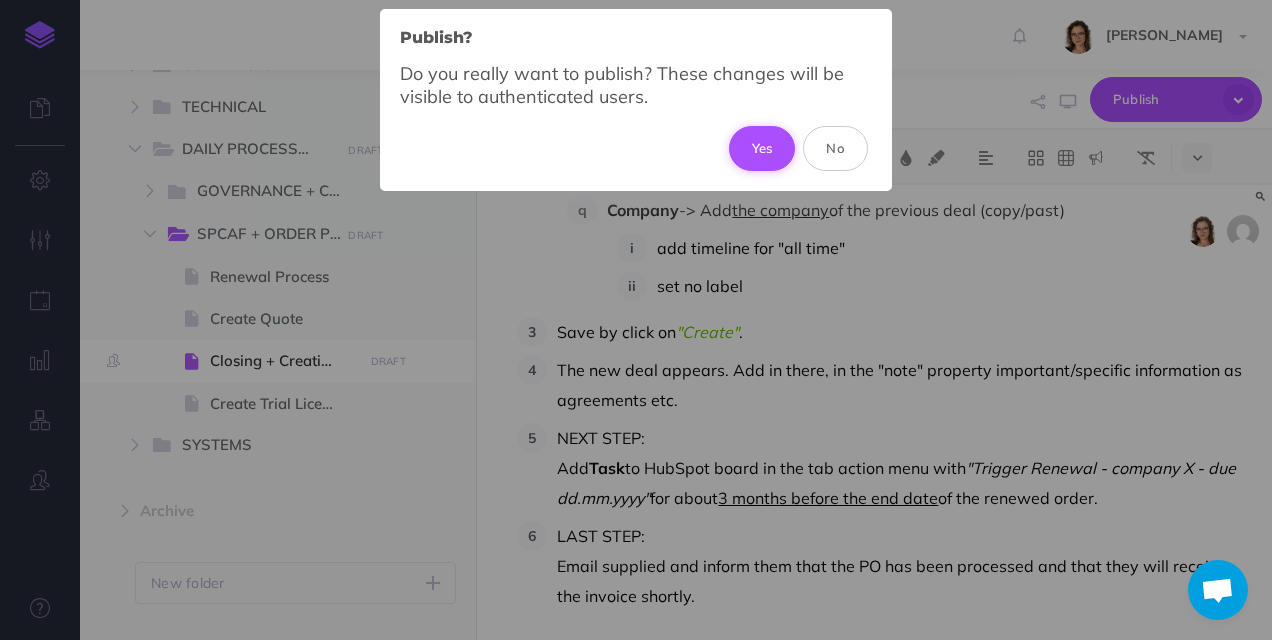 click on "Yes" at bounding box center (762, 148) 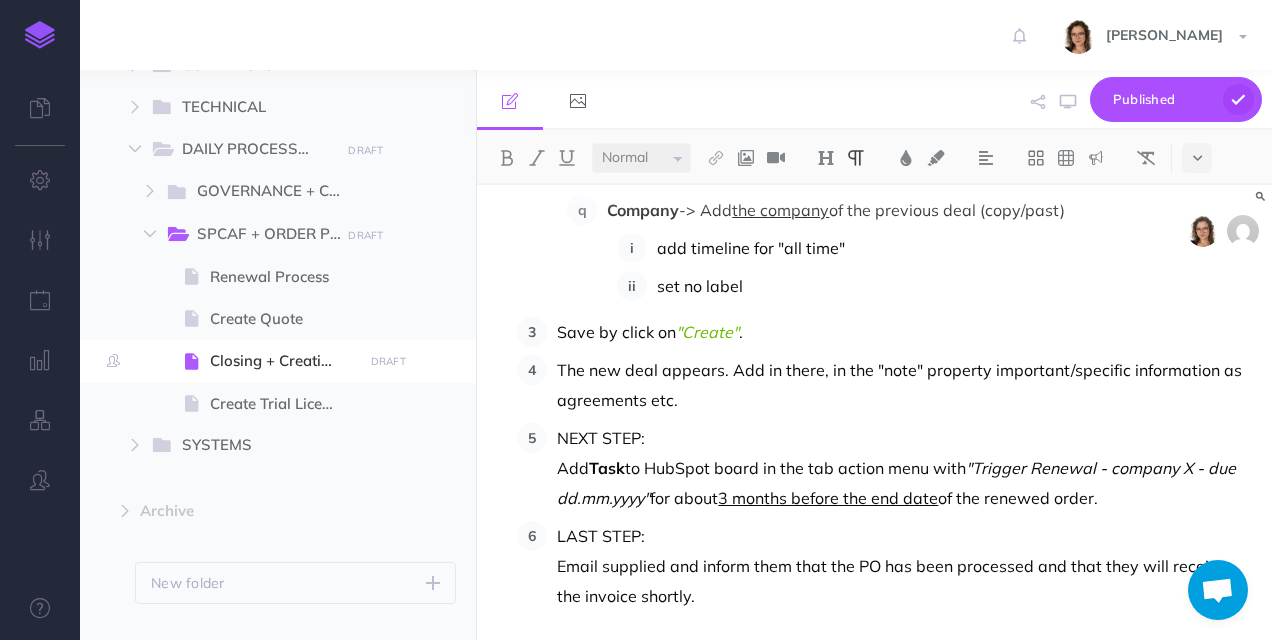 click on "Task" at bounding box center (607, 468) 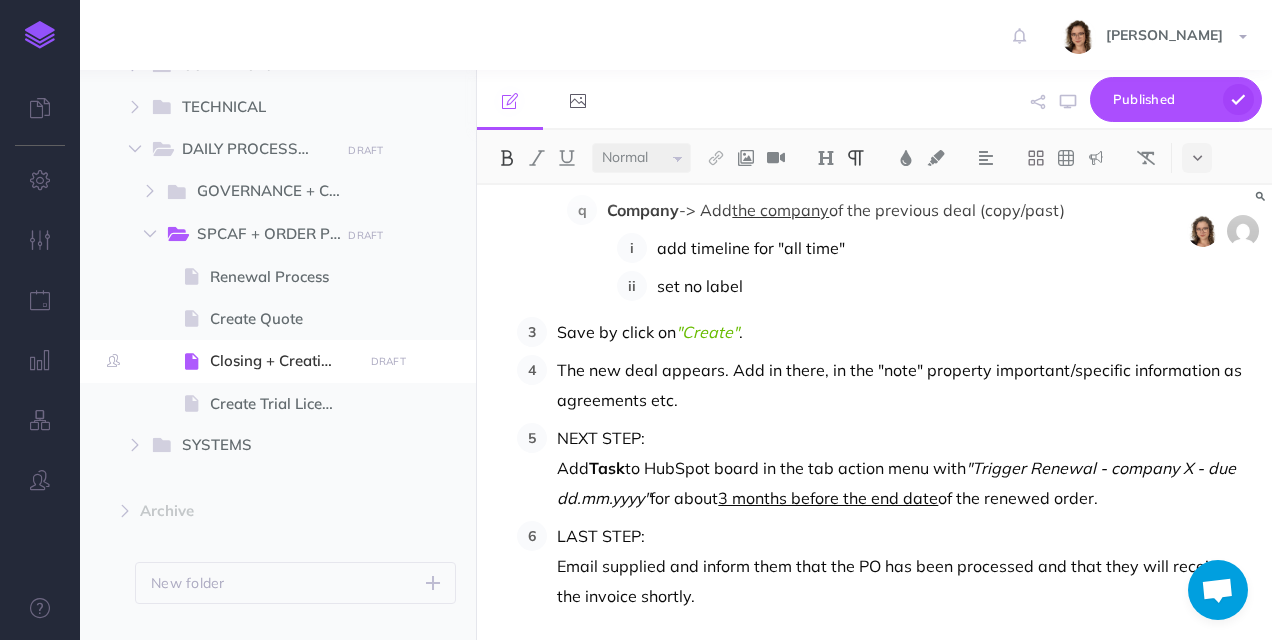 click on "Task" at bounding box center [607, 468] 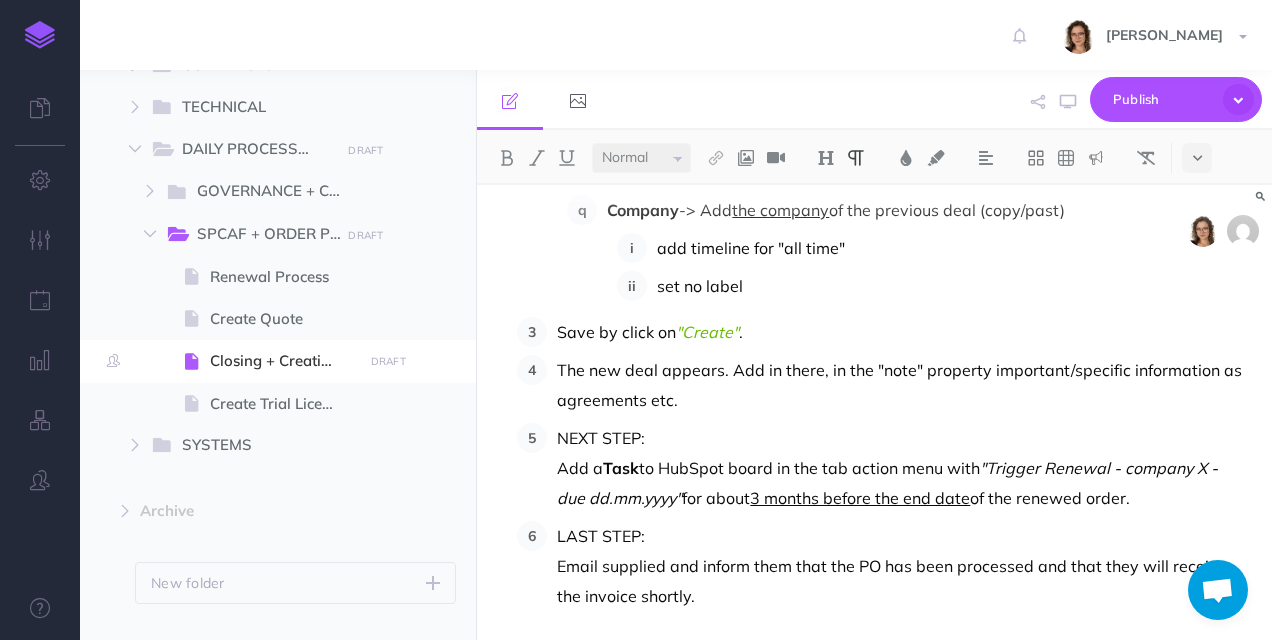 click on "Add a  Task  to HubSpot board in the tab action menu with  "Trigger Renewal - company X - due dd.mm.yyyy"  for about  3 months before the end date  of the renewed order." at bounding box center [902, 483] 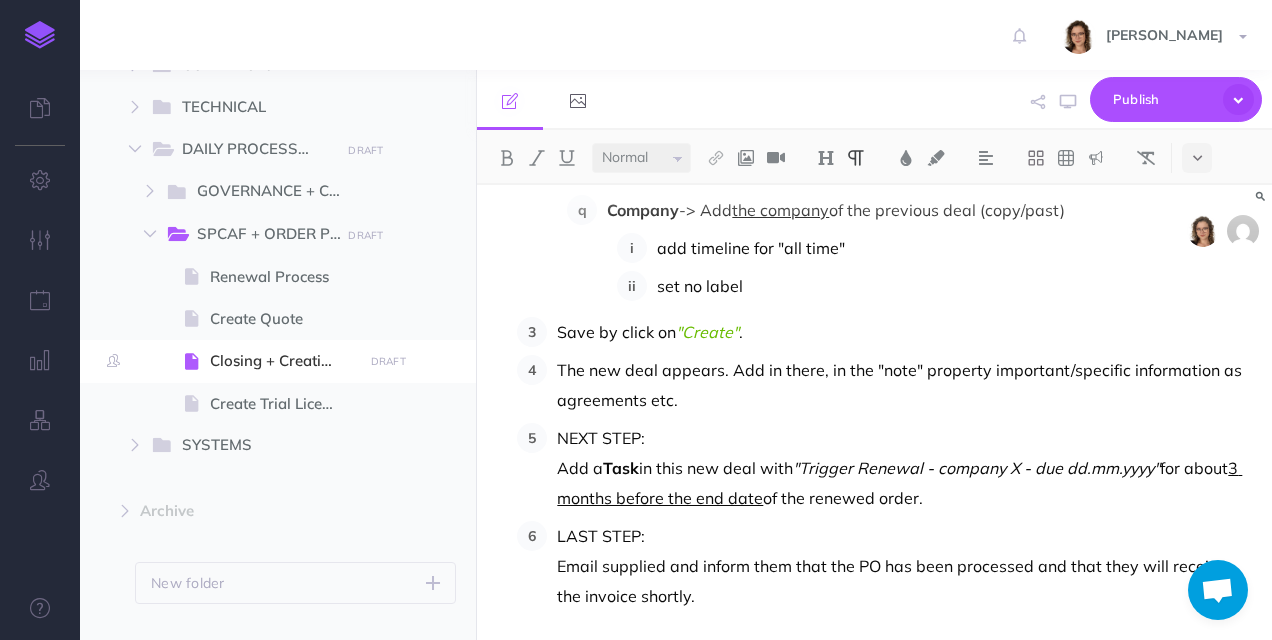 click on "Add a  Task  in this new deal with  "Trigger Renewal - company X - due dd.mm.yyyy"  for about  3 months before the end date  of the renewed order." at bounding box center (902, 483) 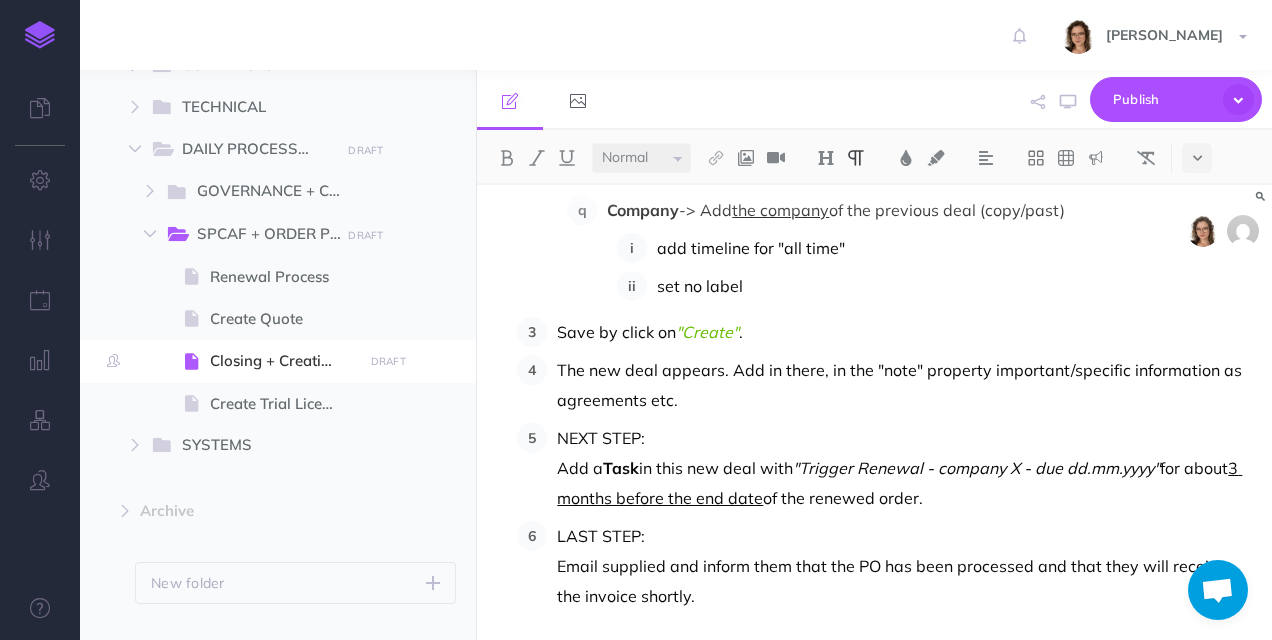 click on "Add a  Task  in this new deal with  "Trigger Renewal - company X - due dd.mm.yyyy"  for about  3 months before the end date  of the renewed order." at bounding box center [902, 483] 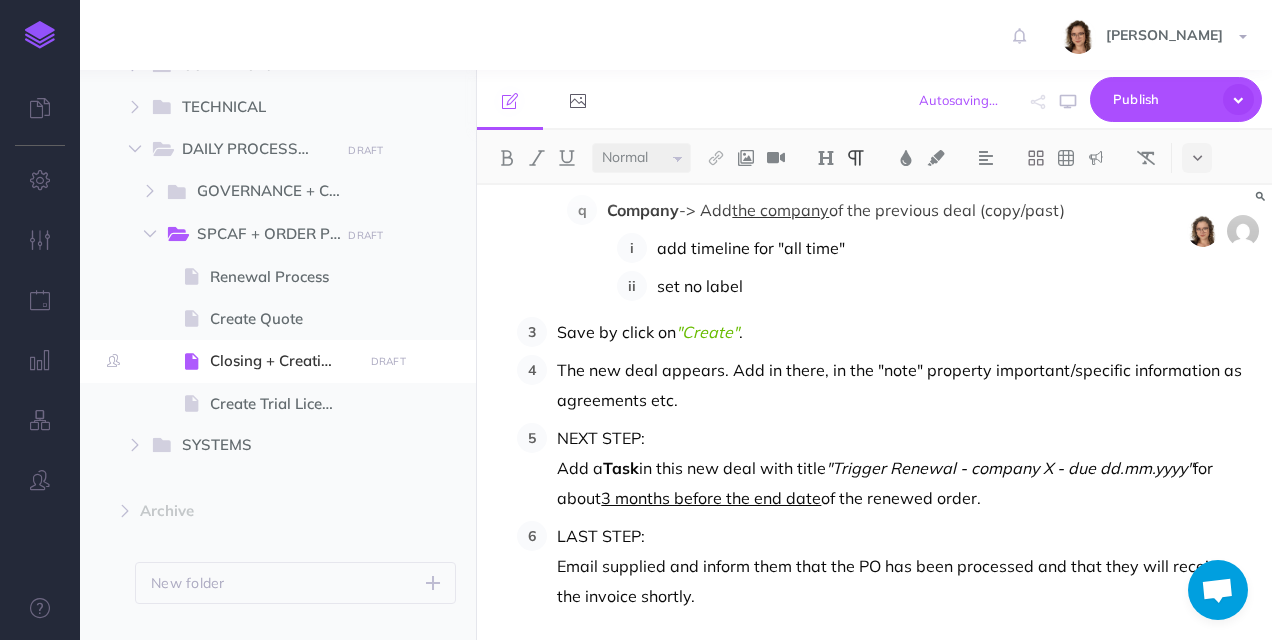 click on "Add a  Task  in this new deal with title  "Trigger Renewal - company X - due dd.mm.yyyy"  for about  3 months before the end date  of the renewed order." at bounding box center (902, 483) 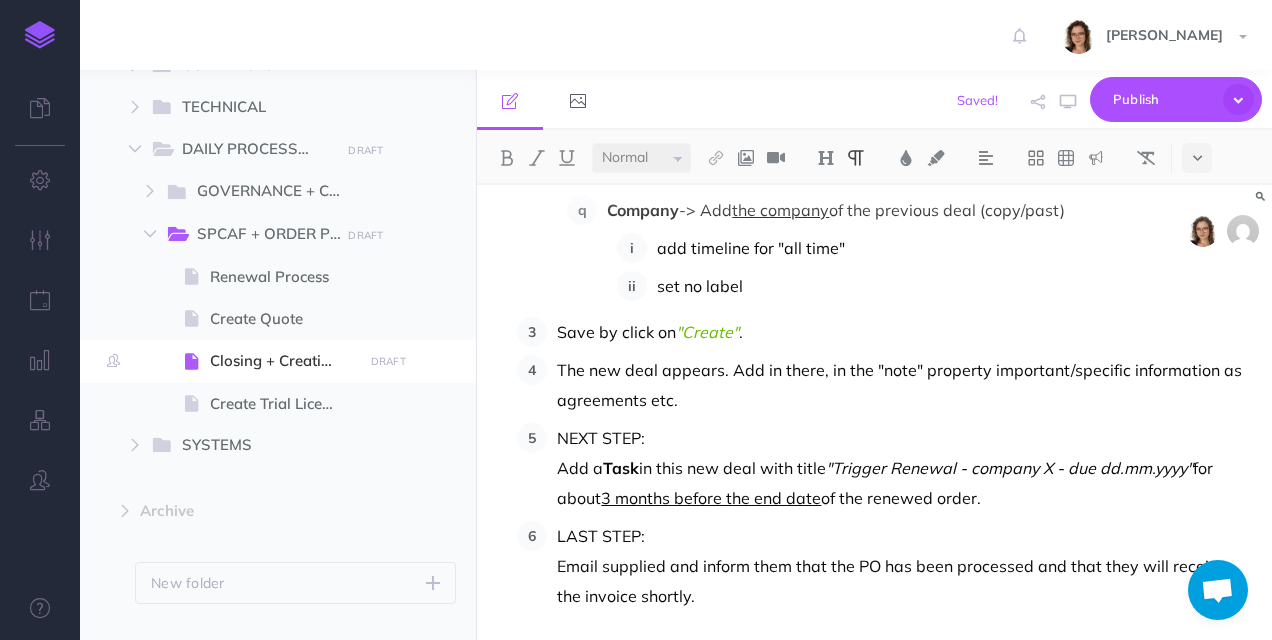 click on "Add a  Task  in this new deal with title  "Trigger Renewal - company X - due dd.mm.yyyy"  for about  3 months before the end date  of the renewed order." at bounding box center [902, 483] 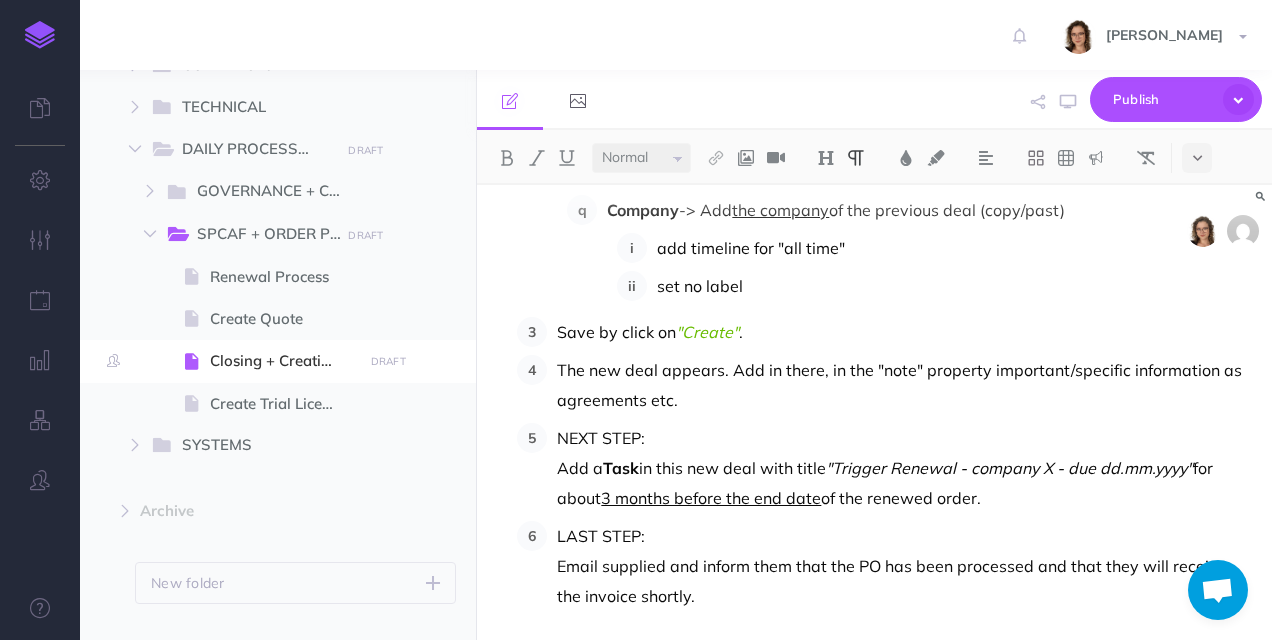 click on "Add a  Task  in this new deal with title  "Trigger Renewal - company X - due dd.mm.yyyy"  for about  3 months before the end date  of the renewed order." at bounding box center (902, 483) 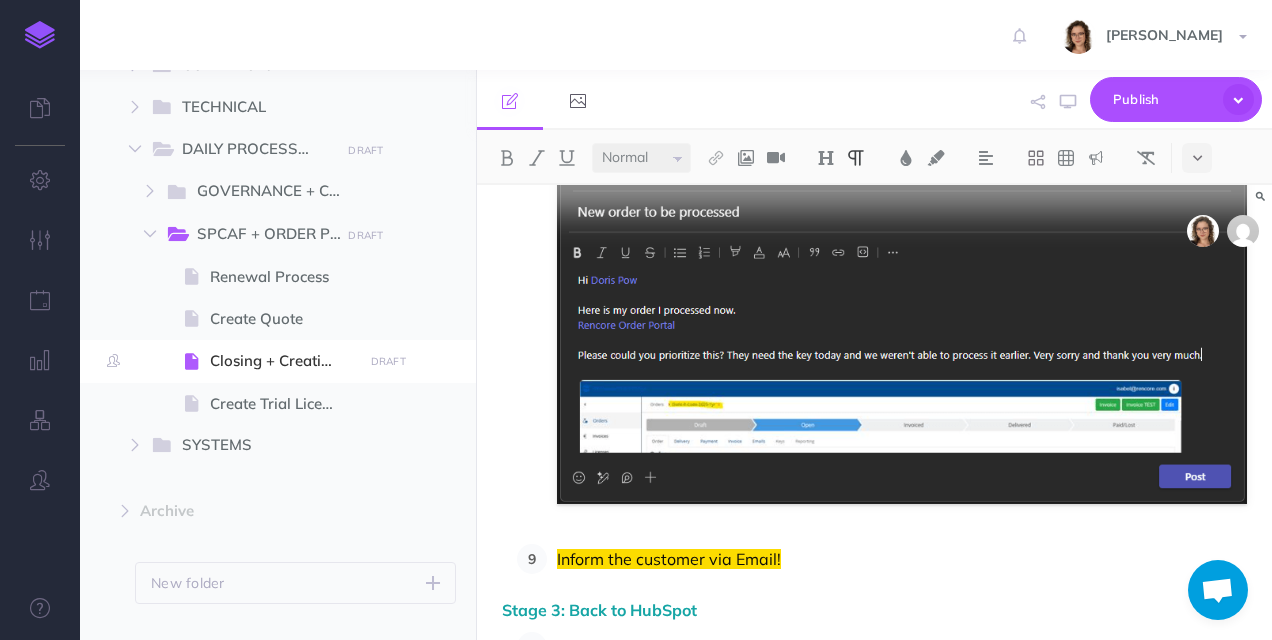 scroll, scrollTop: 5058, scrollLeft: 0, axis: vertical 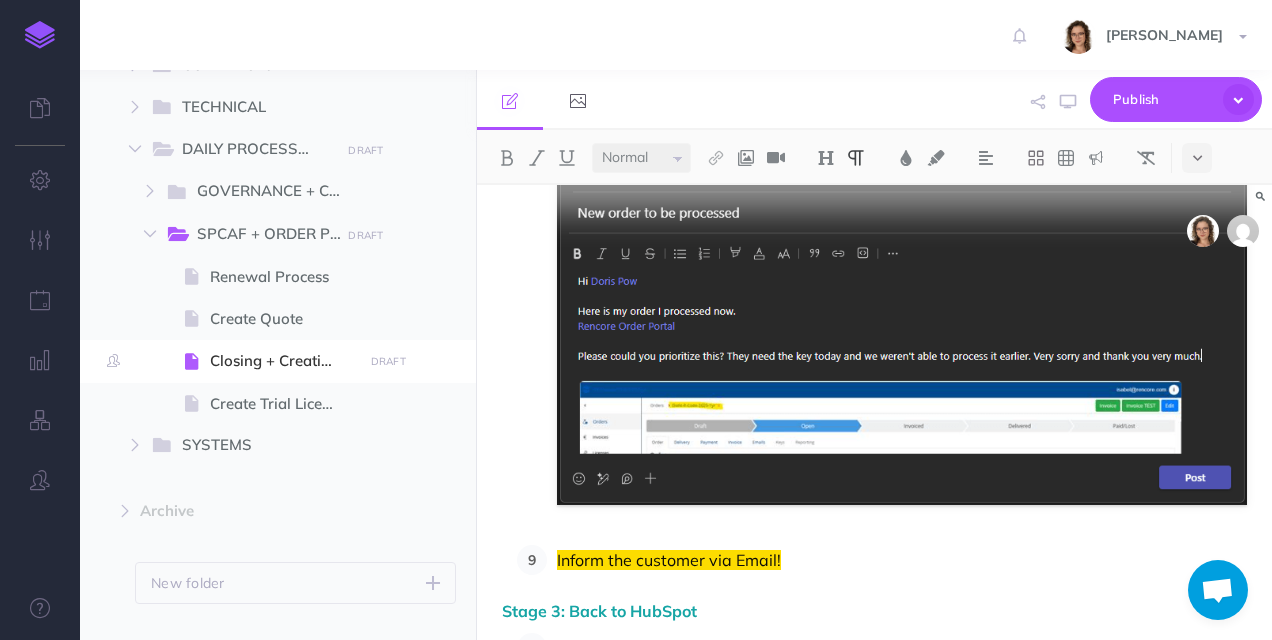 click on "Inform the customer via Email!" at bounding box center [902, 560] 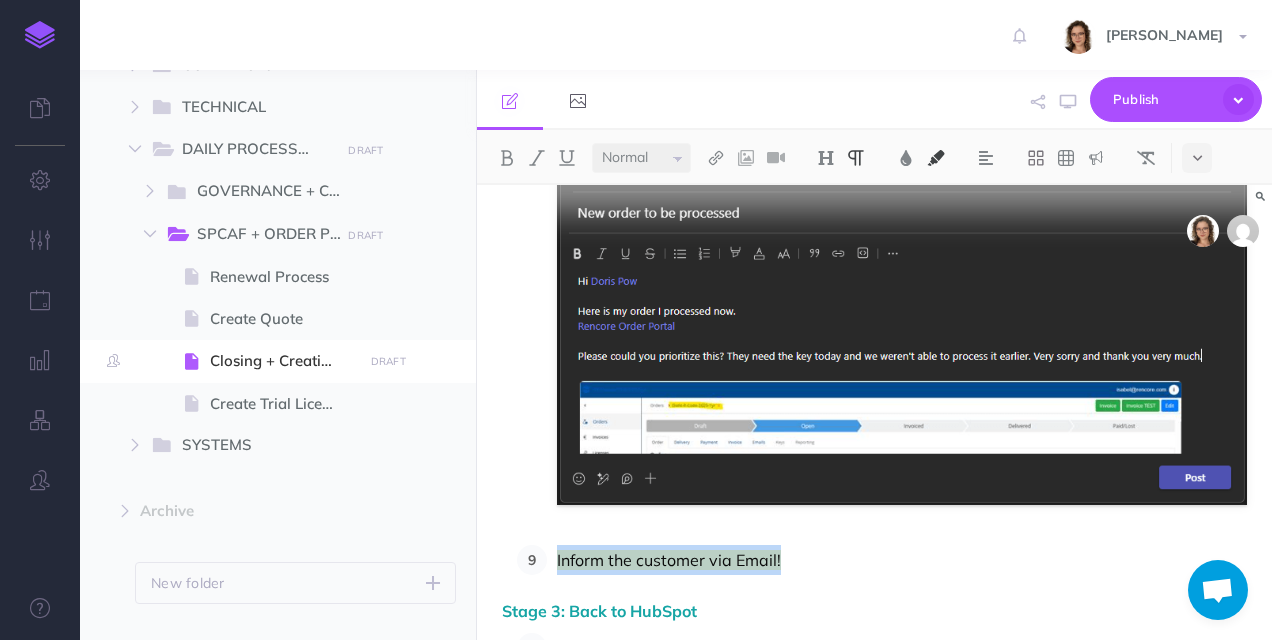 drag, startPoint x: 801, startPoint y: 506, endPoint x: 585, endPoint y: 504, distance: 216.00926 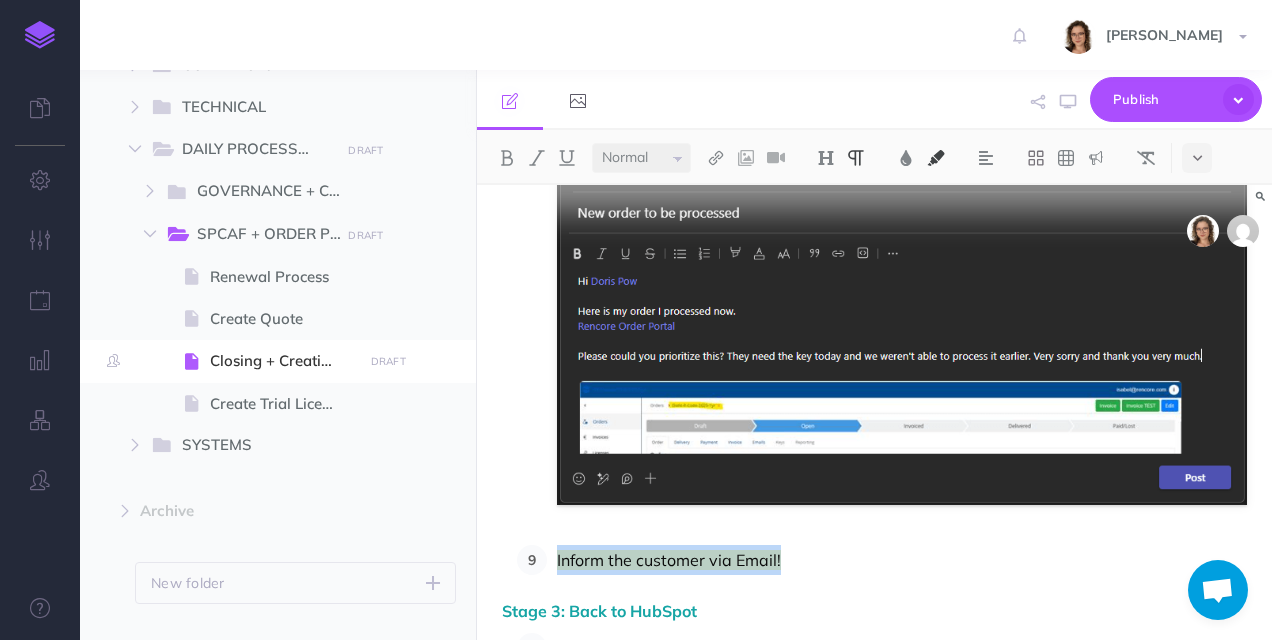 click on "Inform the customer via Email!" at bounding box center [897, 560] 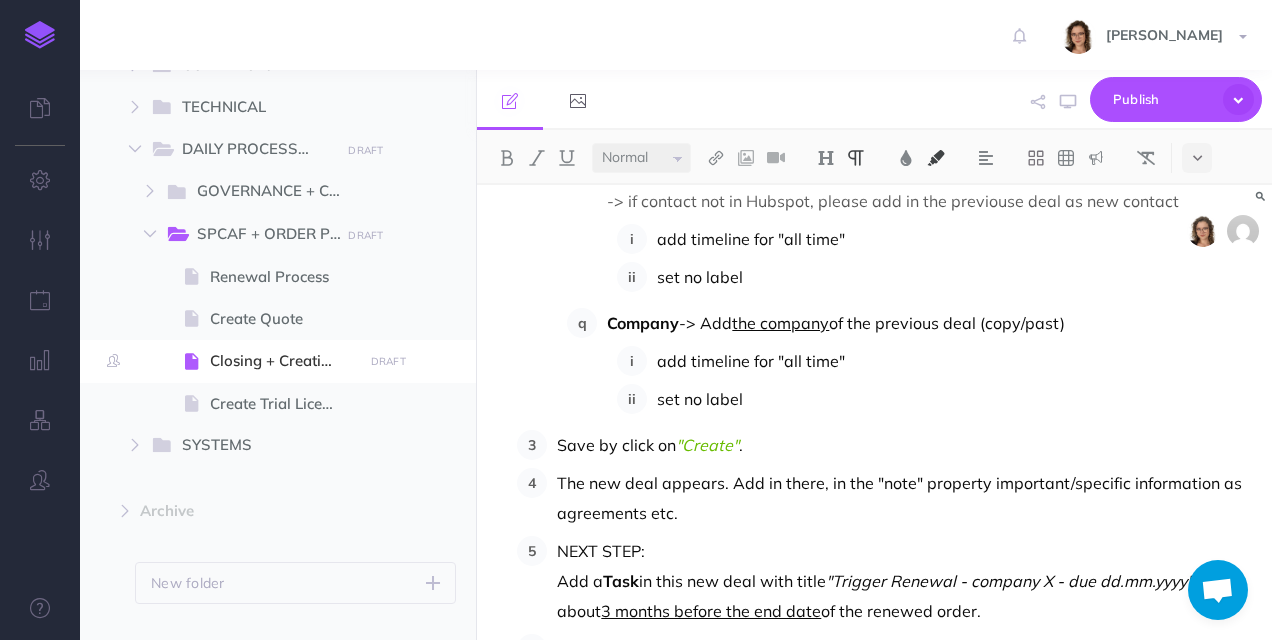 scroll, scrollTop: 6558, scrollLeft: 0, axis: vertical 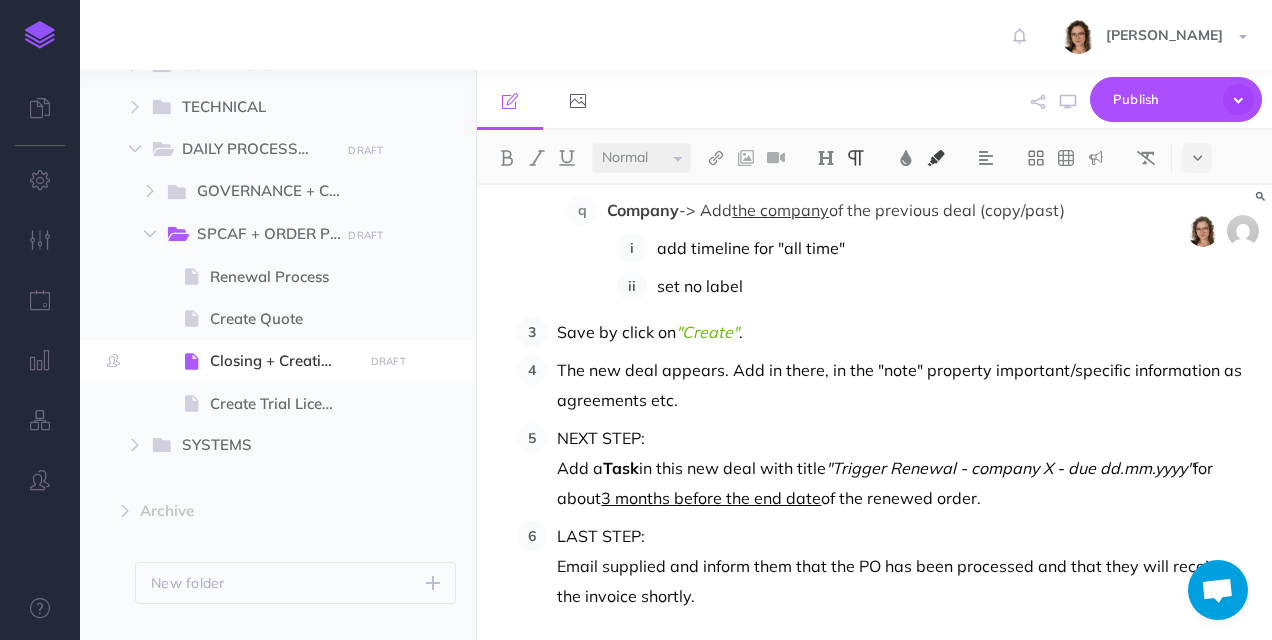 click on "Email supplied and inform them that the PO has been processed and that they will receive the invoice shortly." at bounding box center (902, 581) 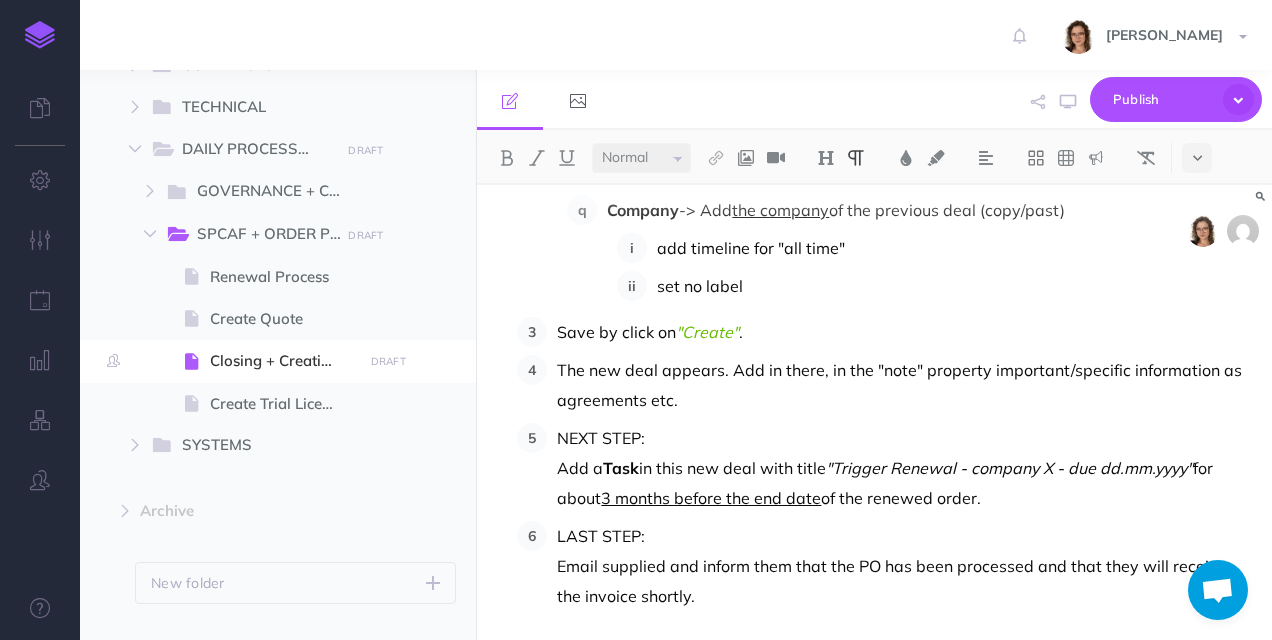 click on "LAST STEP:" at bounding box center [902, 536] 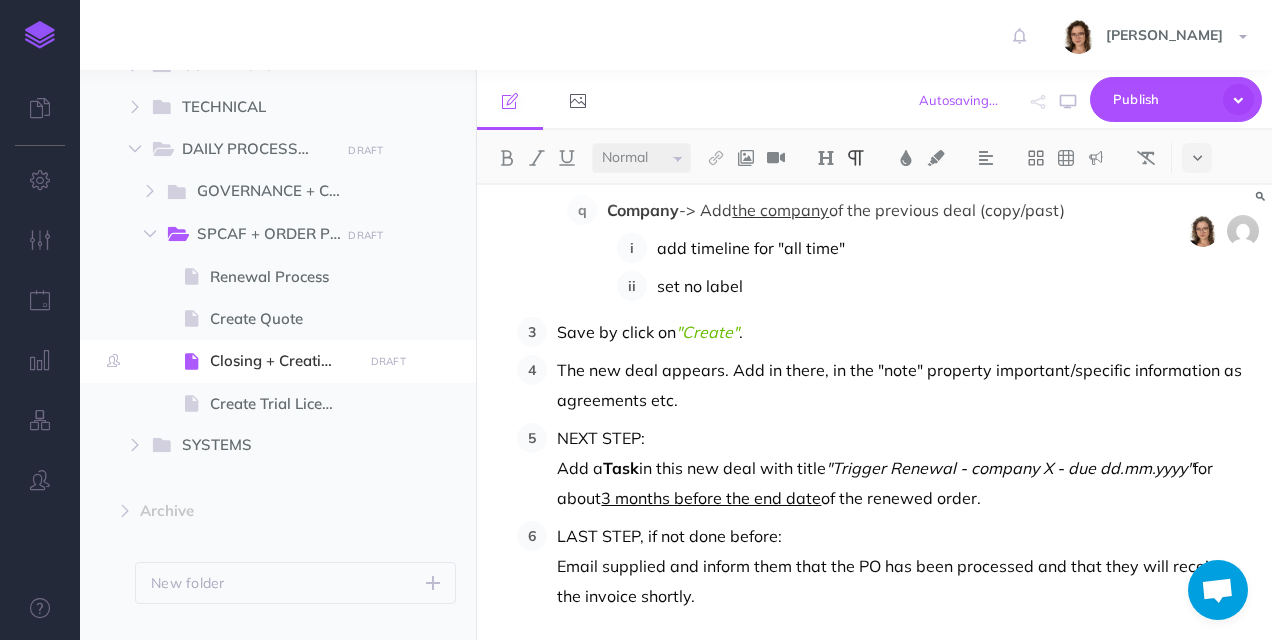 click on "LAST STEP, if not done before:" at bounding box center [902, 536] 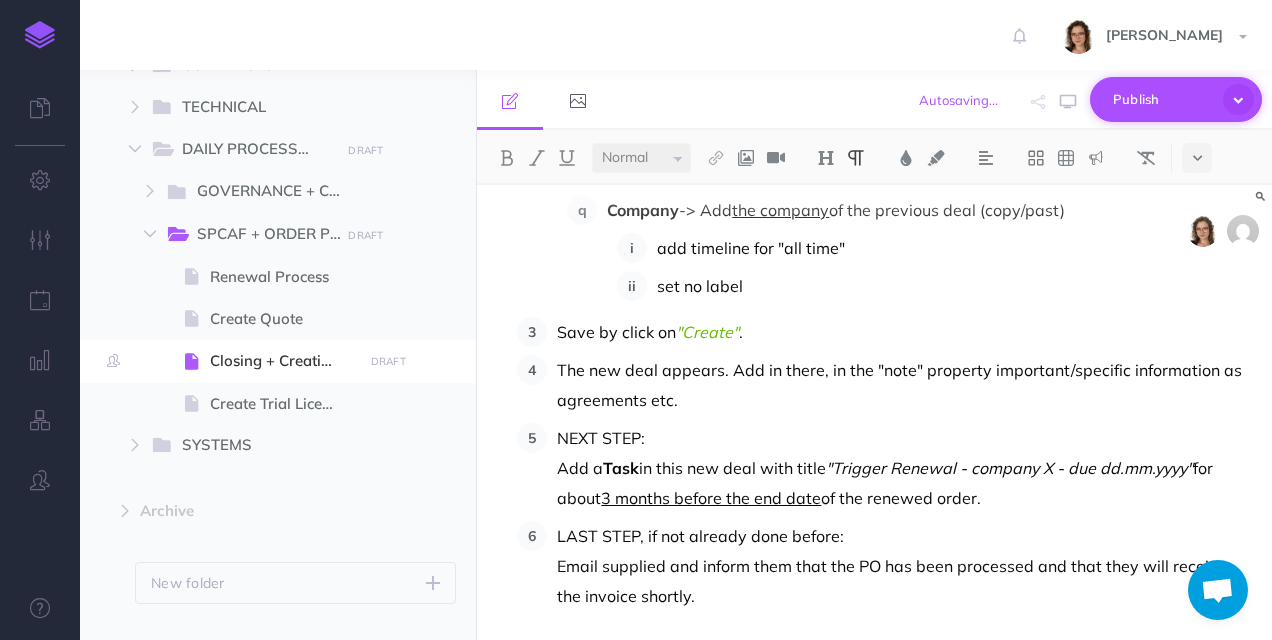 click at bounding box center (1238, 99) 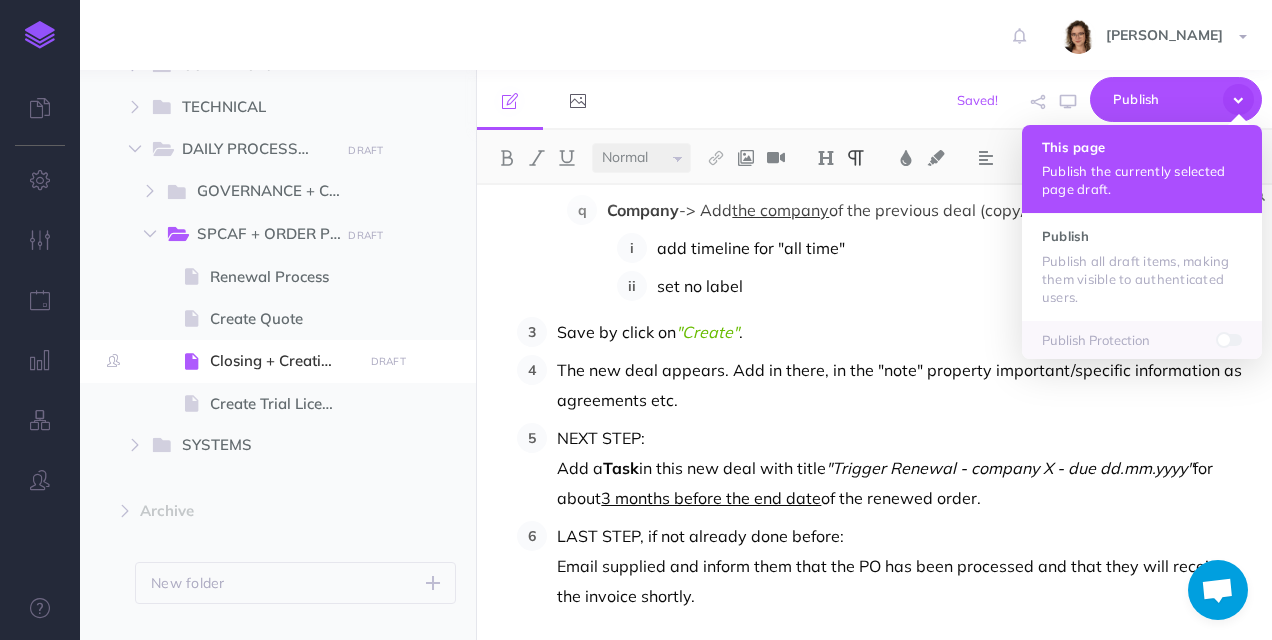 click on "Publish the currently selected page draft." at bounding box center [1142, 180] 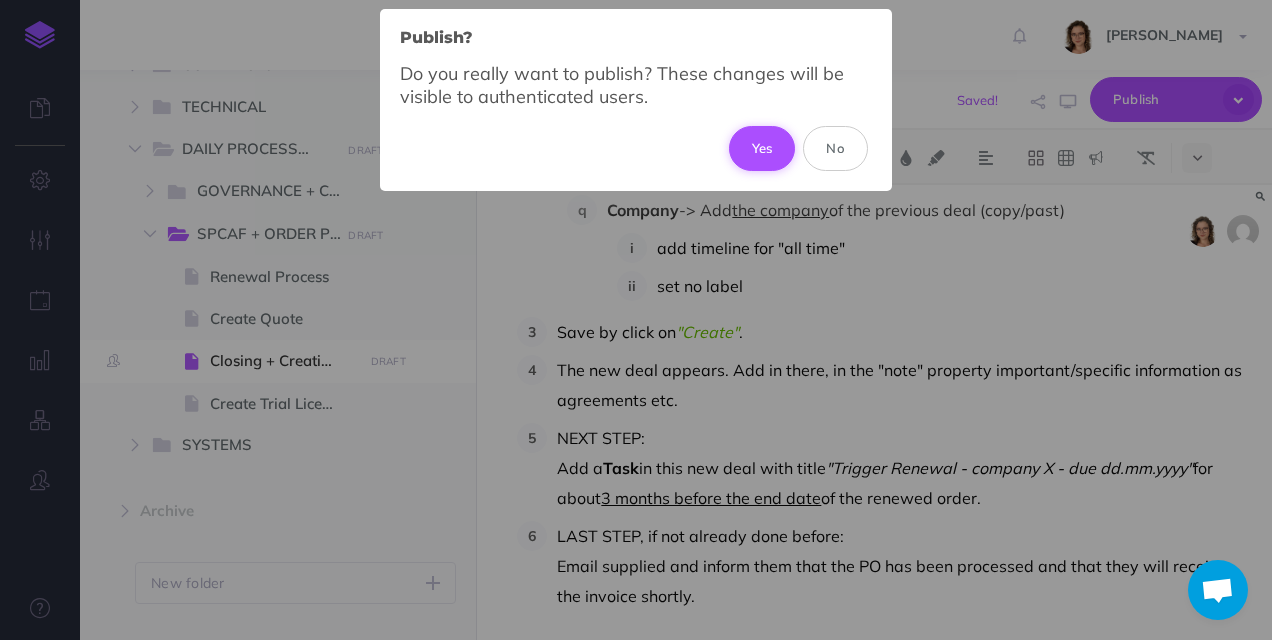 click on "Yes" at bounding box center [762, 148] 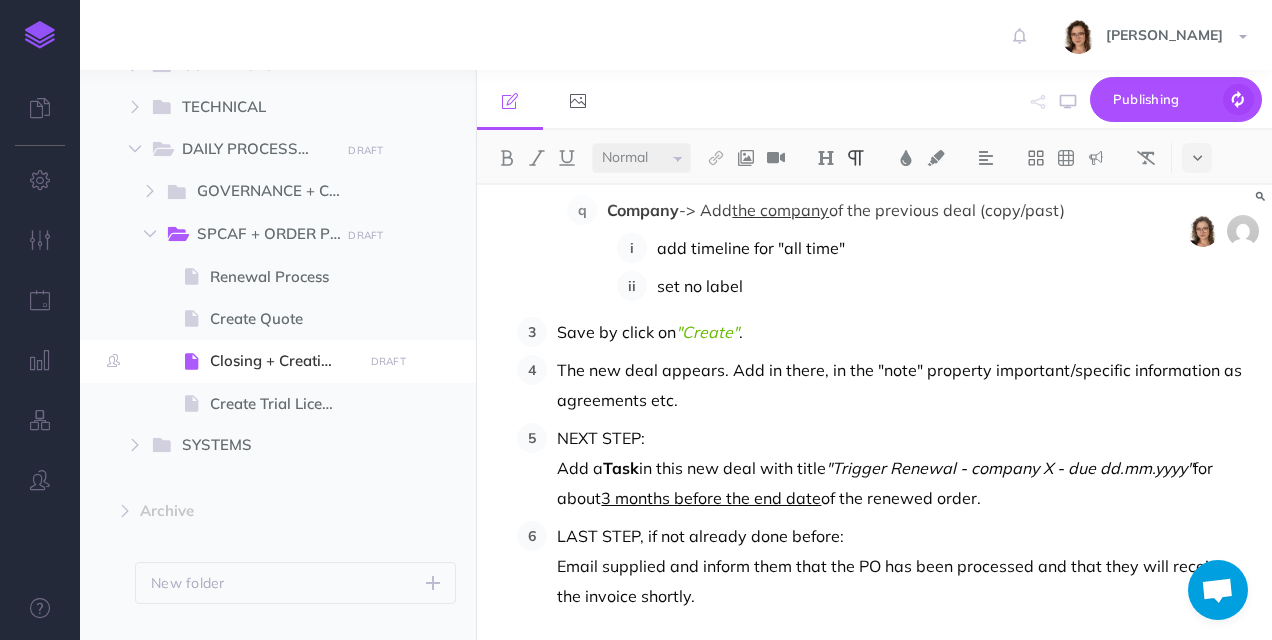 click on "Publishing
This page
Publish the currently selected page draft.
Publish
Publish all draft items, making them visible to authenticated users.
Publish Protection" at bounding box center (1002, 100) 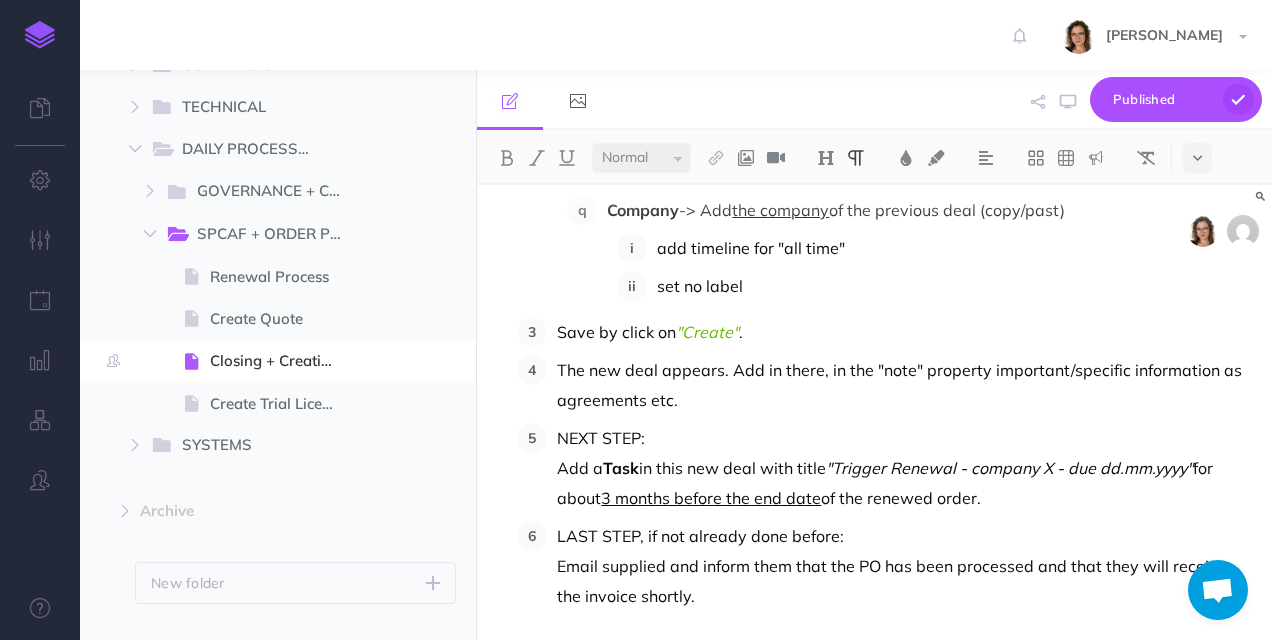 click on "Published
Publish
Publish all draft items, making them visible to authenticated users.
Publish Protection" at bounding box center [1002, 100] 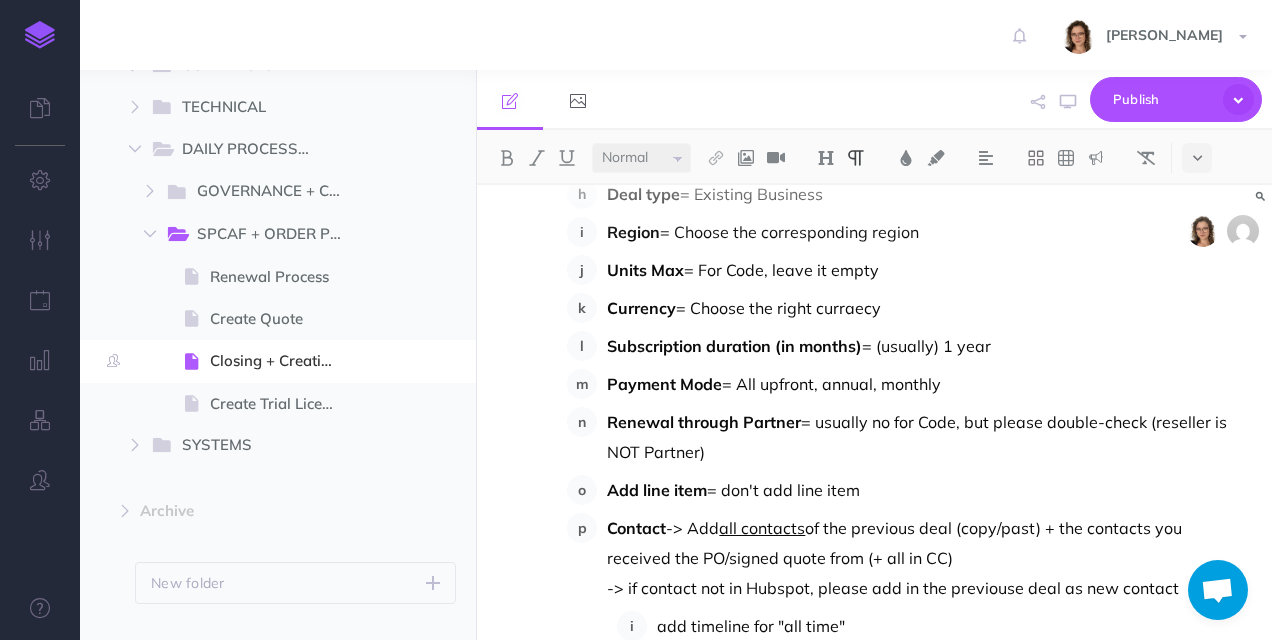 scroll, scrollTop: 6158, scrollLeft: 0, axis: vertical 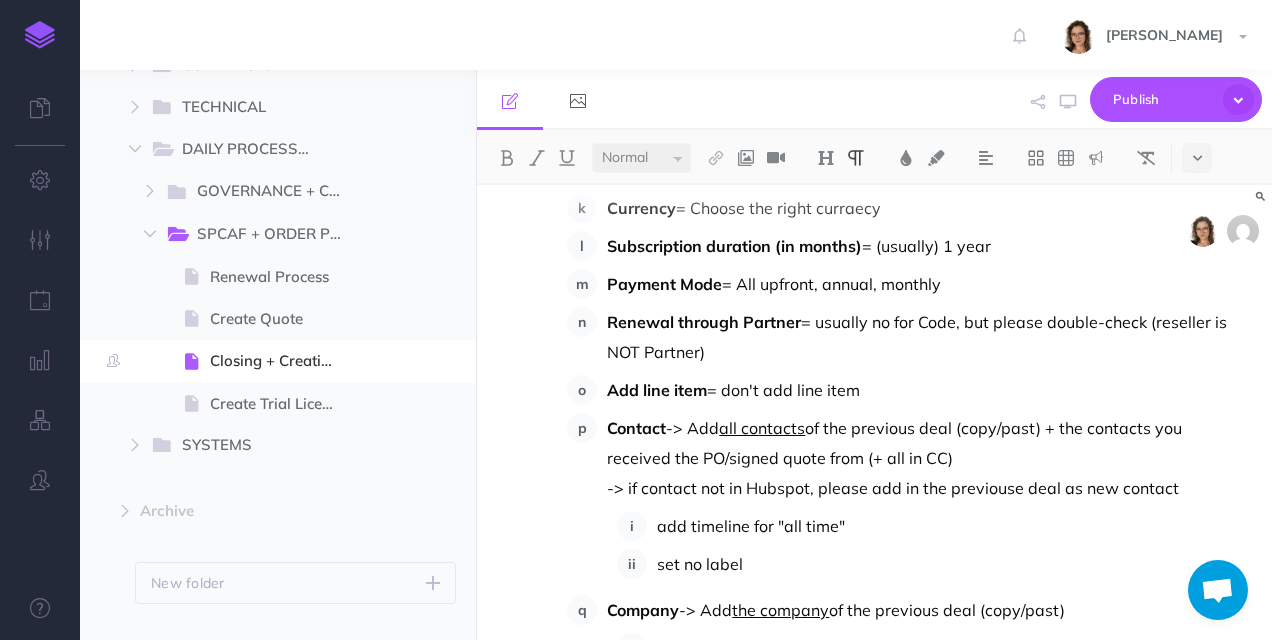 click on "Contact  -> Add  all contacts  of the previous deal (copy/past) + the contacts you received the PO/signed quote from (+ all in CC) -> if contact not in Hubspot, please add in the previouse deal as new contact" at bounding box center [927, 458] 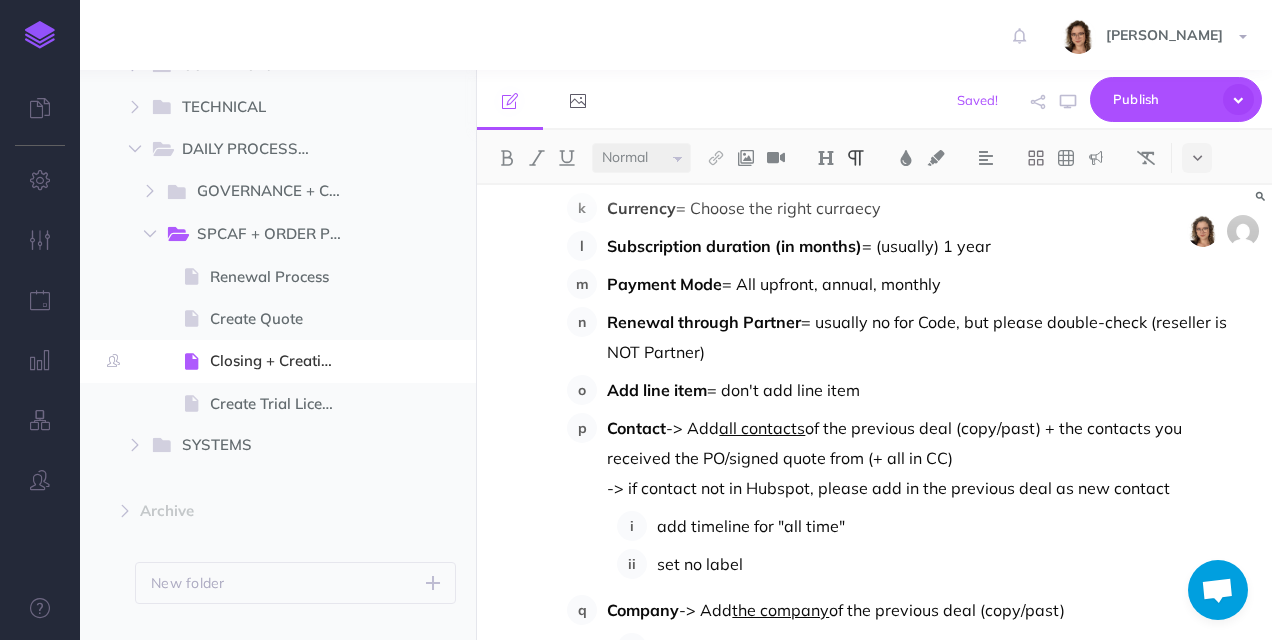 click on "Contact  -> Add  all contacts  of the previous deal (copy/past) + the contacts you received the PO/signed quote from (+ all in CC) -> if contact not in Hubspot, please add in the previous deal as new contact" at bounding box center [927, 458] 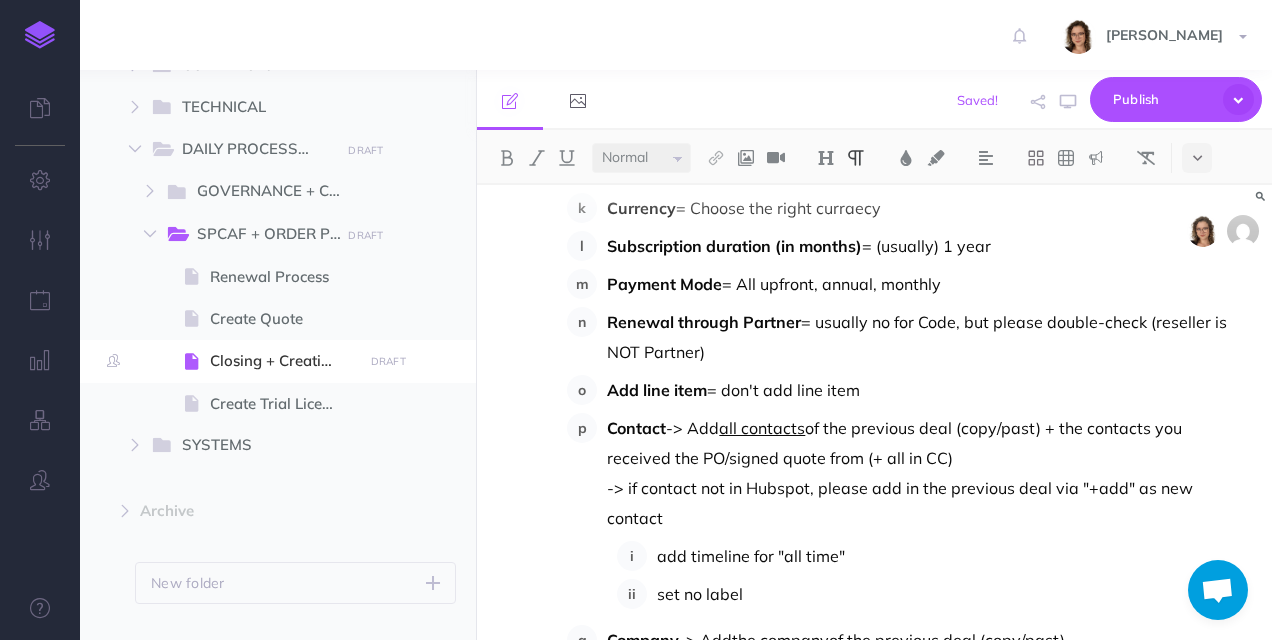 click on "Closing + Creating Renewal Deal for Code/SPCAF Scope: SPCAF Owner: Isabel Rothkirch Date Created: 11.11.2024 Last updated: 24.03.2025 Sequence of the steps: Make sure to cross-check and verify that the Quote (offer) and the PO (purchase order) match, as well as the customer, the product, and the amount of the offered and ordered product 1) Hubspot:  to close the deal + attach the PO to the deal (via attachments) (you can't process the PO without that step) 2) Order portal:  to process the PO (be careful here and double-check everything) 3) Hubspot:  to create the new deal (be mindful here and double-check everything - especially the deal amount and close date) Stage 1: HubSpot You are receiving an email with the customer's confirmation including the purchase order (PO) - as a first step download the PDF file to your computer. Open  HubSpot  and search for the company's name.                           Upload PO to the  referring deal  in the attachment field on the right window via "+Add". Open the   and" at bounding box center [874, -2422] 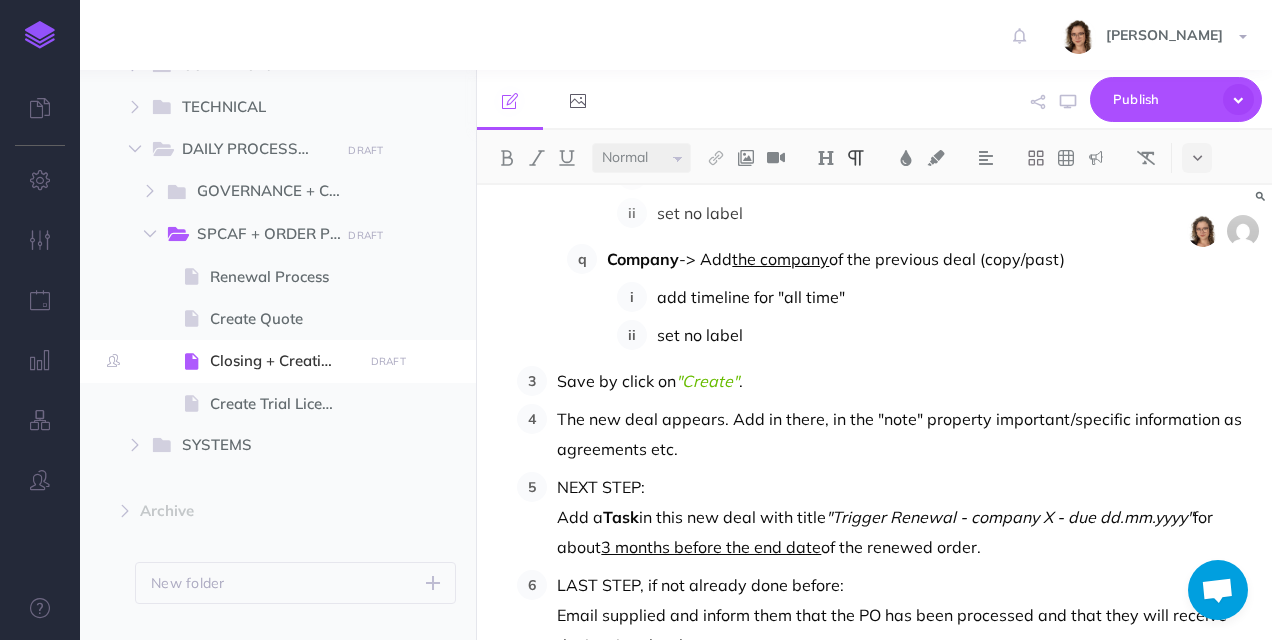 scroll, scrollTop: 6558, scrollLeft: 0, axis: vertical 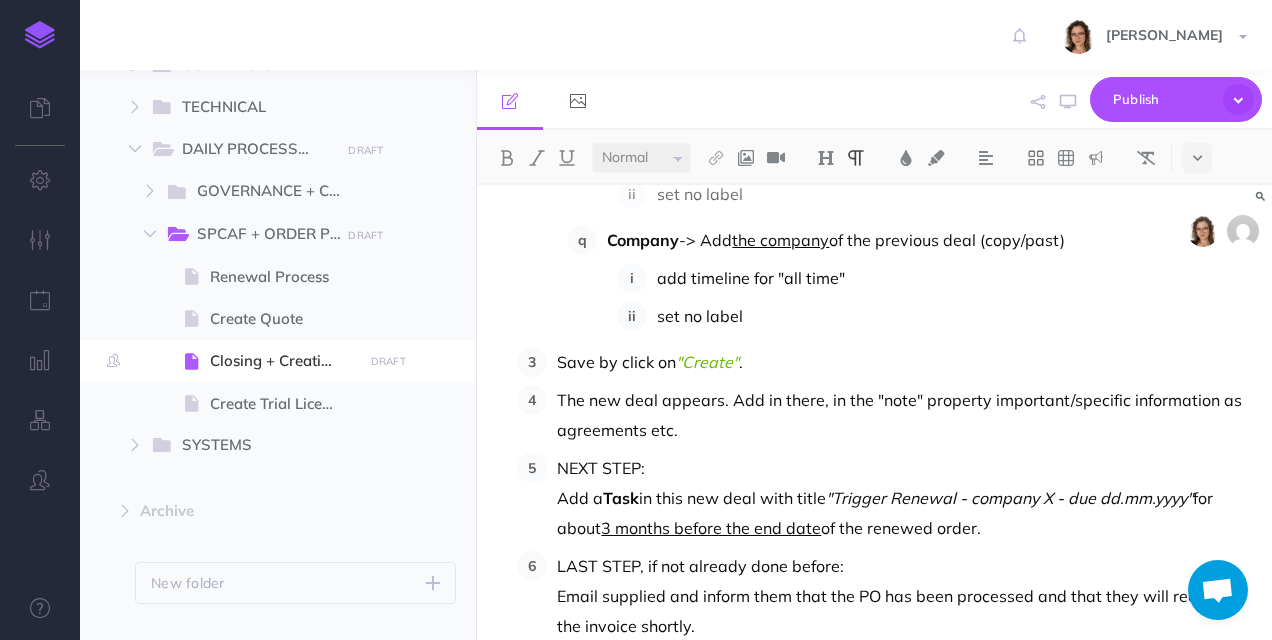 click on "Add a  Task  in this new deal with title  "Trigger Renewal - company X - due dd.mm.yyyy"  for about  3 months before the end date  of the renewed order." at bounding box center [902, 513] 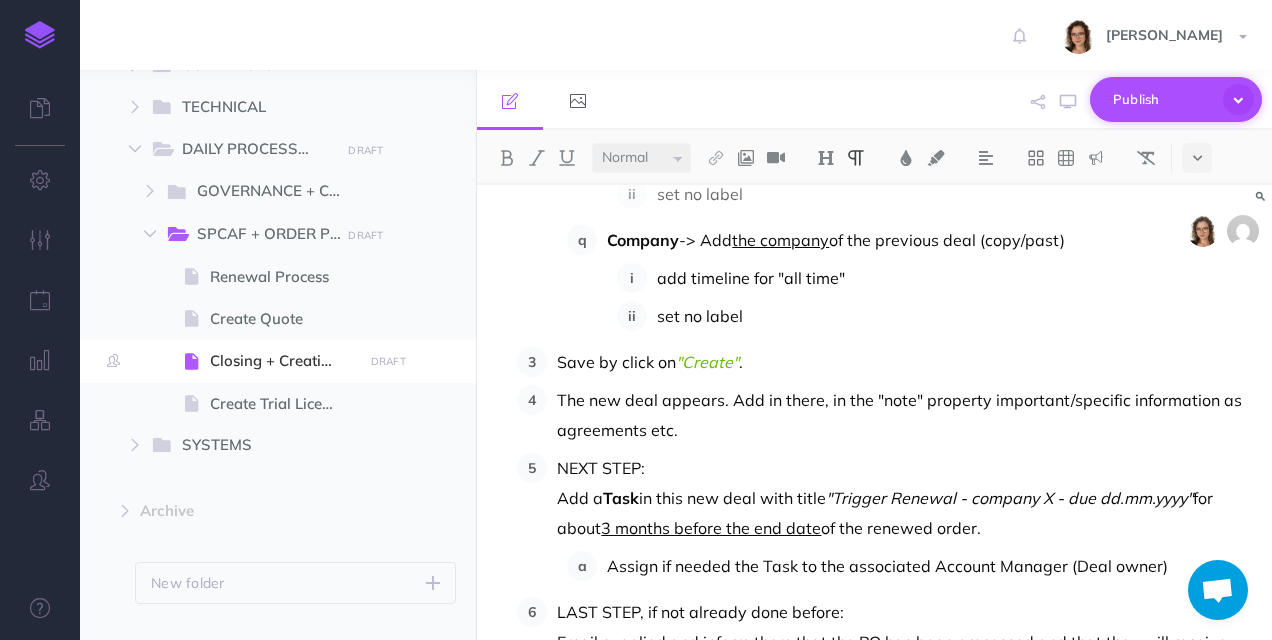 click at bounding box center [1238, 99] 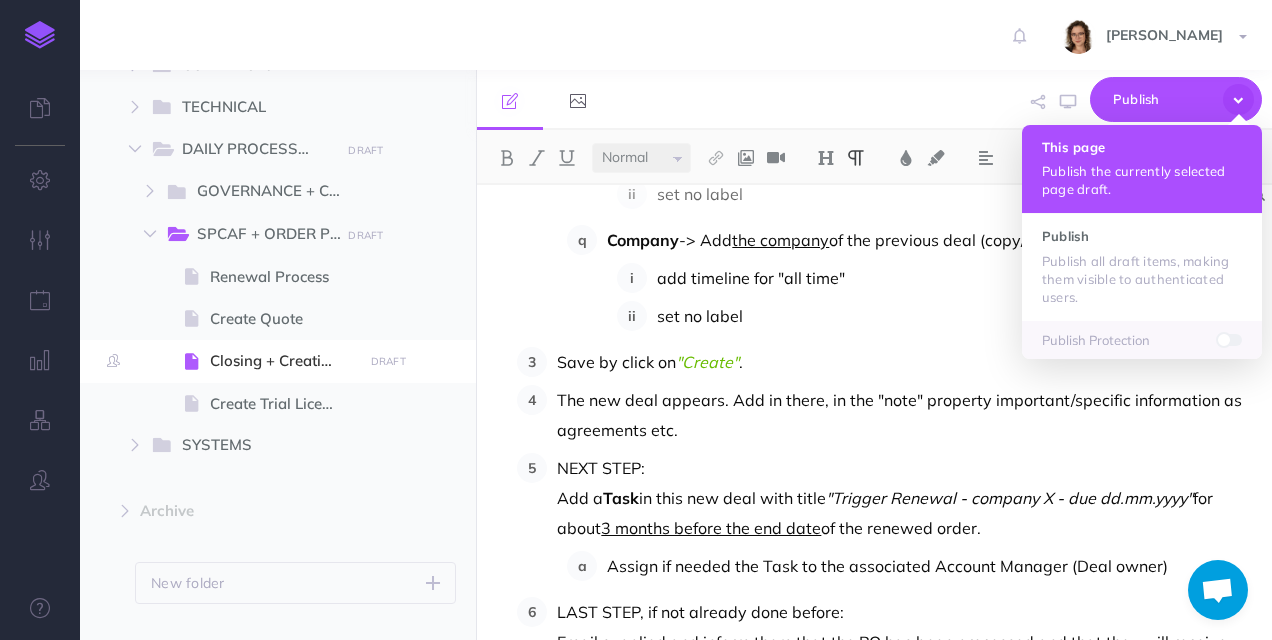 click on "Publish the currently selected page draft." at bounding box center [1142, 180] 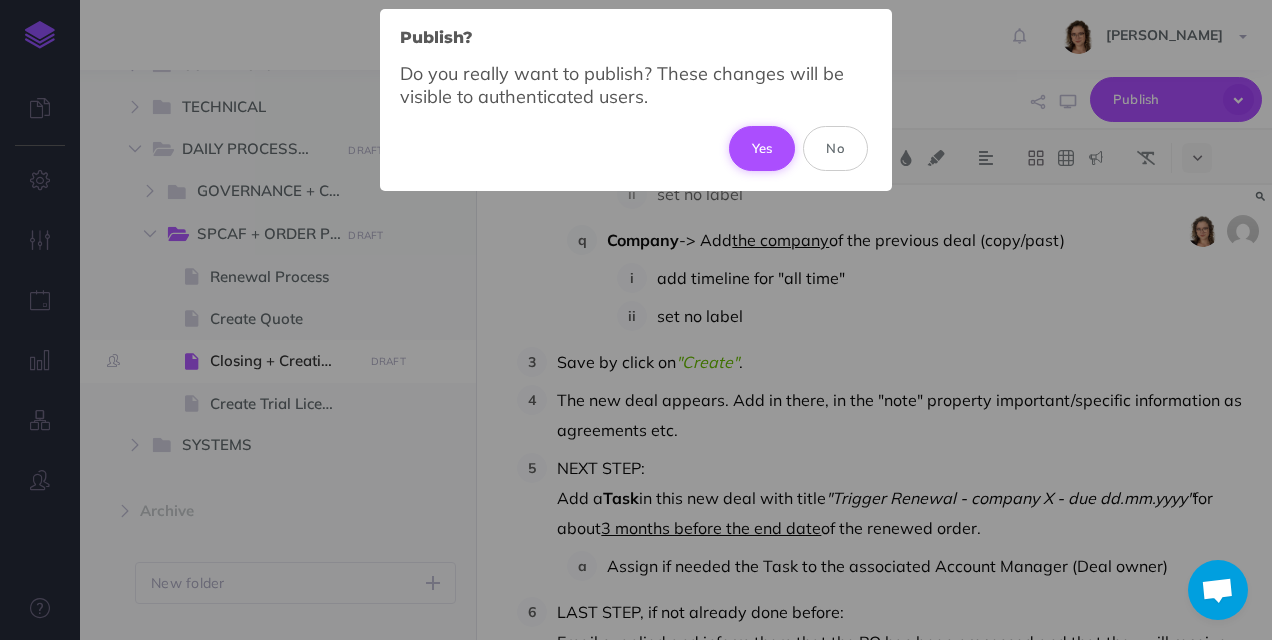 click on "Yes" at bounding box center (762, 148) 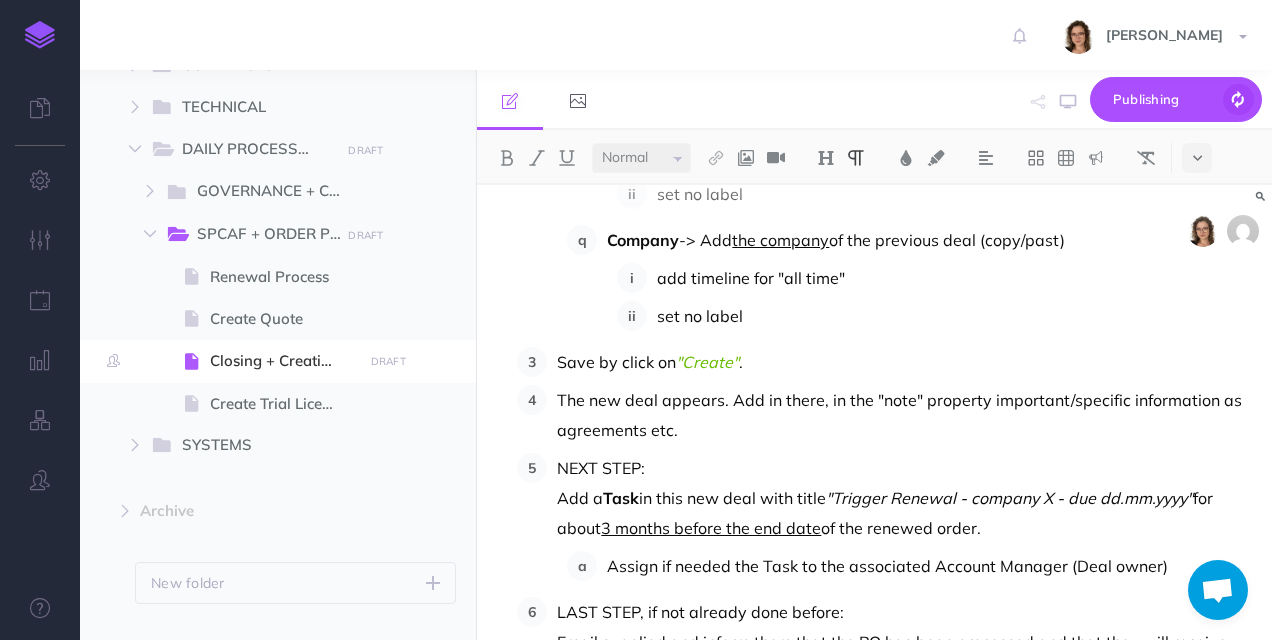 click on "Publishing
This page
Publish the currently selected page draft.
Publish
Publish all draft items, making them visible to authenticated users.
Publish Protection" at bounding box center (1002, 100) 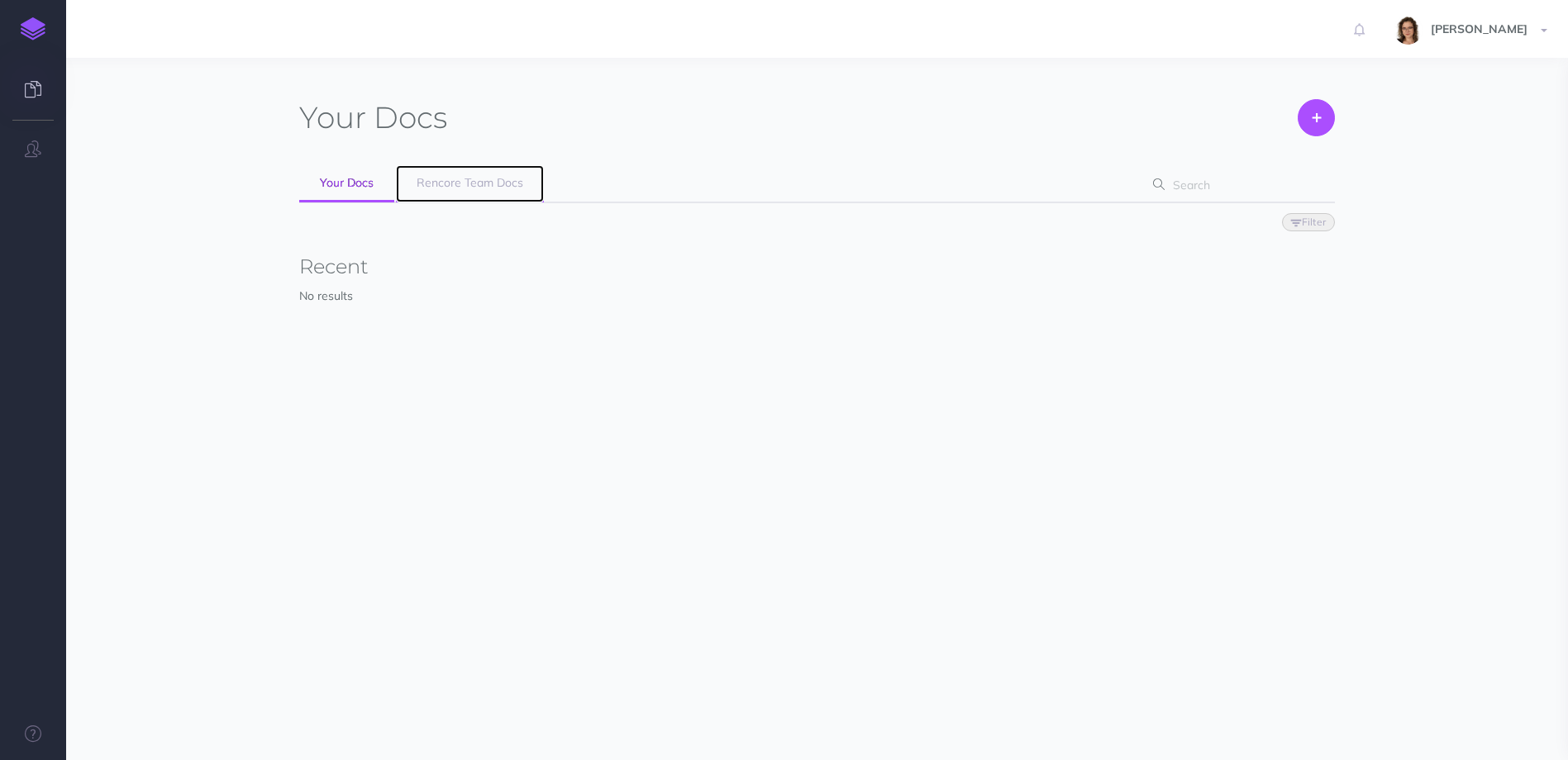 scroll, scrollTop: 0, scrollLeft: 0, axis: both 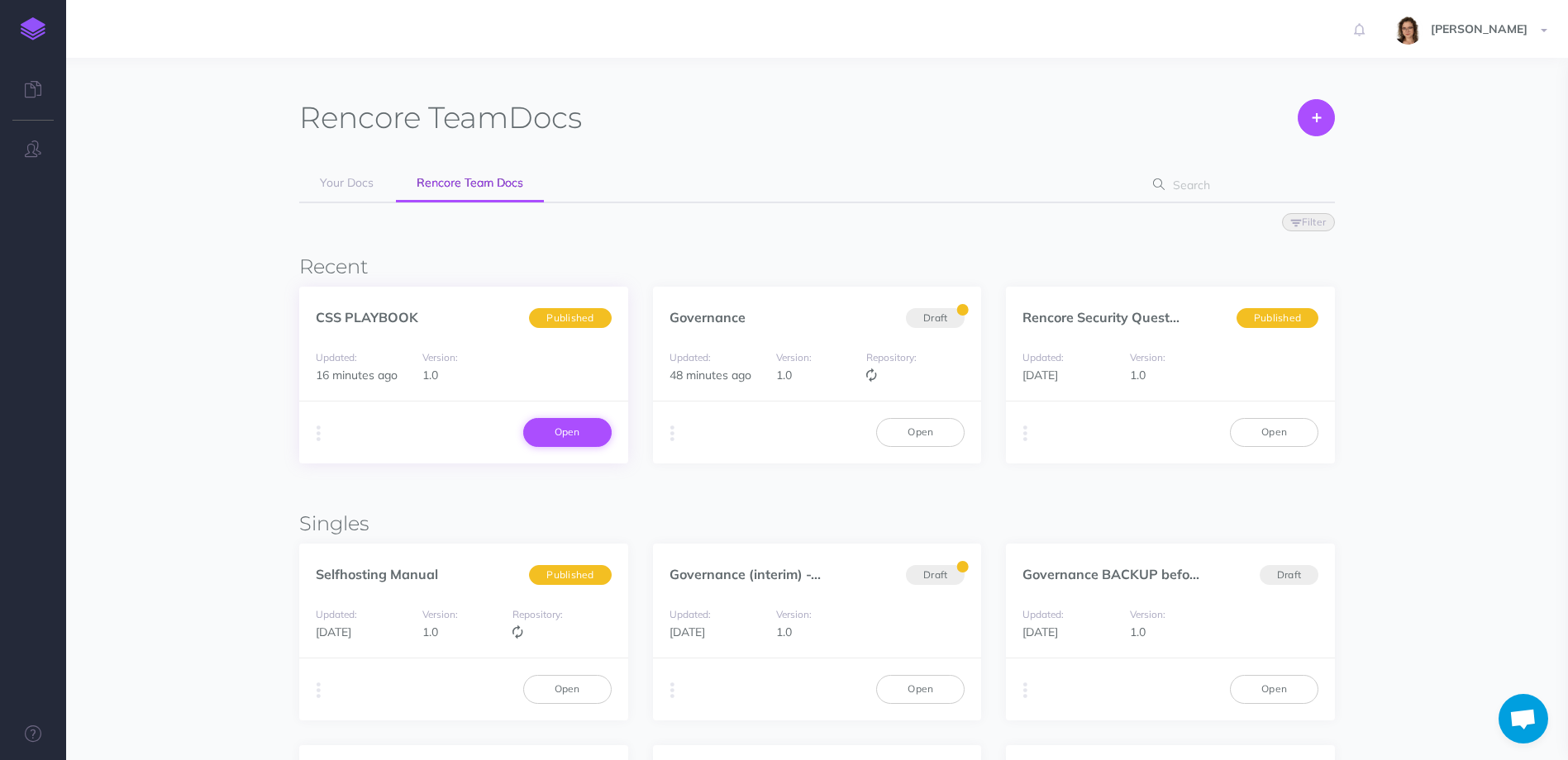 click on "Open" at bounding box center (567, 432) 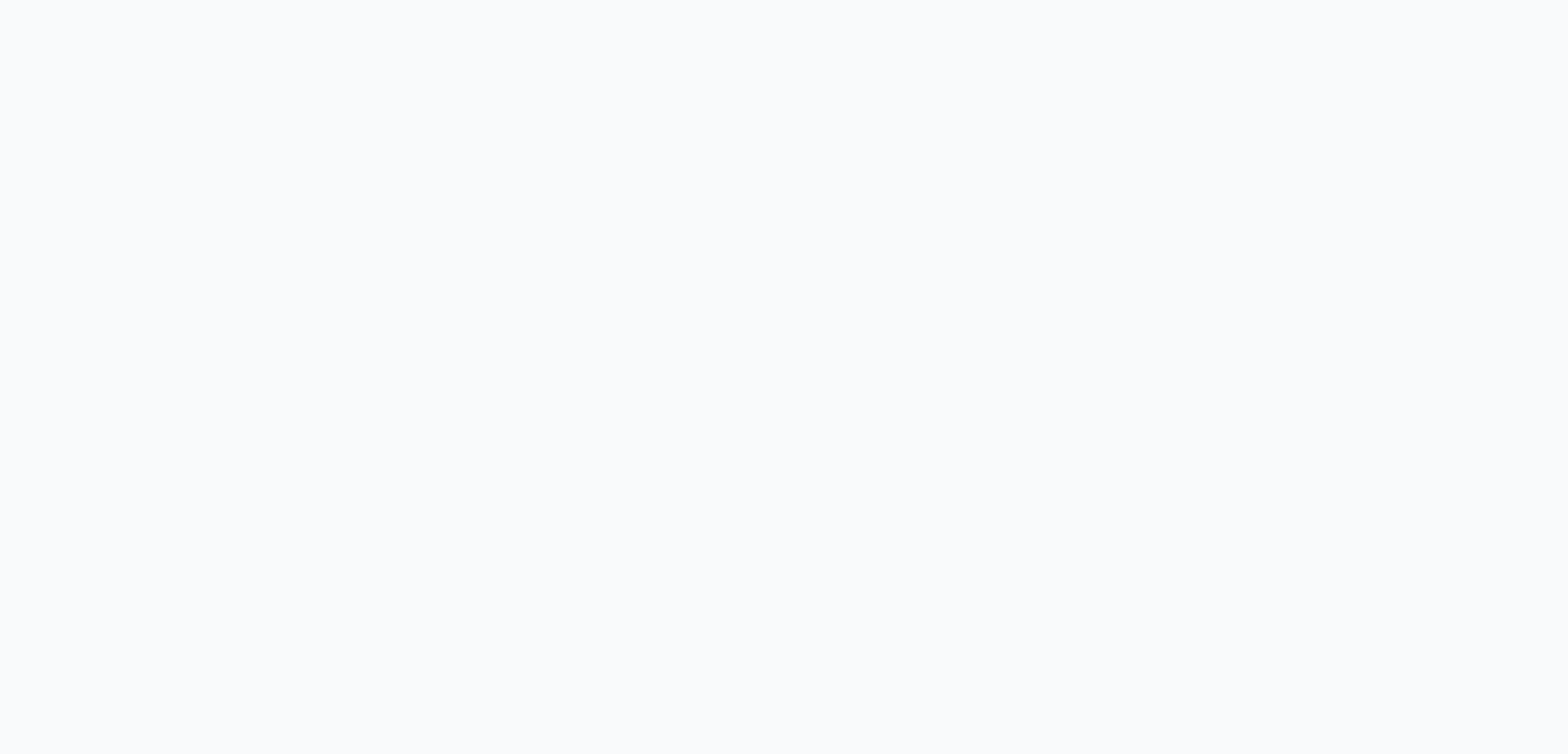 scroll, scrollTop: 0, scrollLeft: 0, axis: both 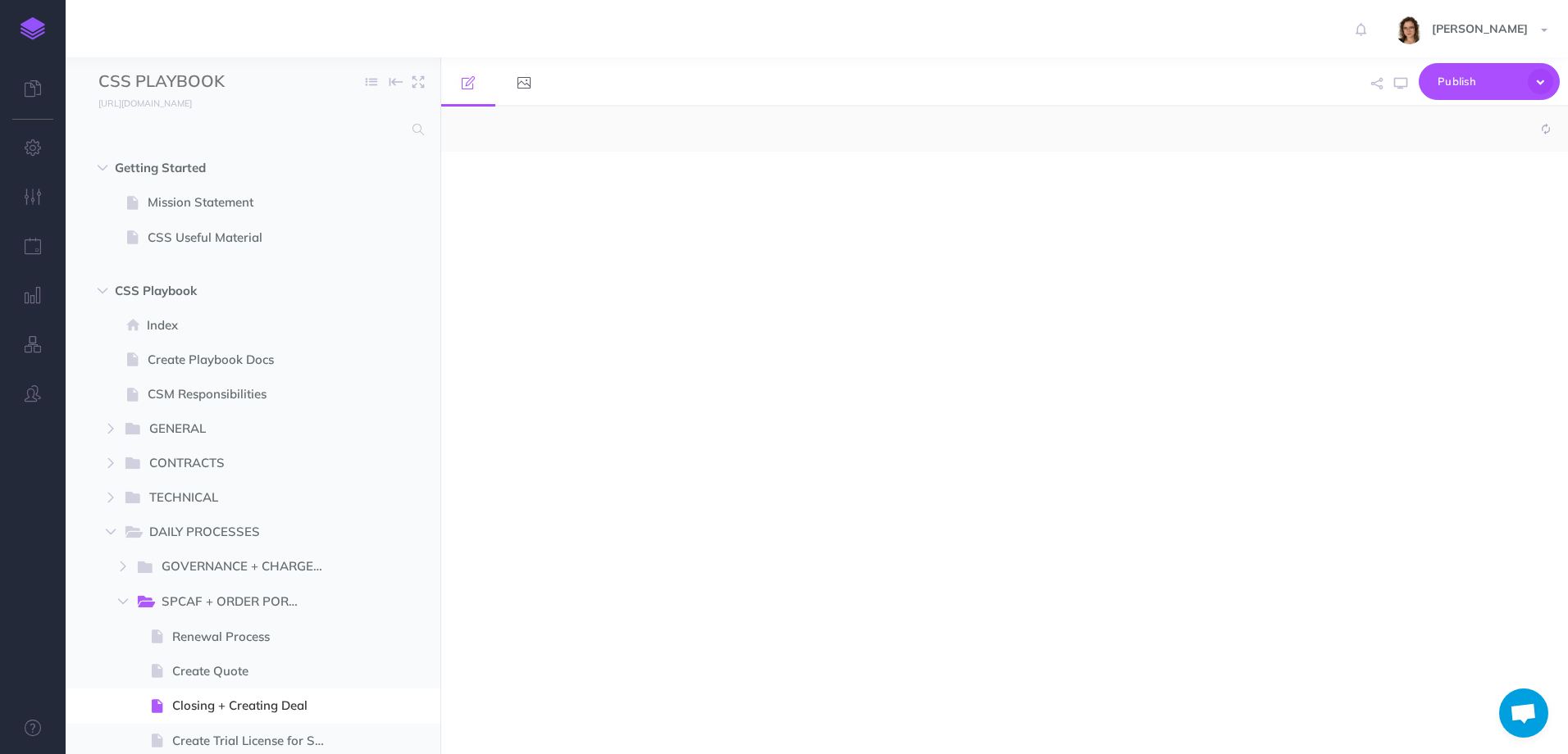 select on "null" 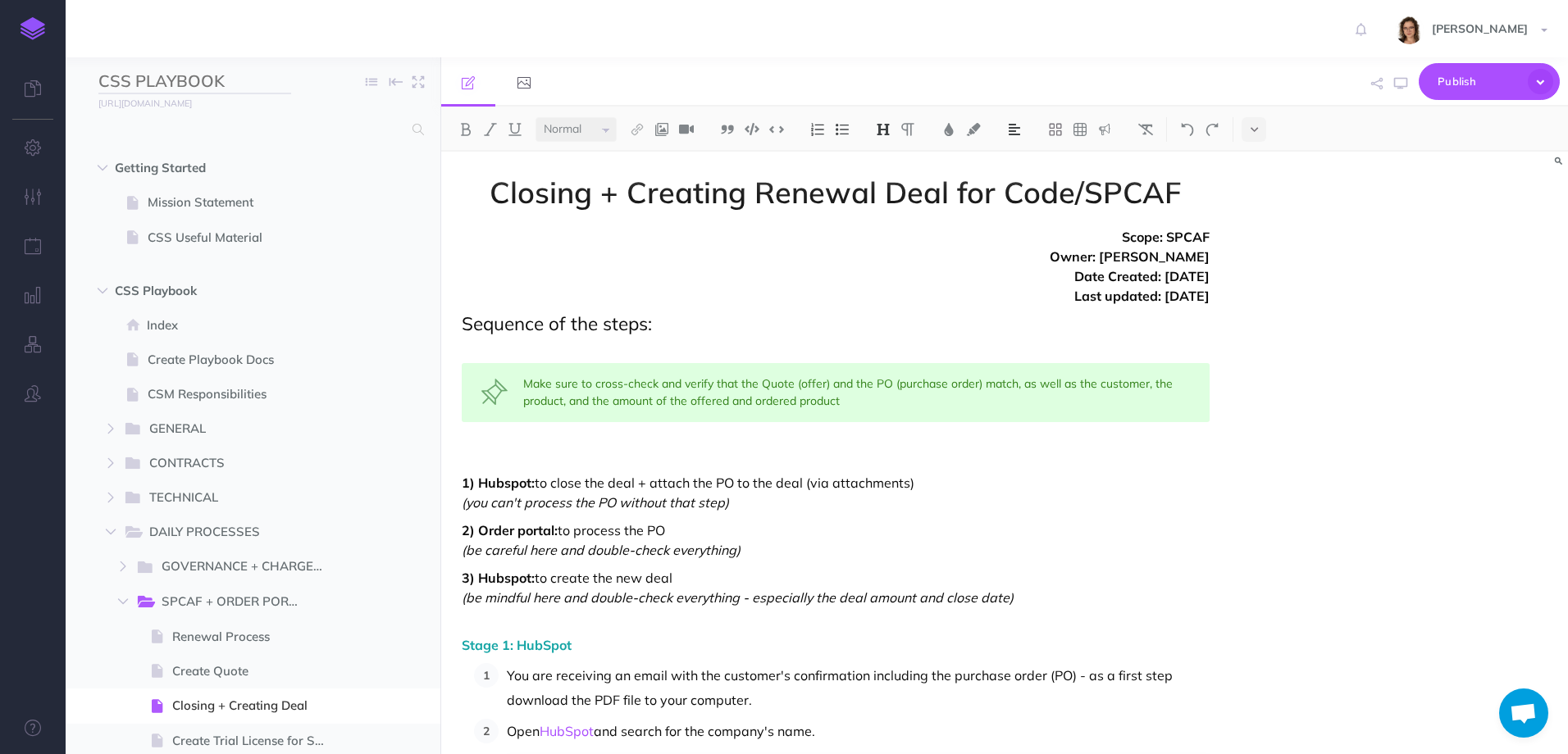 drag, startPoint x: 98, startPoint y: 85, endPoint x: 253, endPoint y: 85, distance: 155 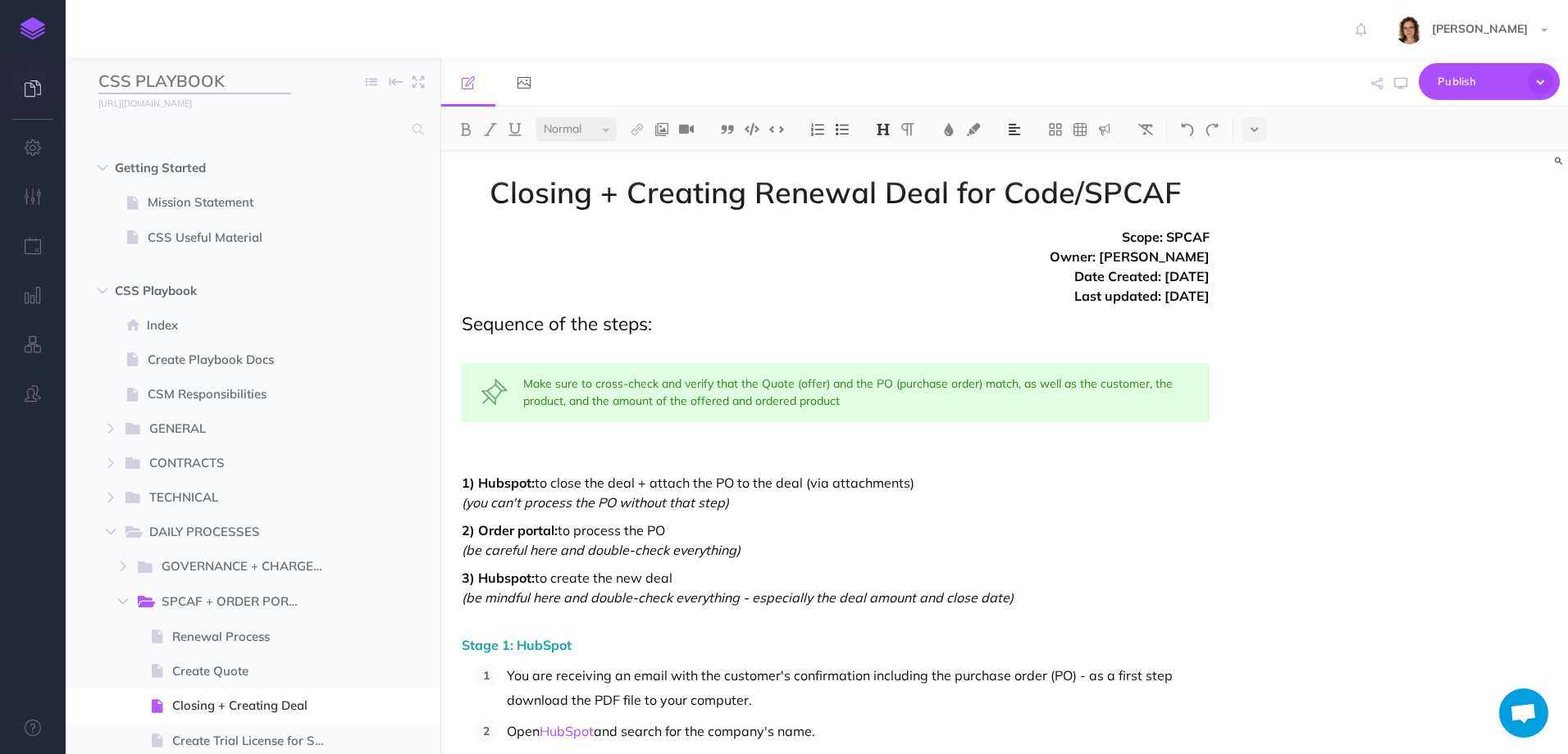 drag, startPoint x: 247, startPoint y: 81, endPoint x: 51, endPoint y: 79, distance: 196.0102 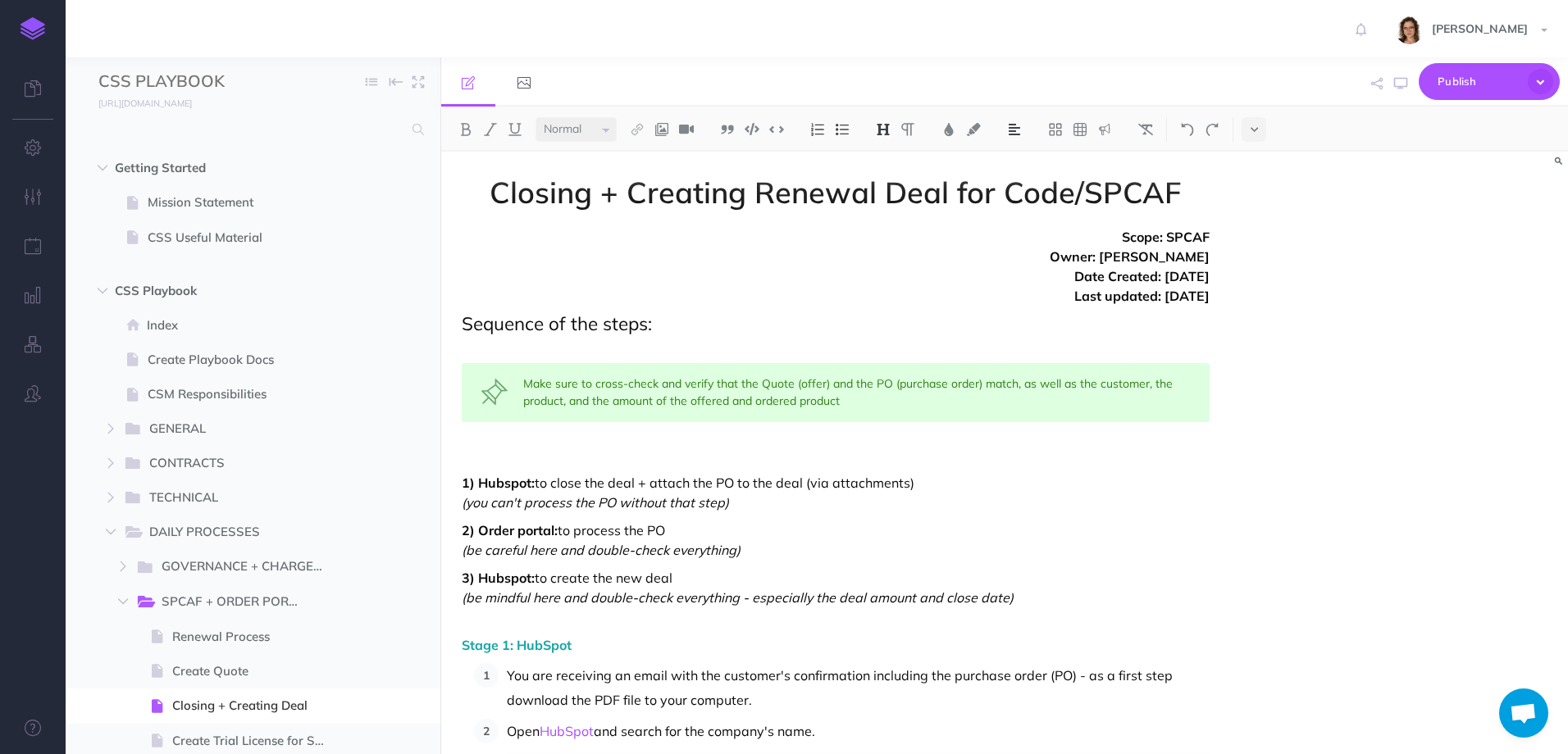 click on "[PERSON_NAME]     Settings
Account Settings
Teams
Create Team
Rencore Team
Support
Documentation
Contact Us
Logout" at bounding box center (784, 29) 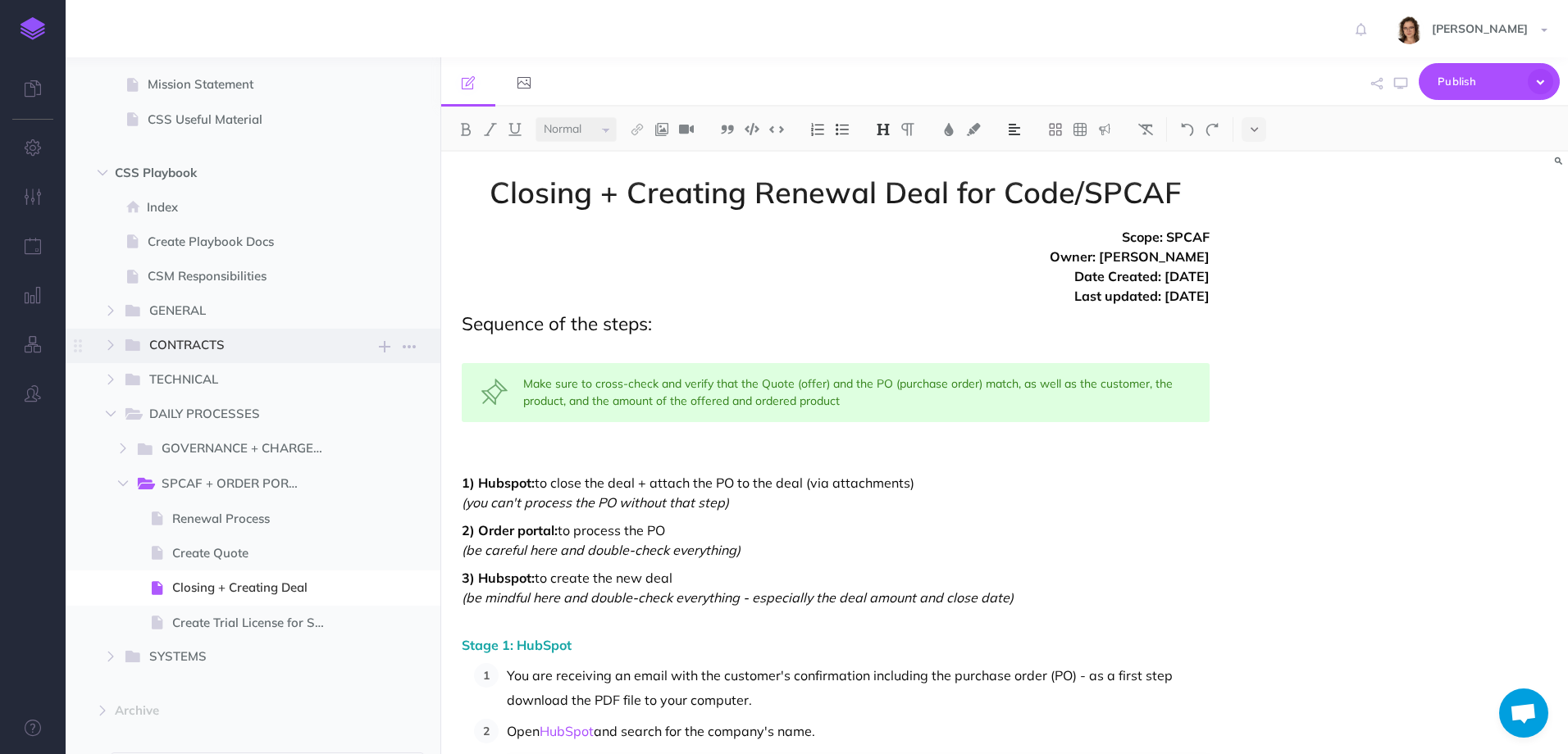 scroll, scrollTop: 164, scrollLeft: 0, axis: vertical 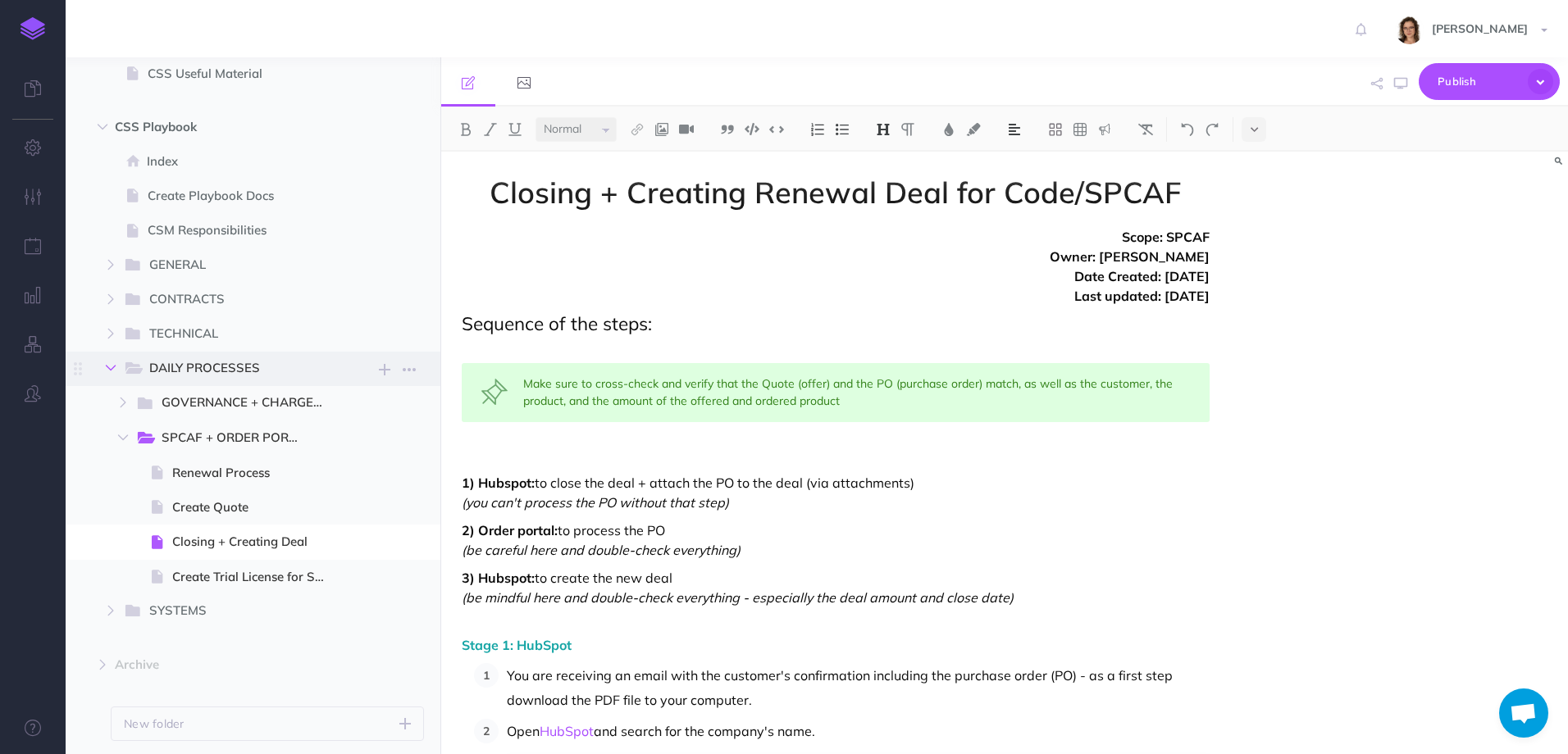 click at bounding box center [111, 368] 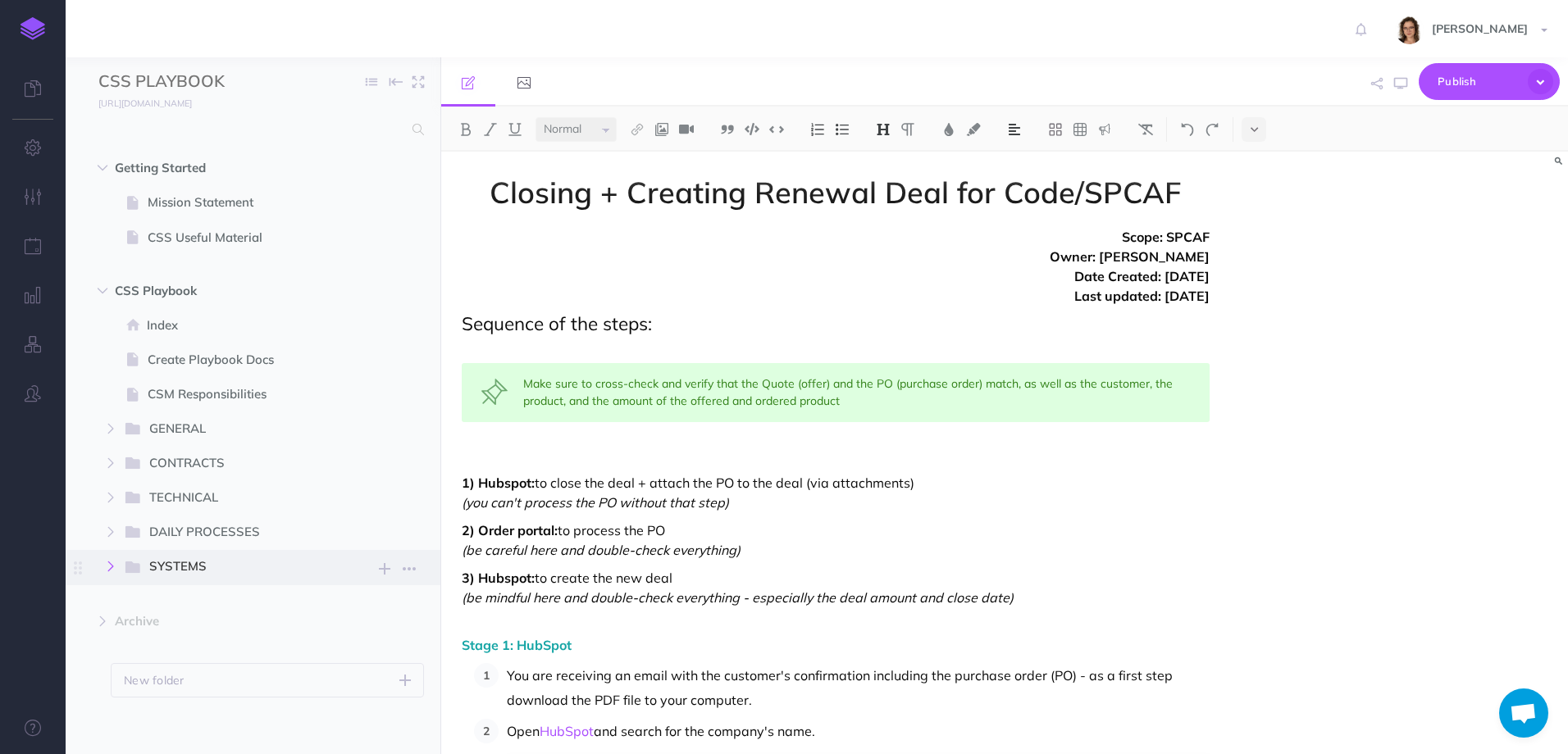 click at bounding box center (111, 566) 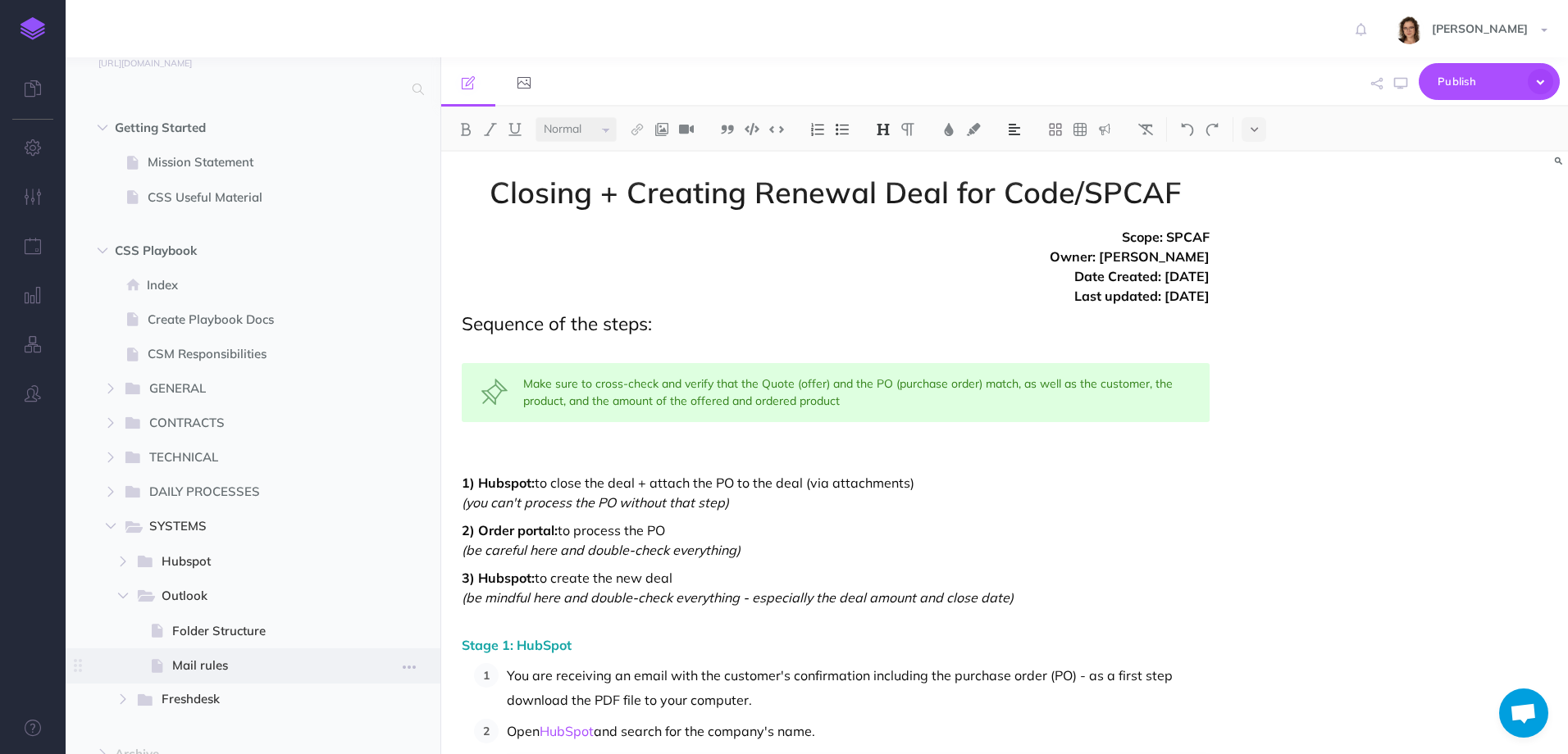 scroll, scrollTop: 82, scrollLeft: 0, axis: vertical 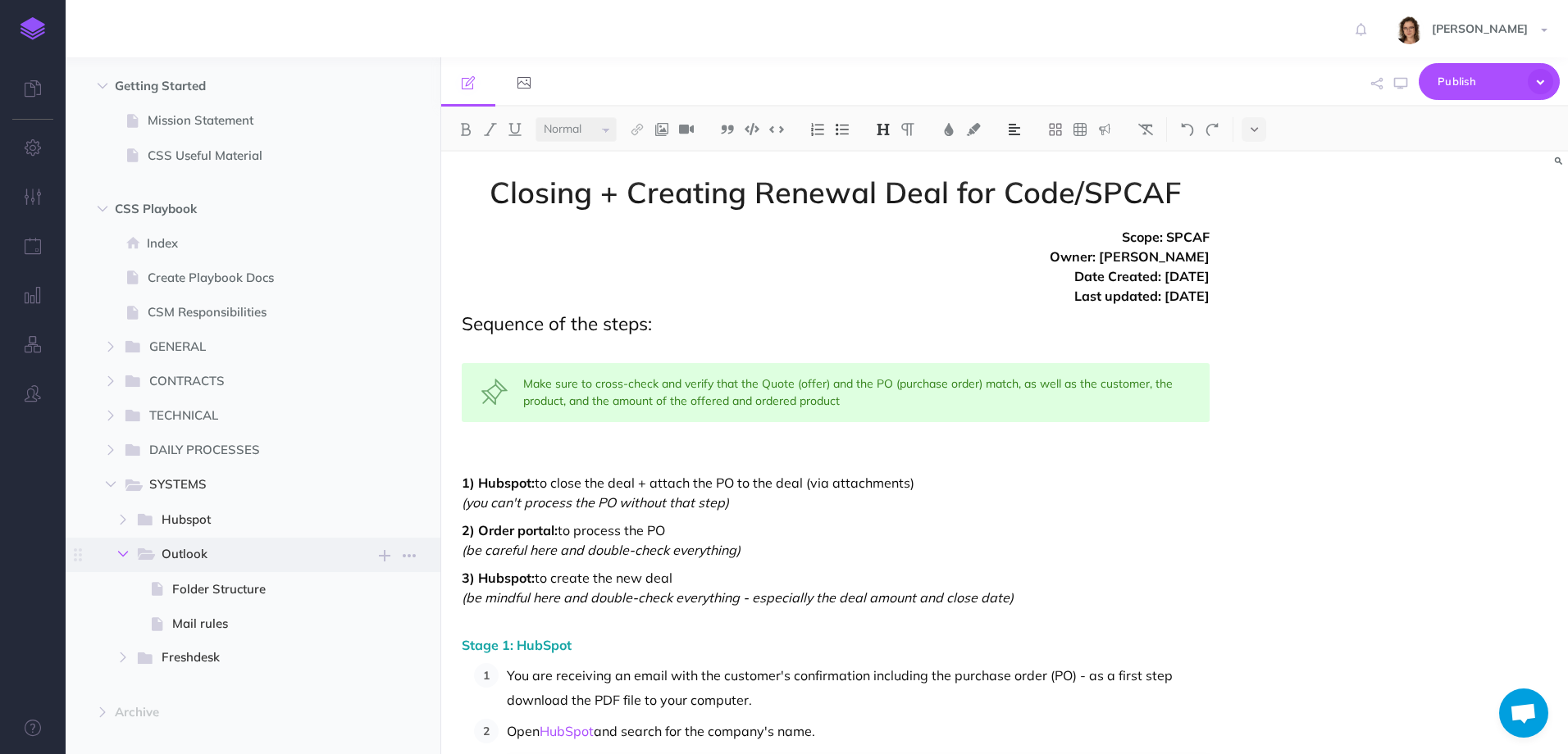 click at bounding box center [123, 554] 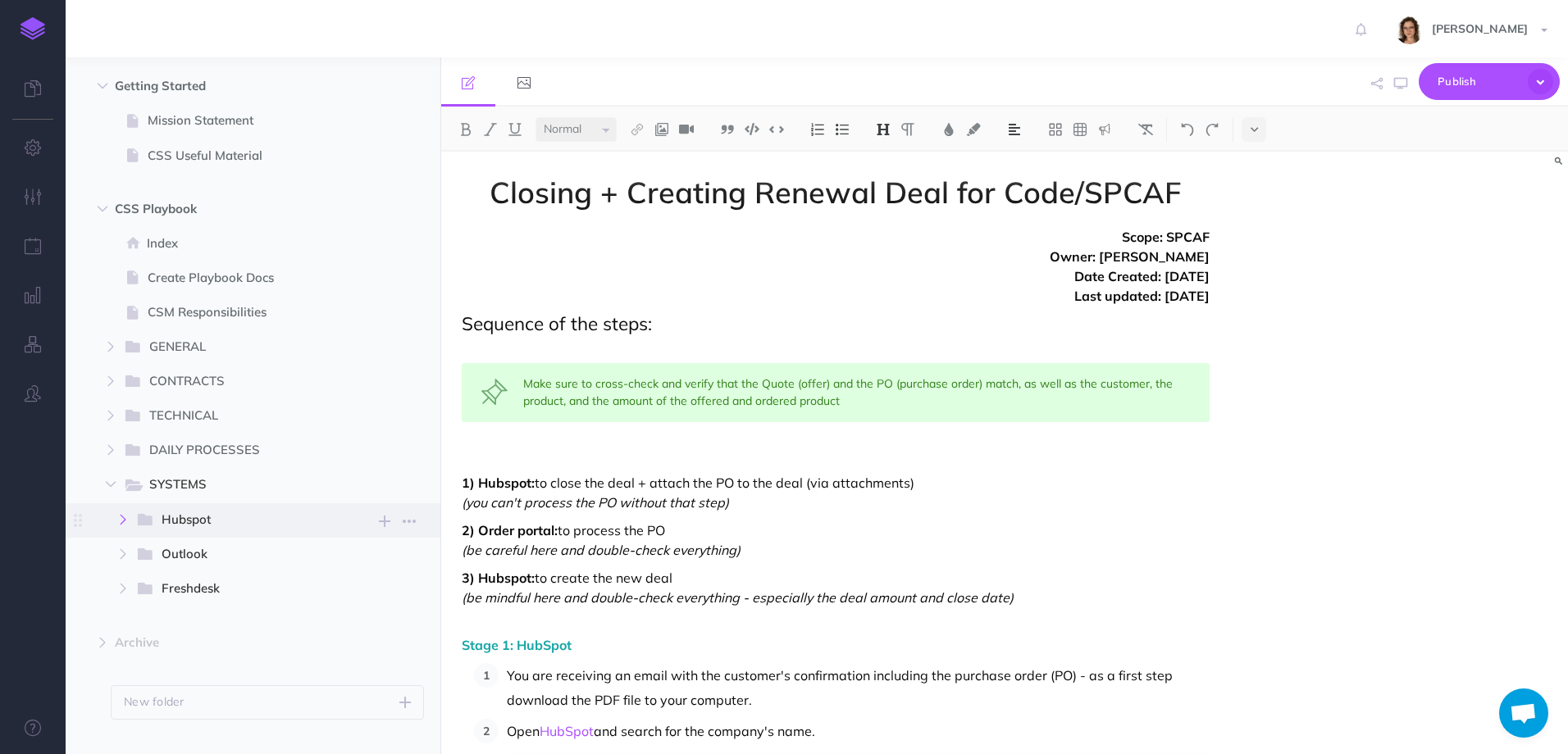 click at bounding box center (123, 520) 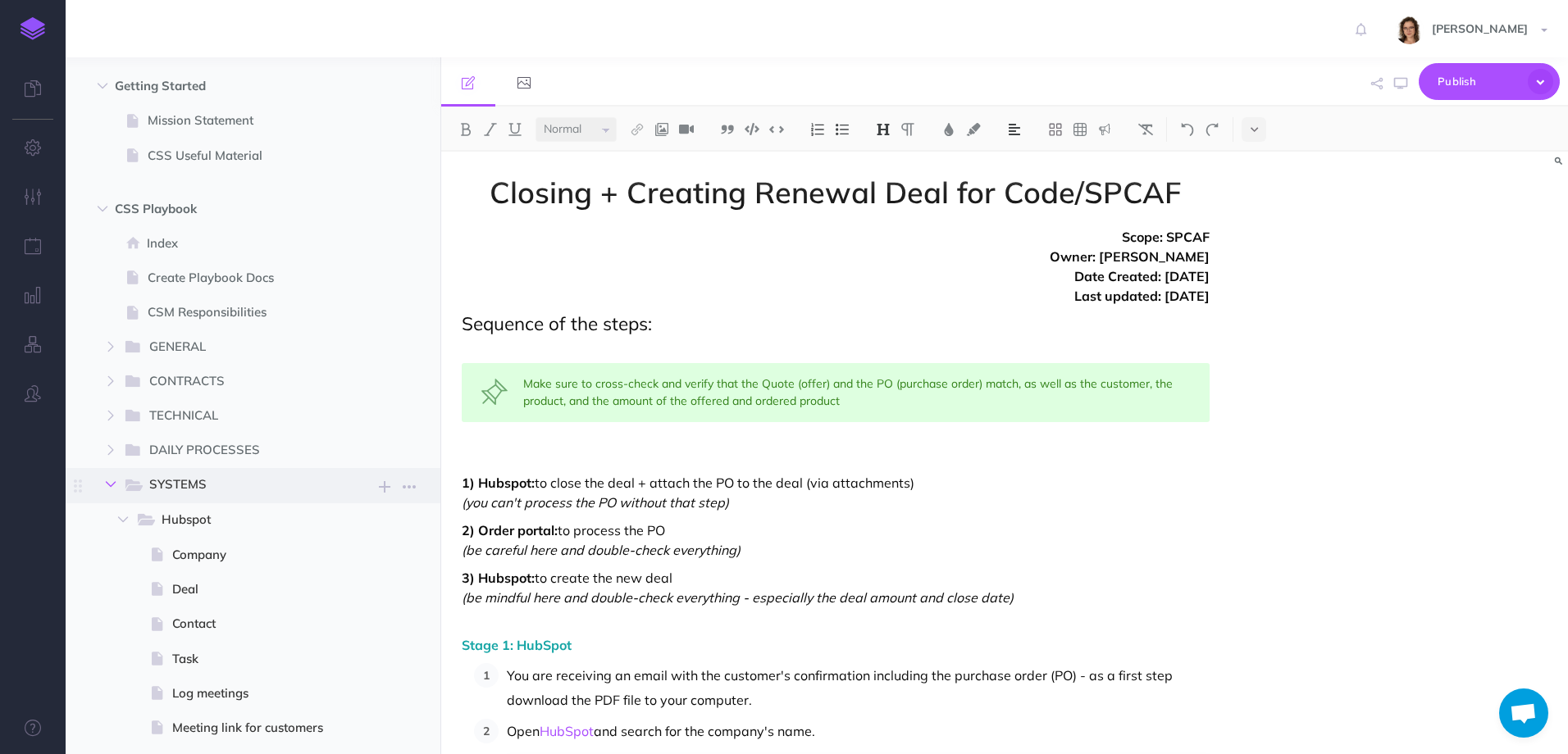 click at bounding box center (111, 484) 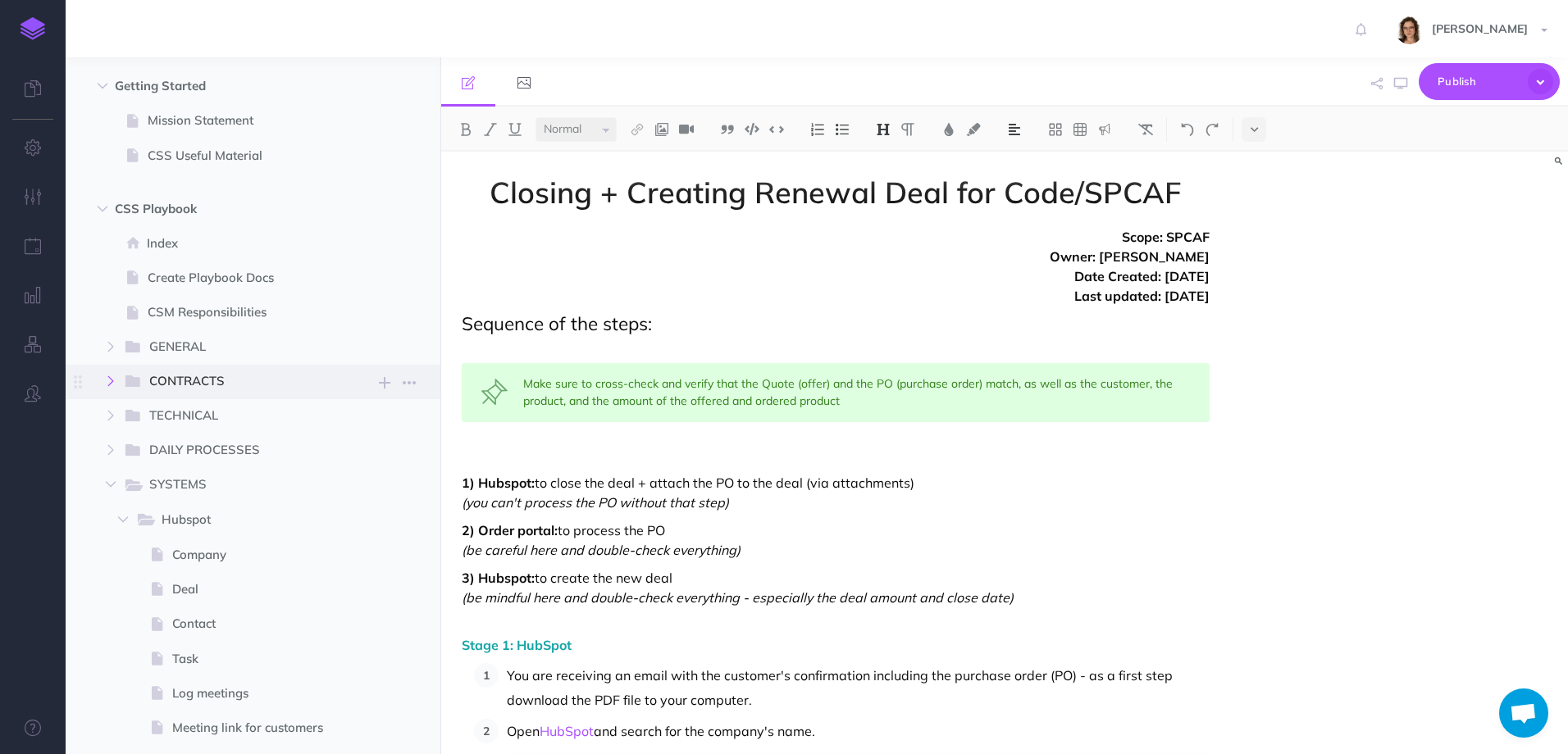 scroll, scrollTop: 0, scrollLeft: 0, axis: both 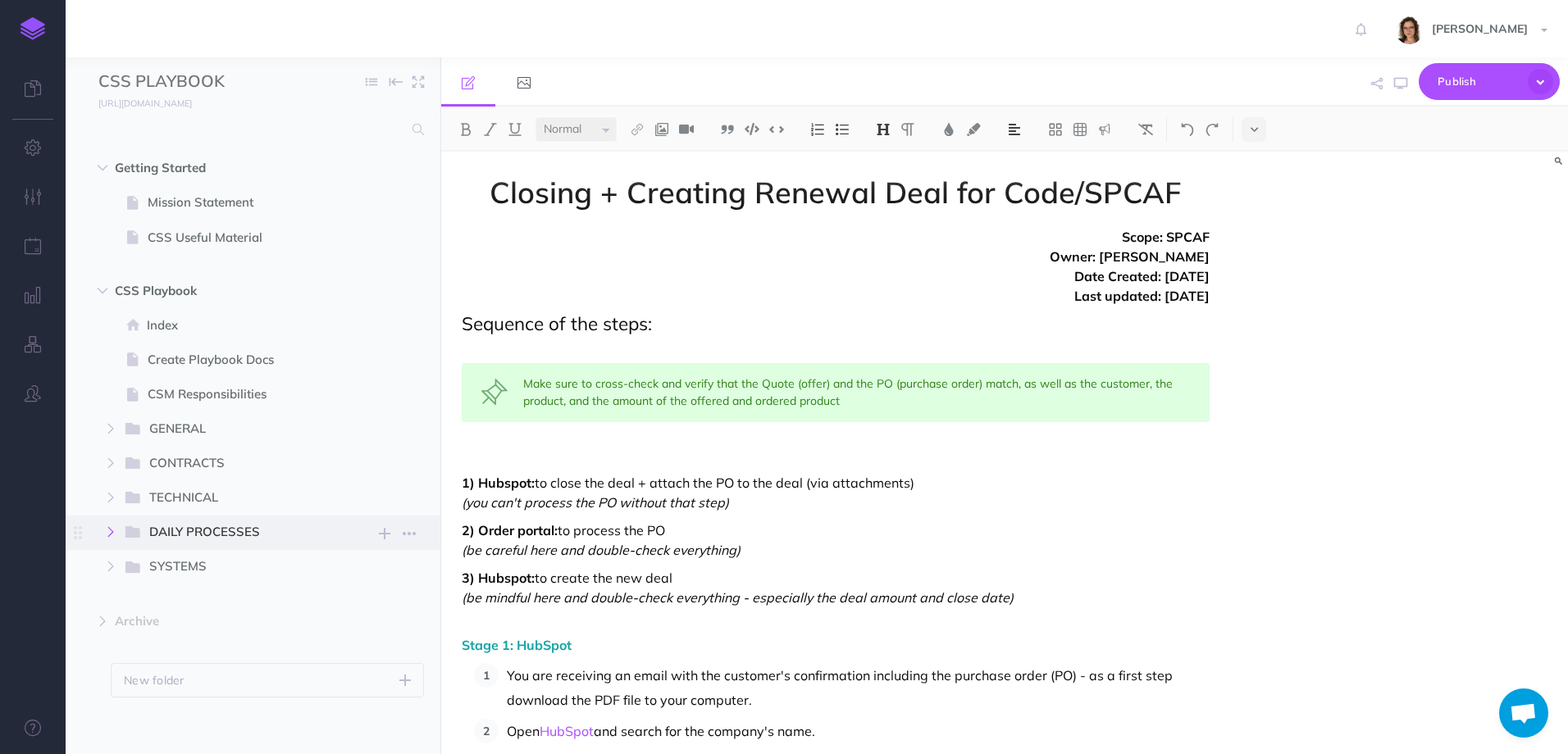 click at bounding box center (111, 532) 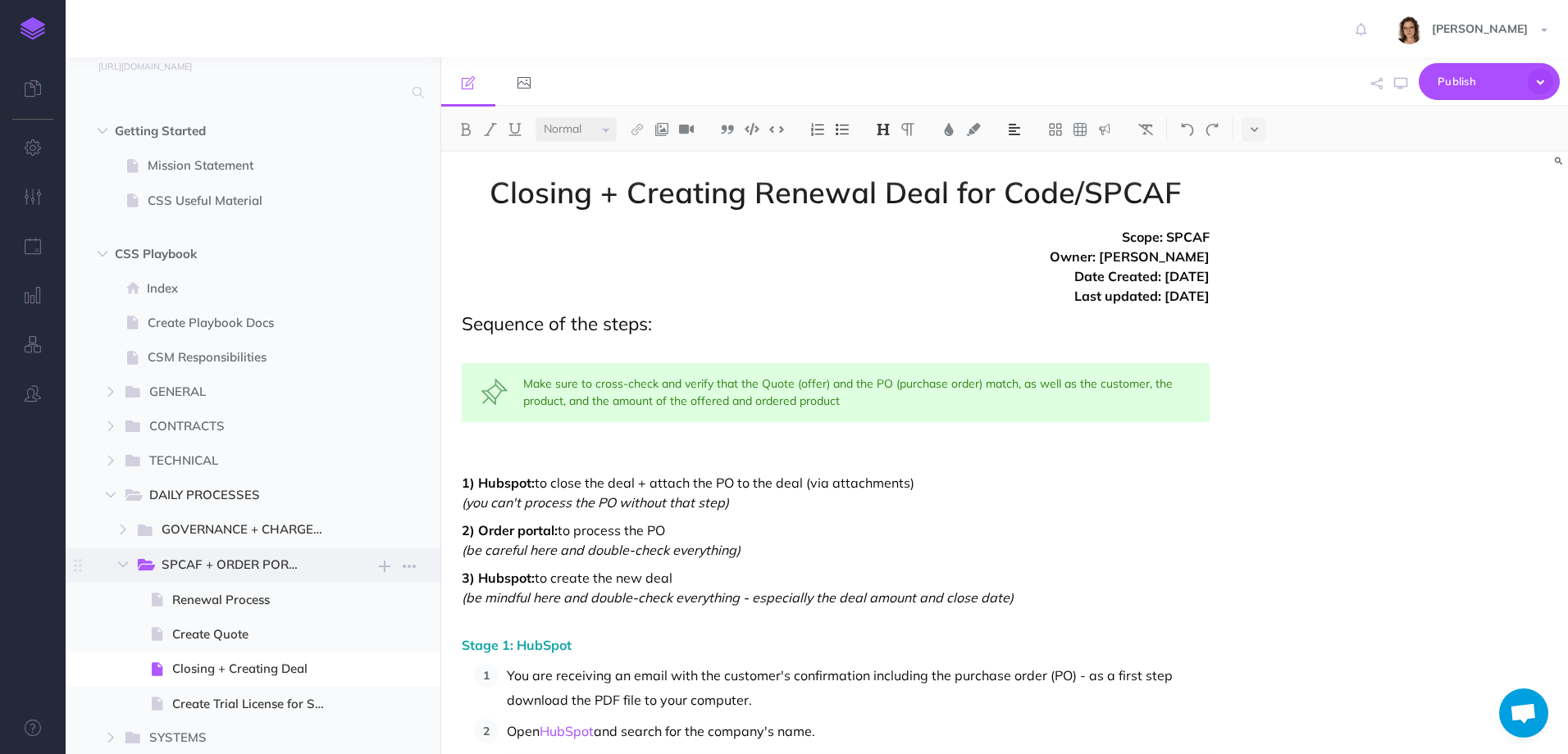 scroll, scrollTop: 82, scrollLeft: 0, axis: vertical 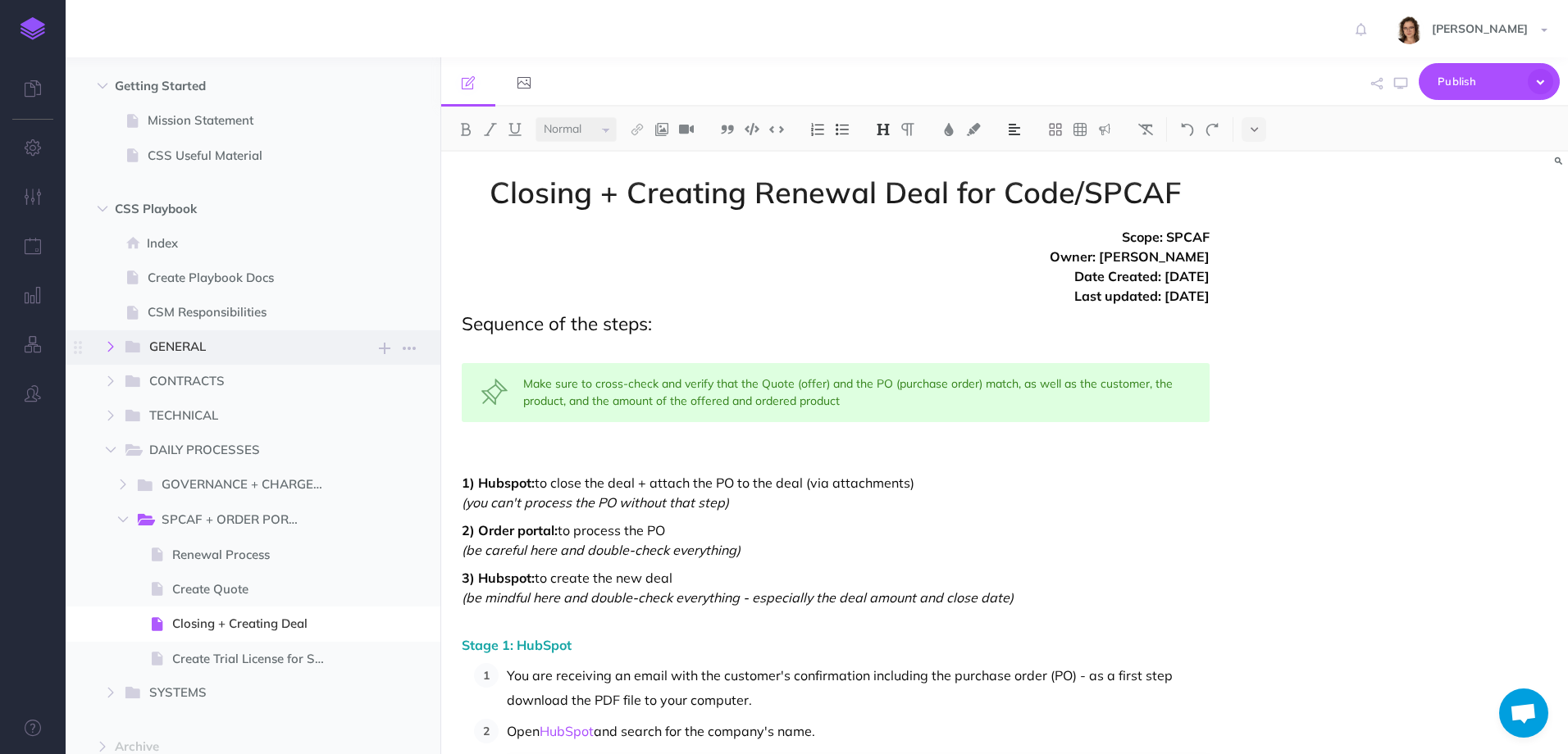 click at bounding box center (111, 347) 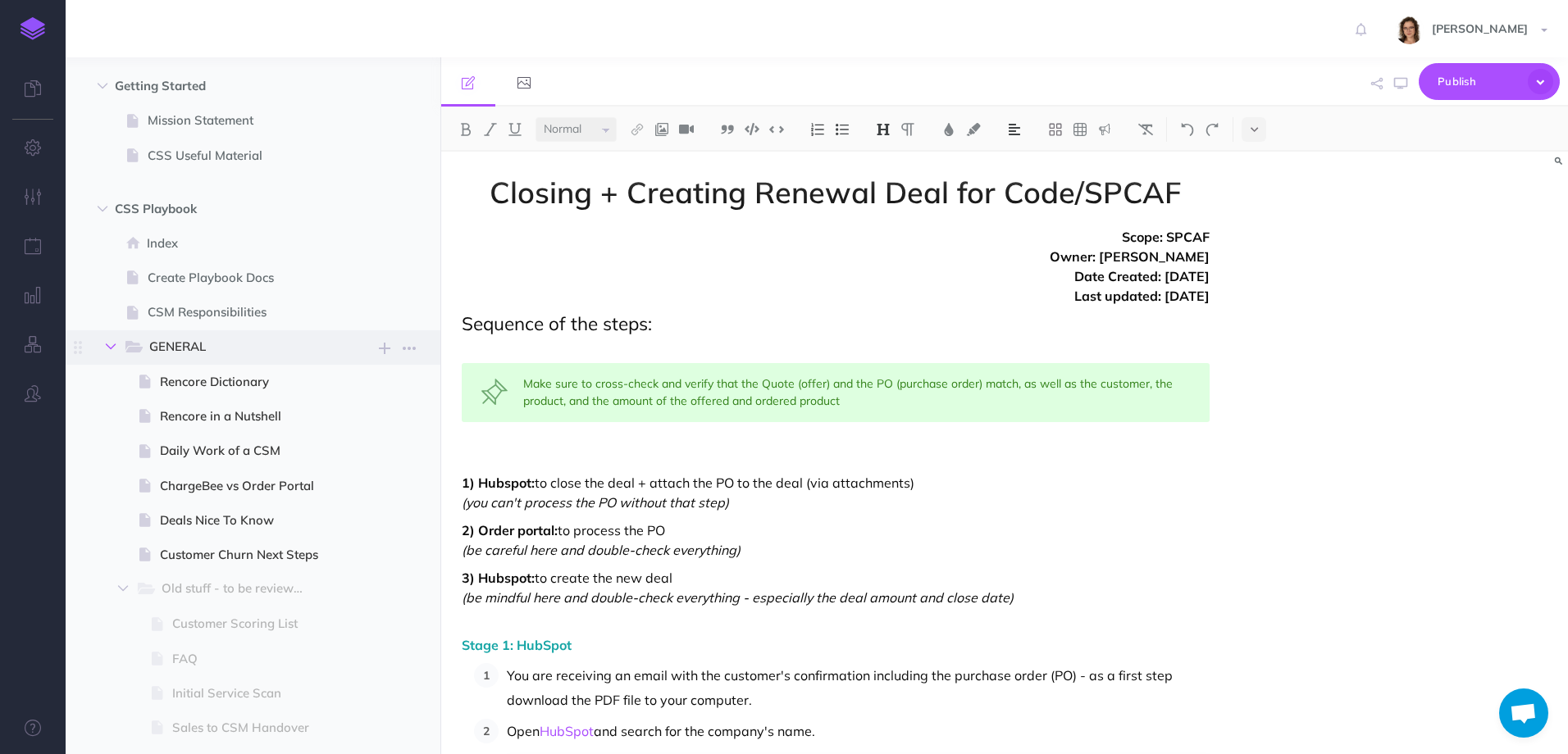 click at bounding box center [111, 347] 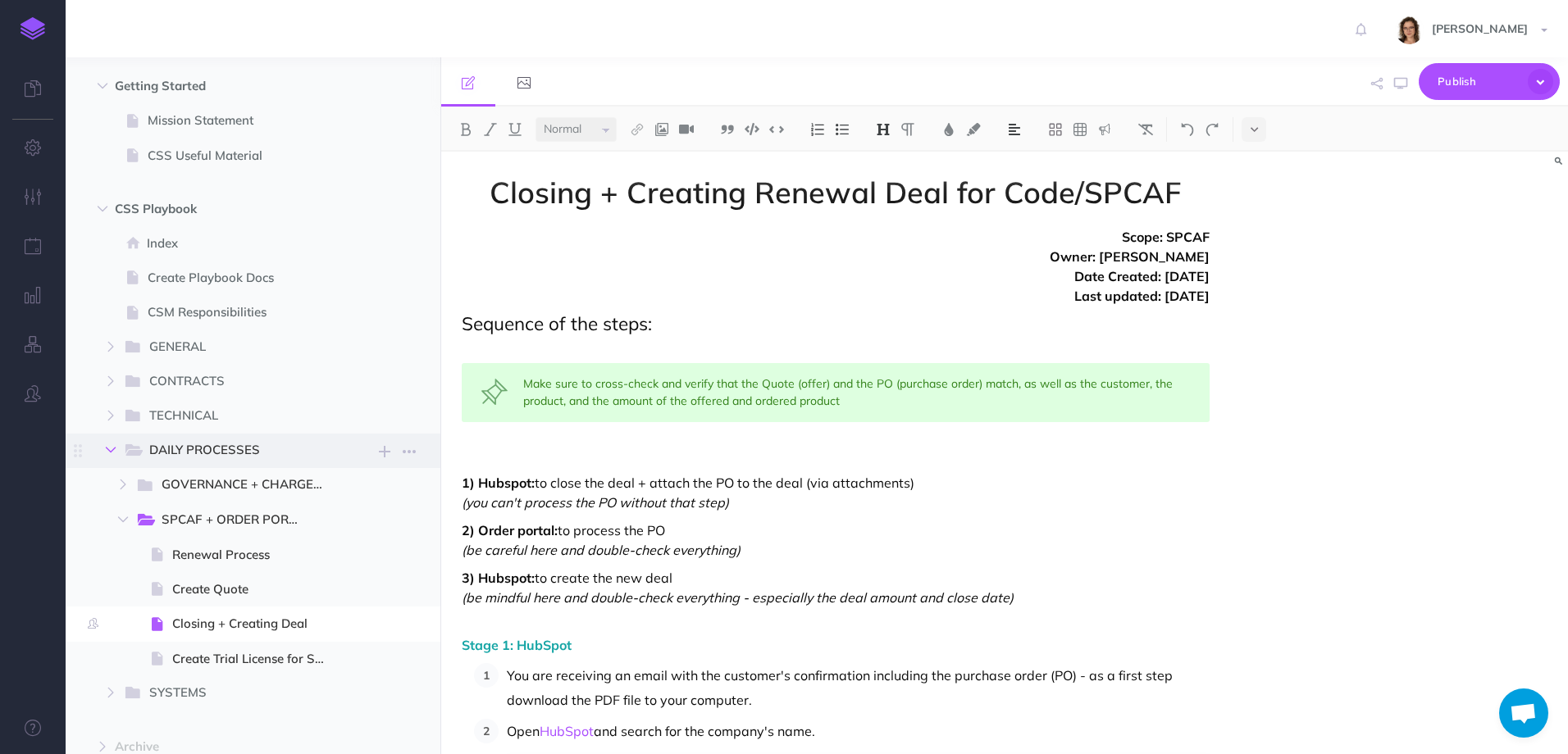 click at bounding box center [111, 450] 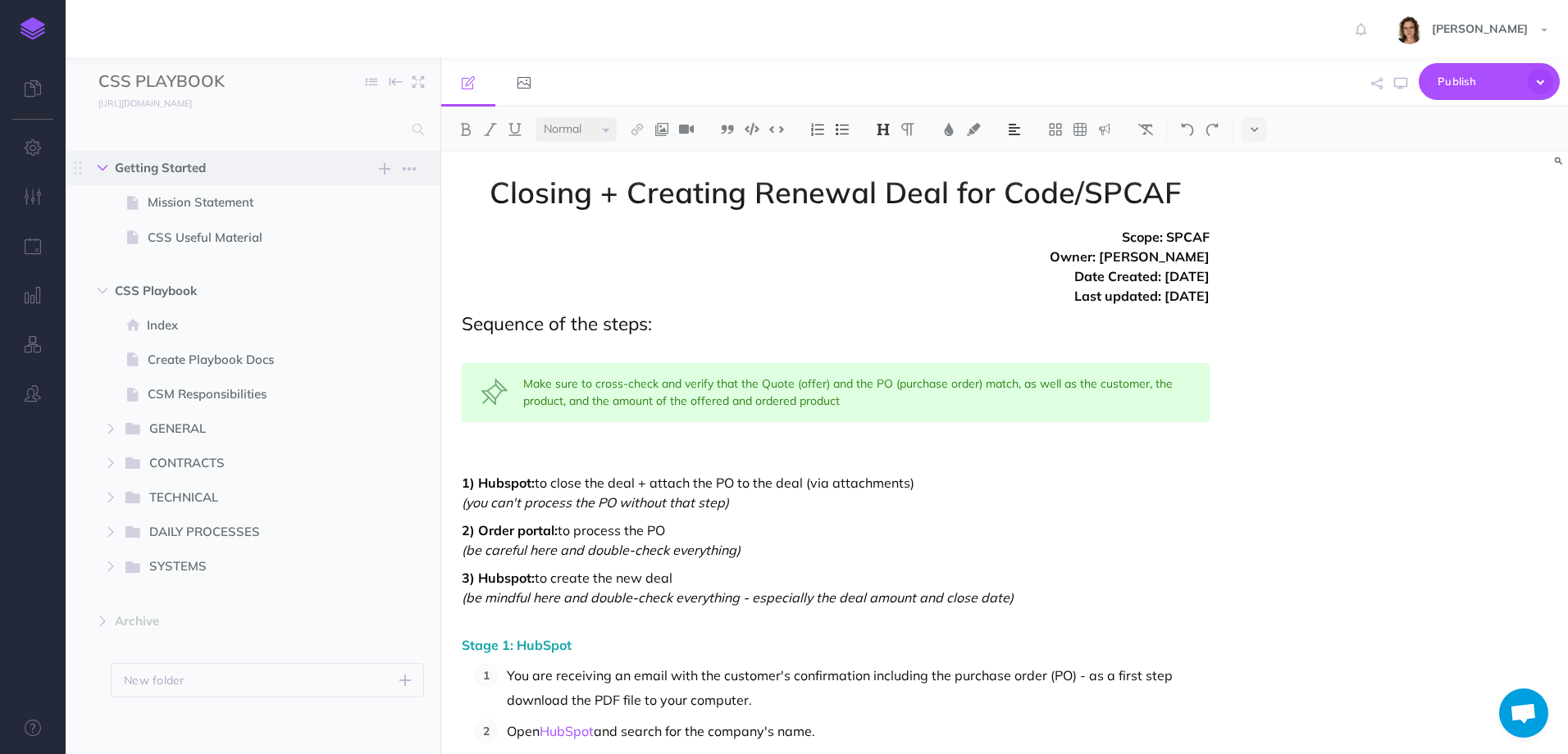 click at bounding box center [103, 168] 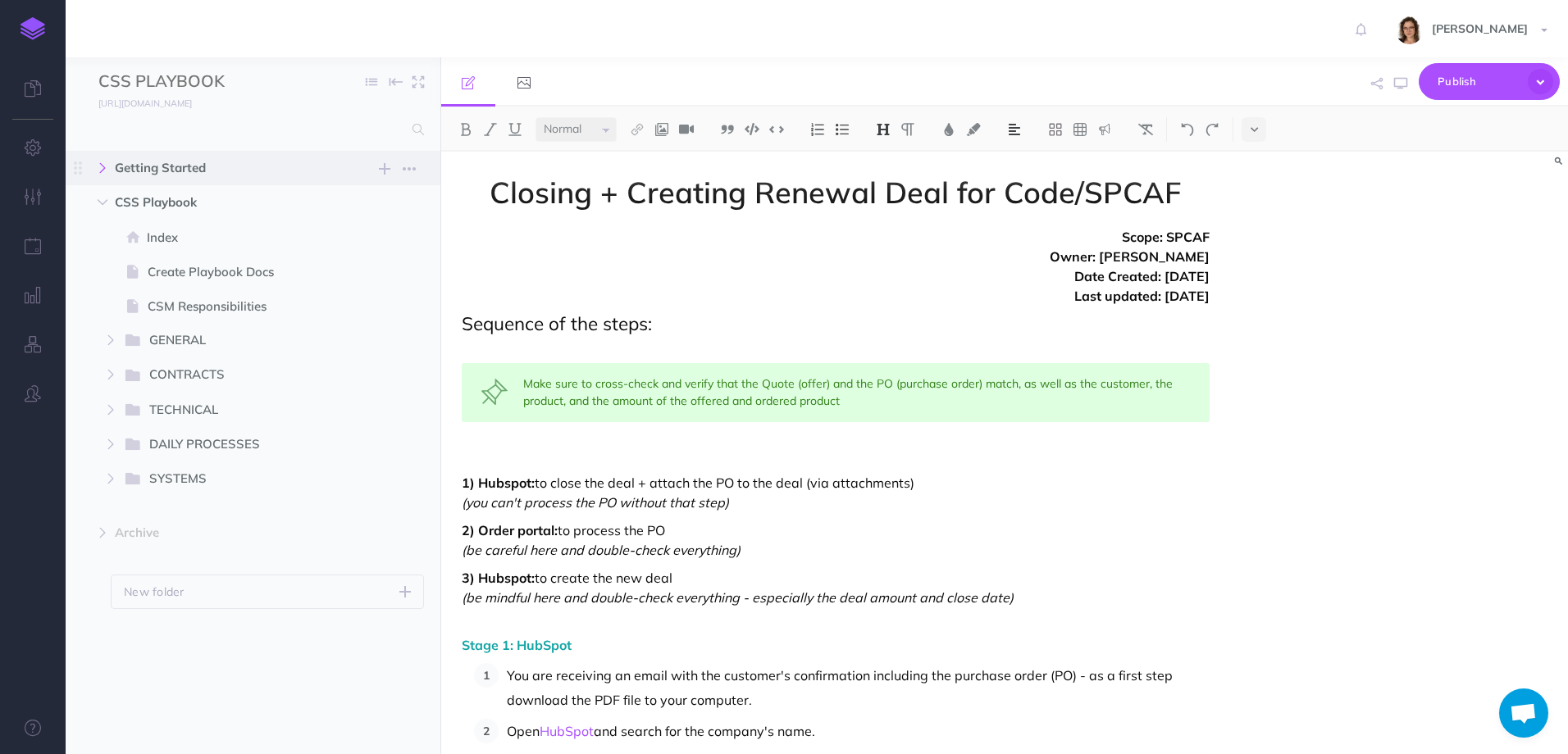 click at bounding box center (103, 168) 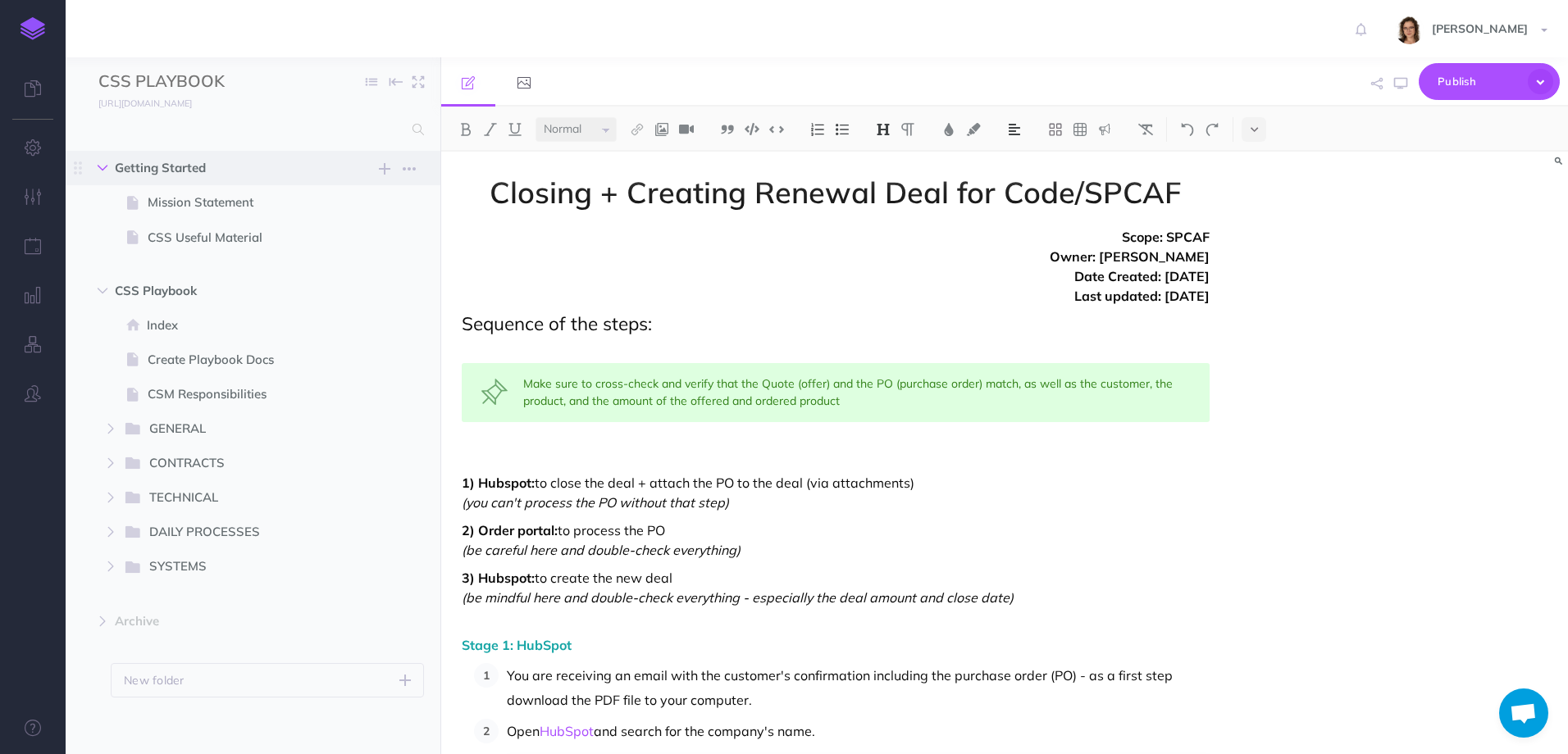 click at bounding box center (103, 168) 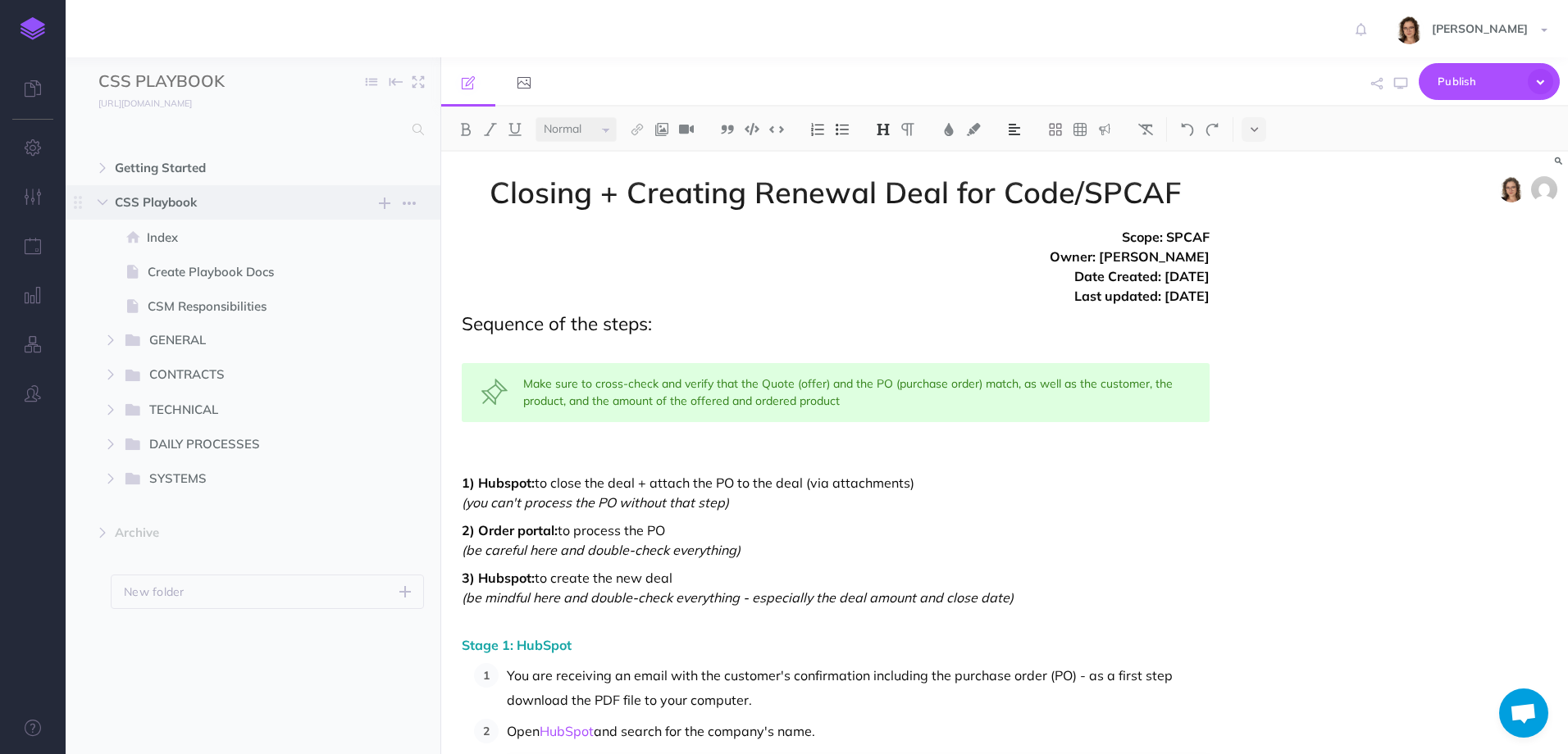 click on "CSS Playbook" at bounding box center [218, 202] 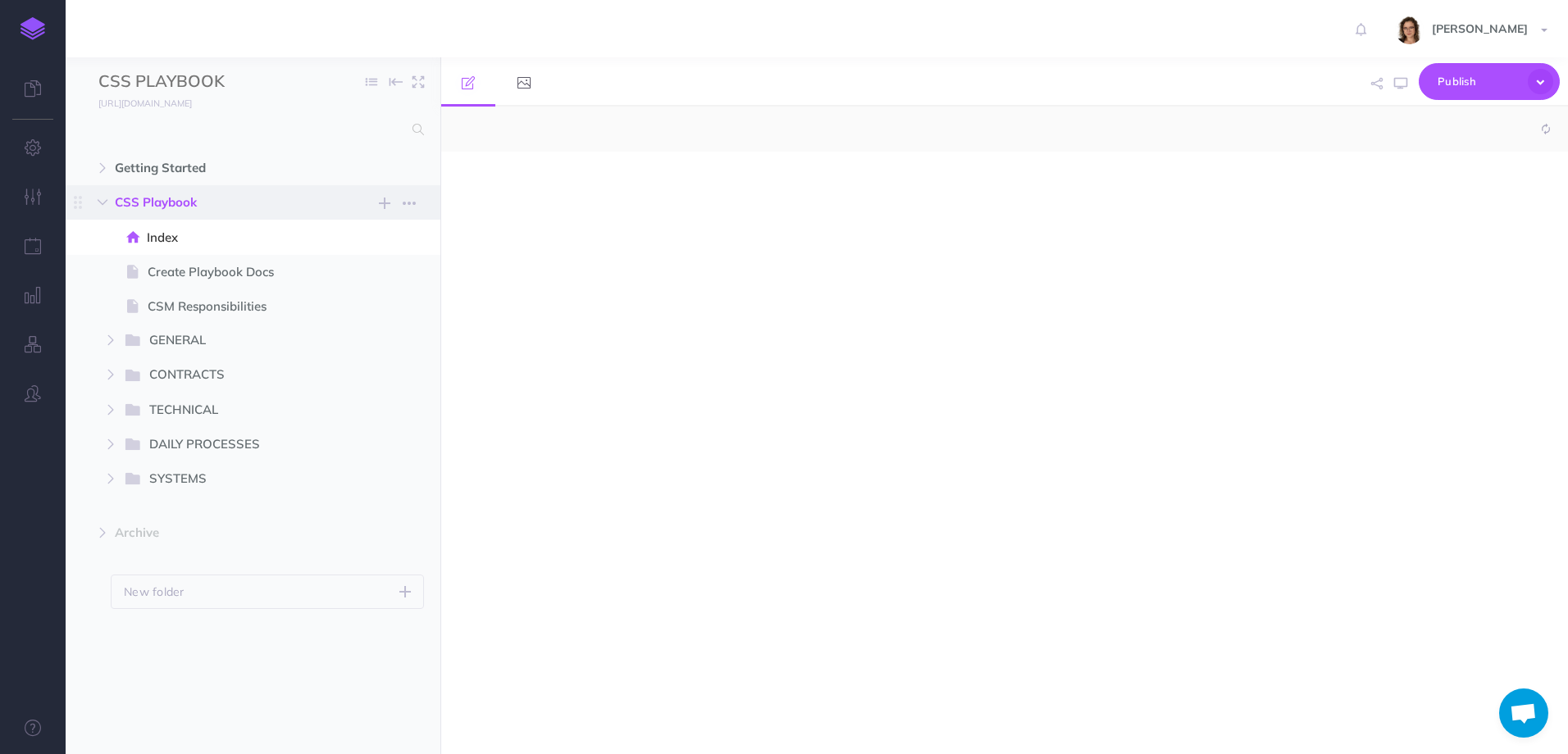 select on "null" 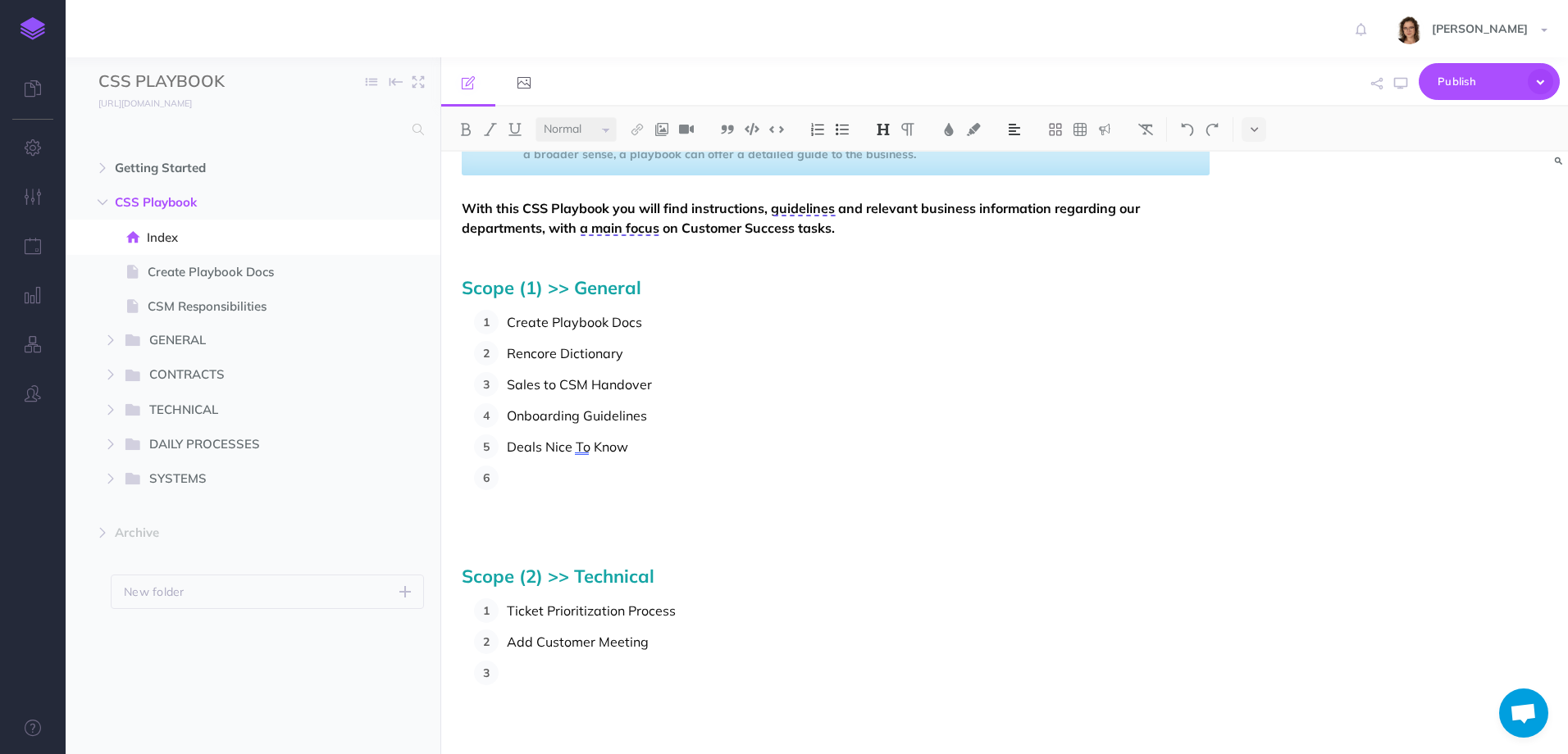 scroll, scrollTop: 246, scrollLeft: 0, axis: vertical 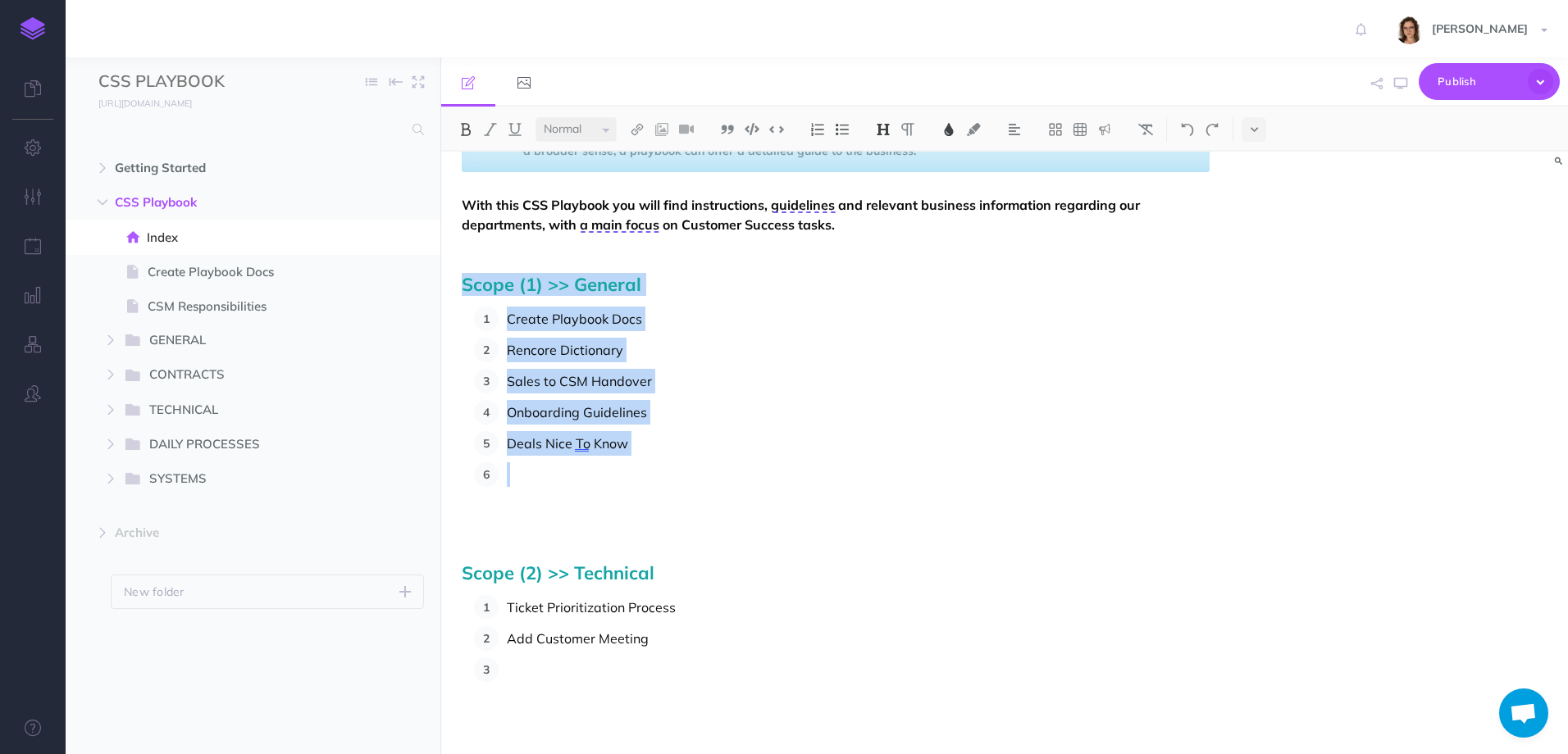 drag, startPoint x: 458, startPoint y: 281, endPoint x: 719, endPoint y: 466, distance: 319.91561 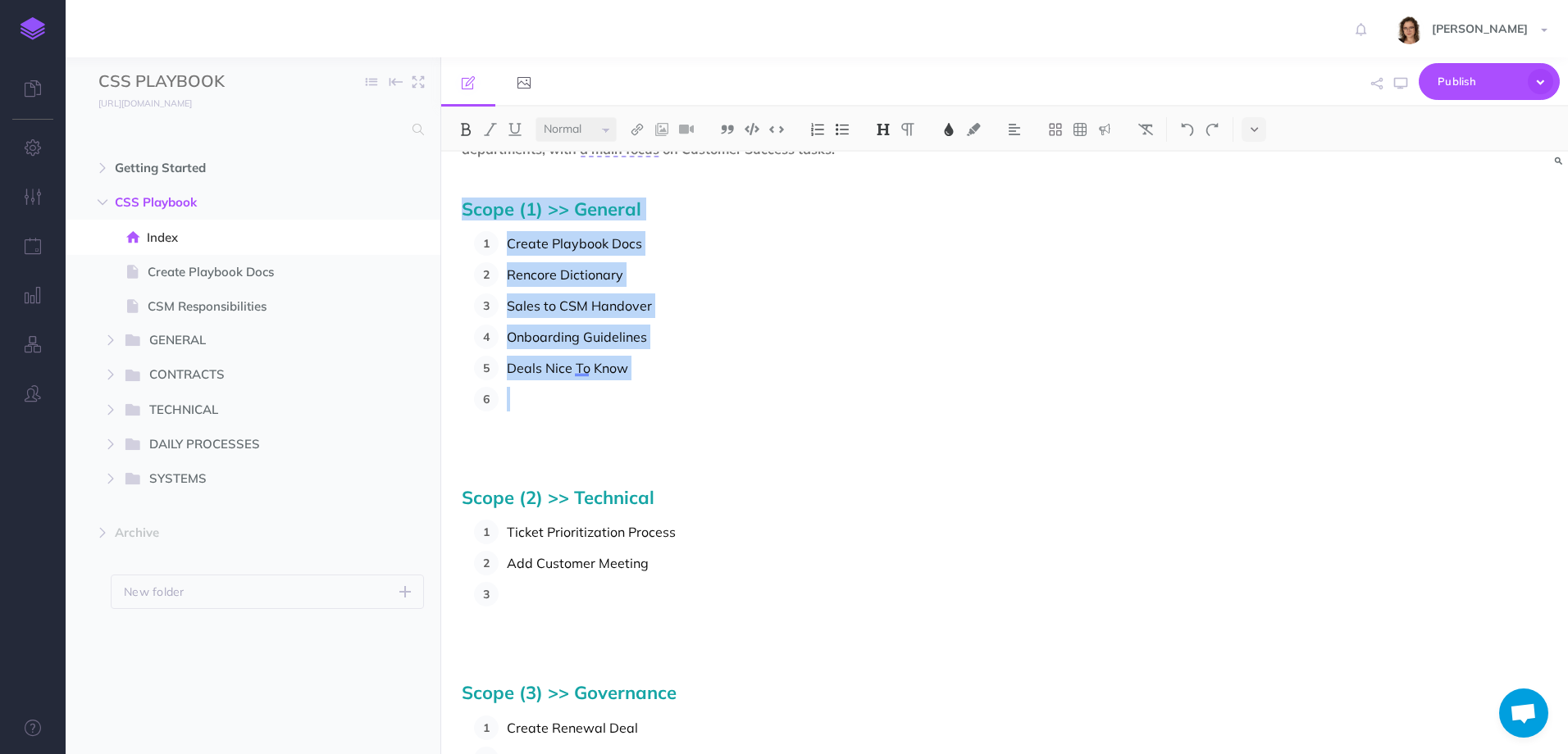 scroll, scrollTop: 408, scrollLeft: 0, axis: vertical 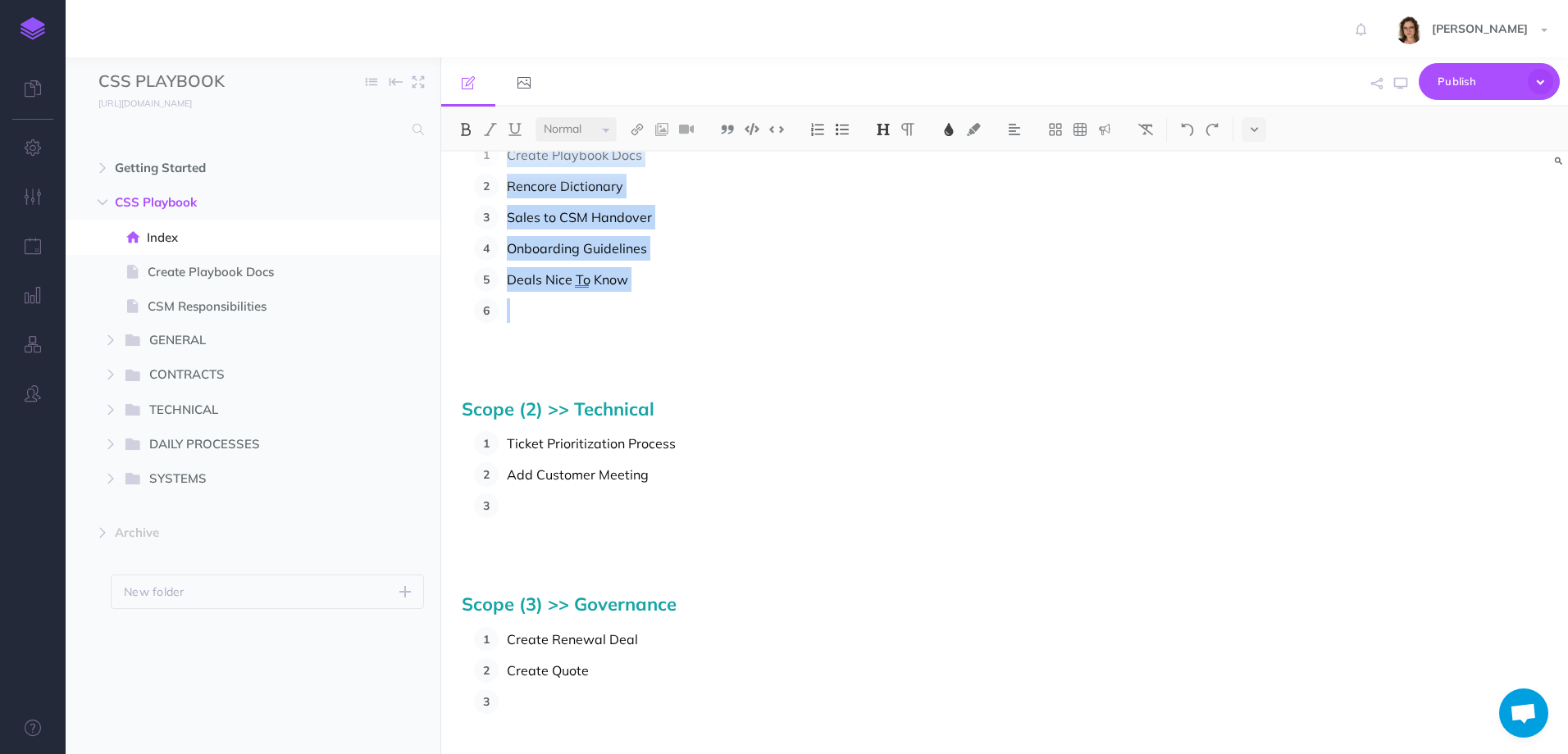 drag, startPoint x: 687, startPoint y: 541, endPoint x: 695, endPoint y: 547, distance: 10 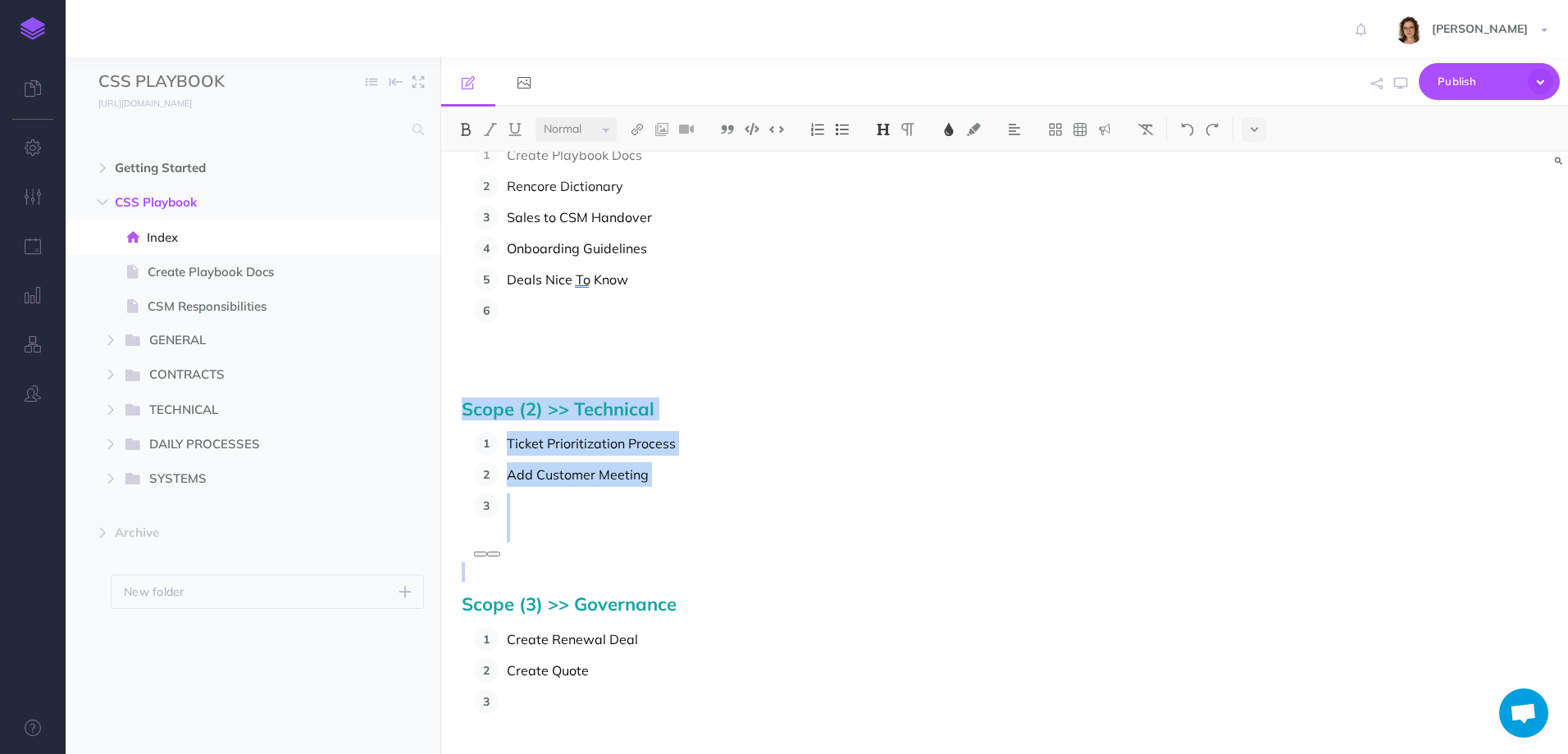 scroll, scrollTop: 579, scrollLeft: 0, axis: vertical 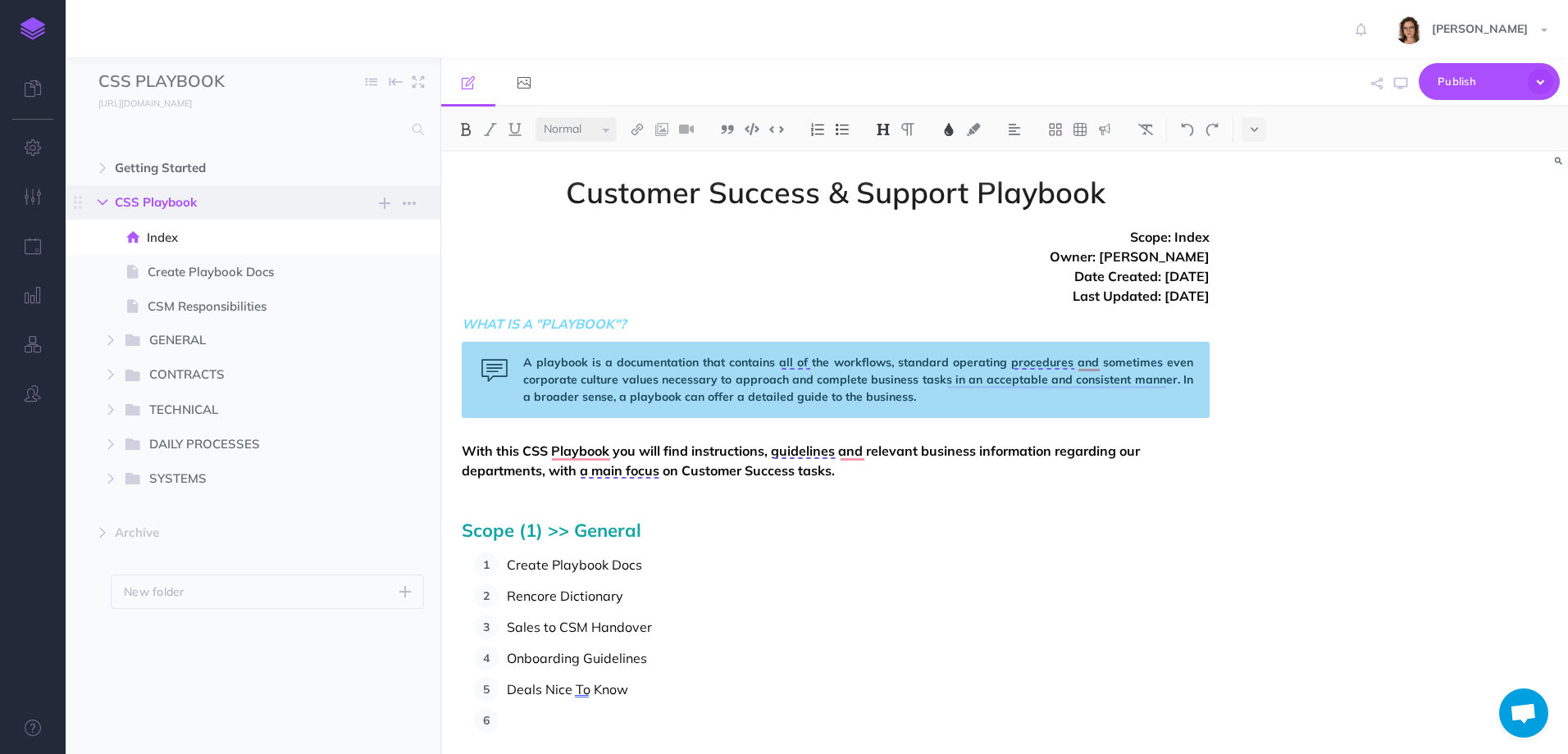 click at bounding box center (103, 202) 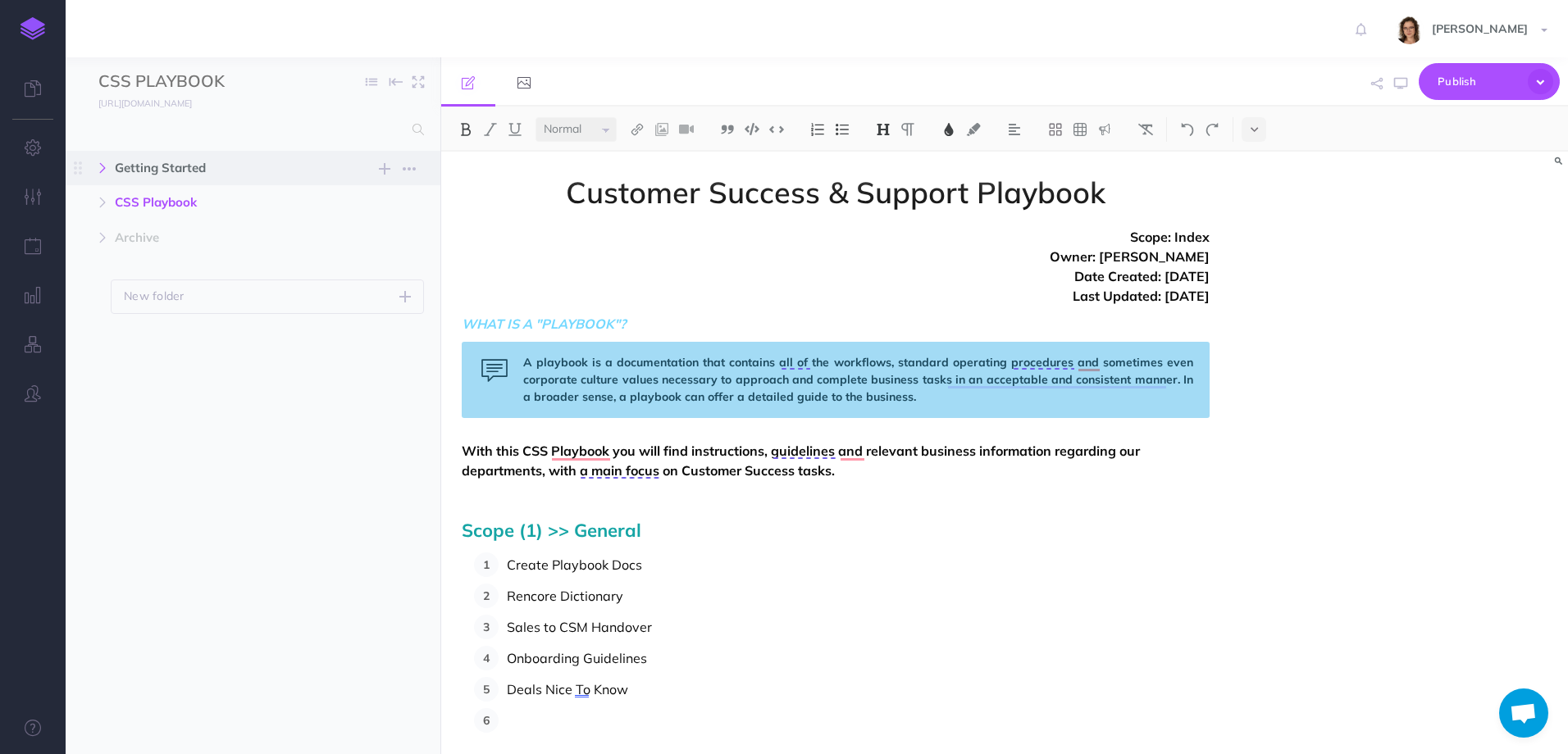 click at bounding box center [103, 168] 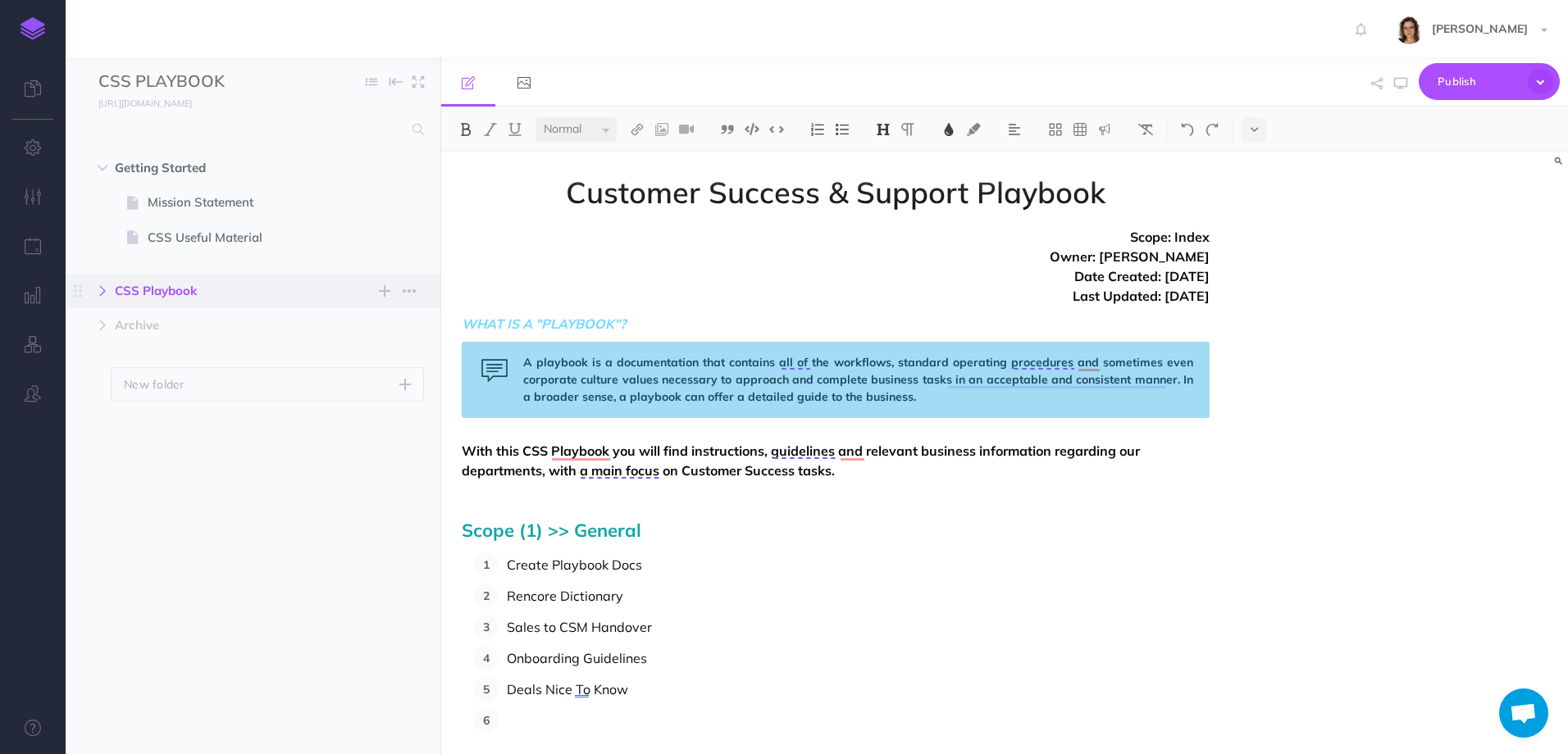 click at bounding box center [103, 291] 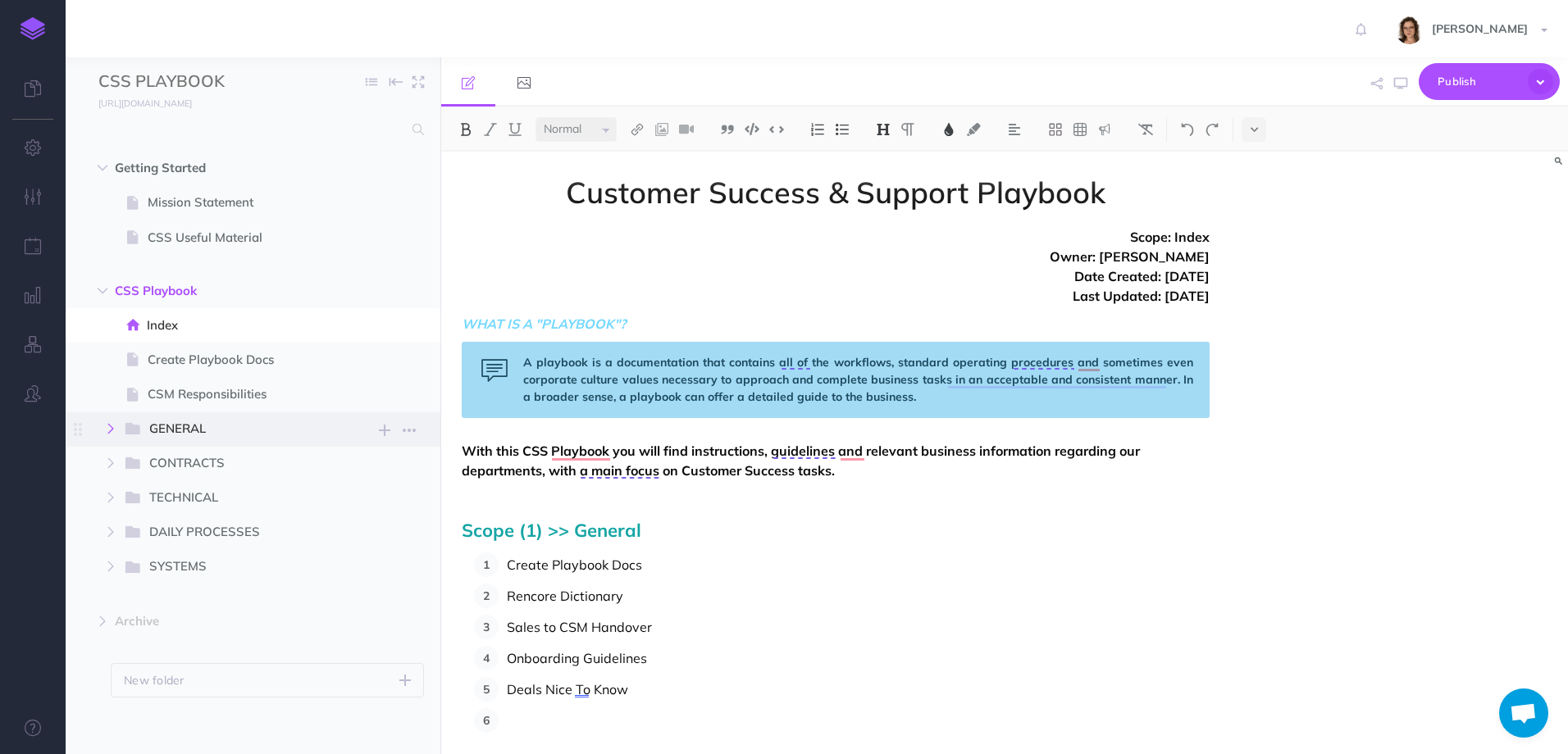click at bounding box center (111, 429) 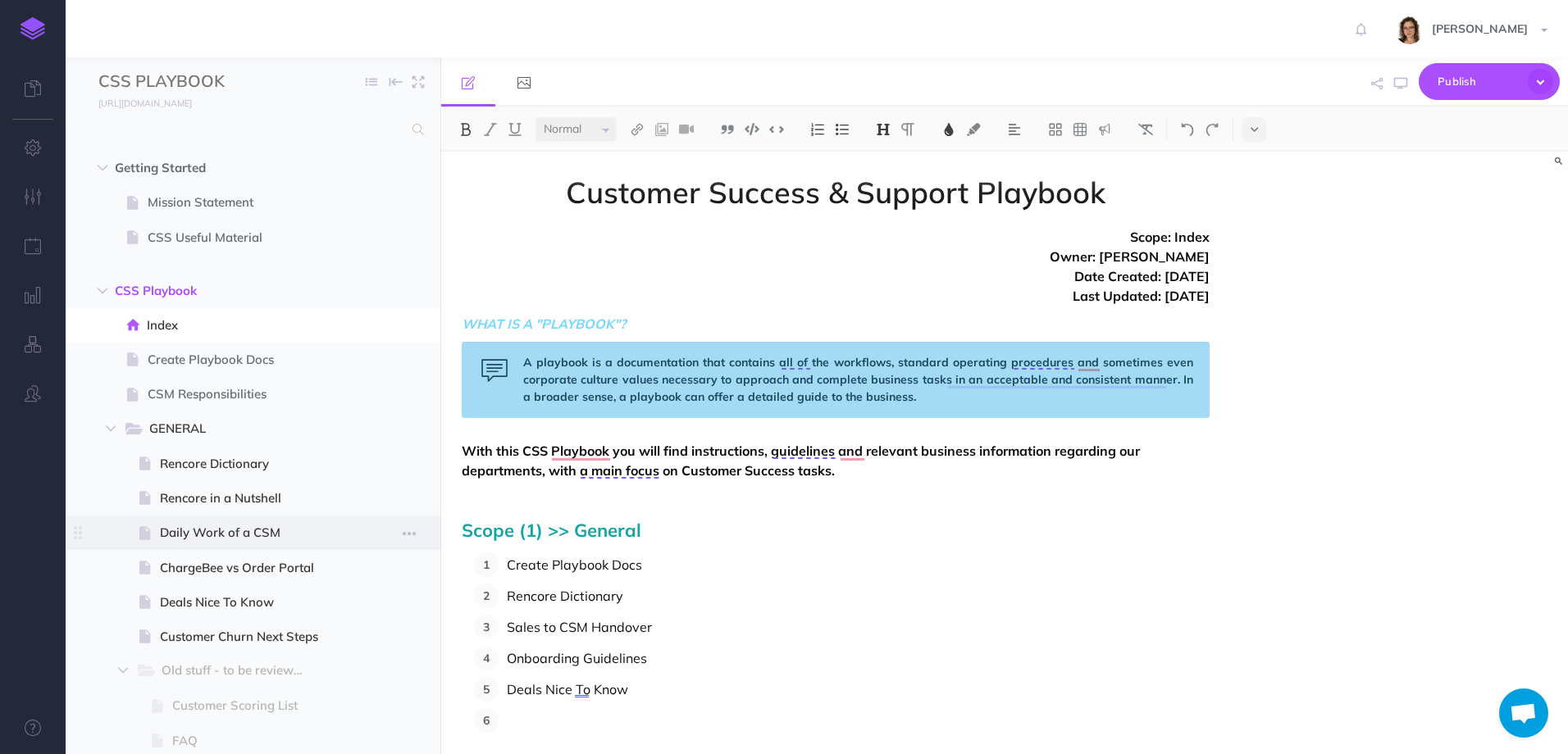 click on "Daily Work of a CSM" at bounding box center (251, 533) 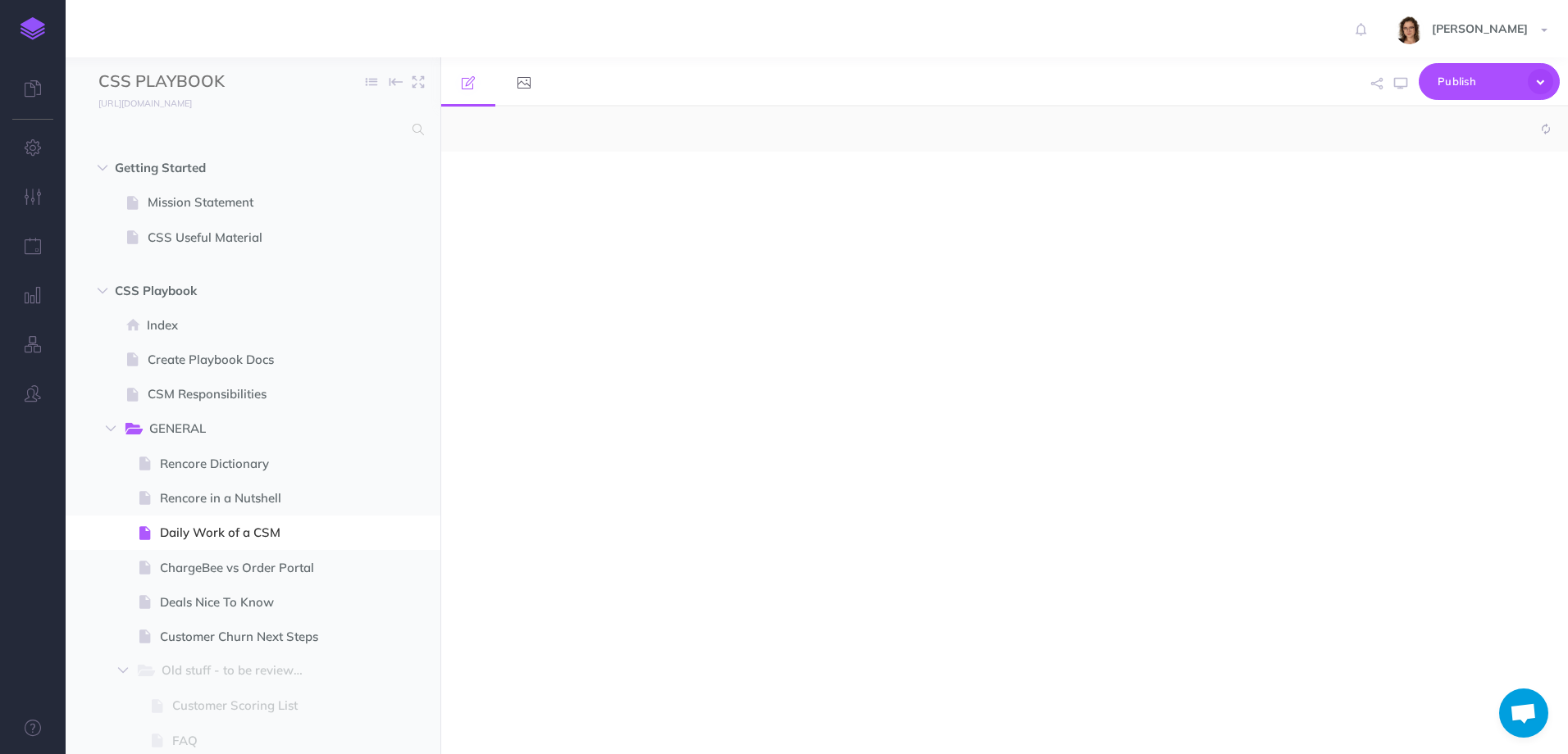 select on "null" 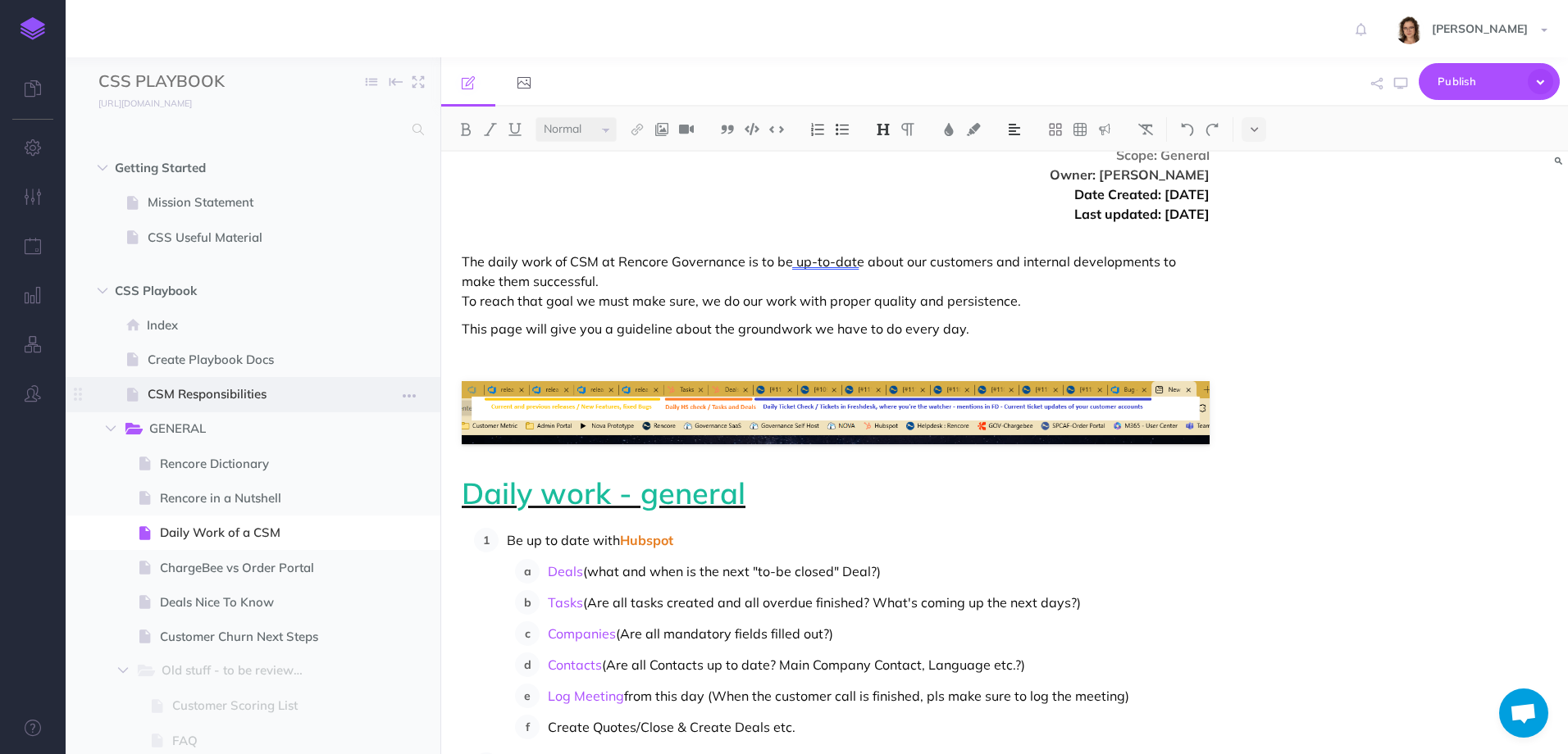 click on "CSM Responsibilities" at bounding box center (244, 394) 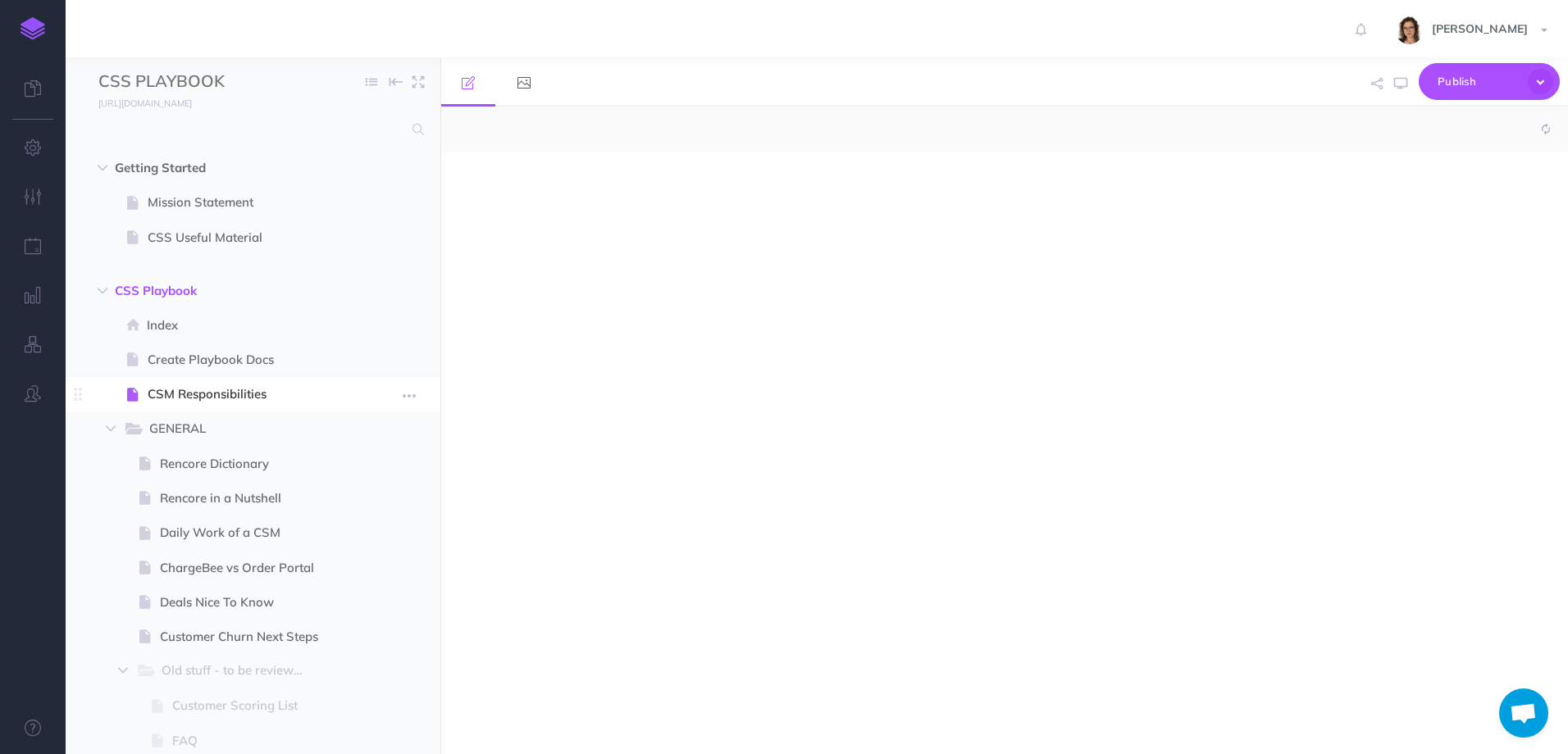 select on "null" 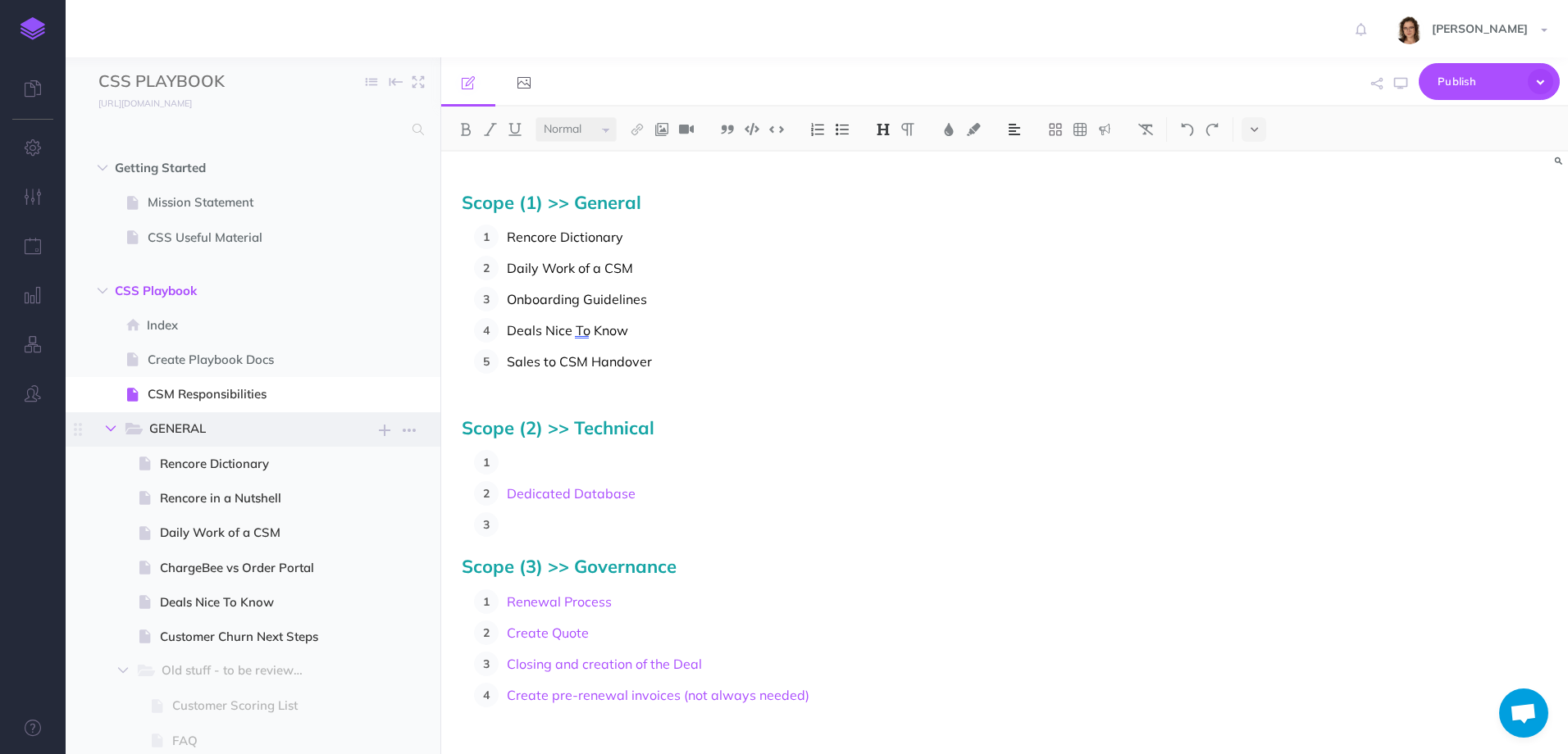 click at bounding box center (111, 429) 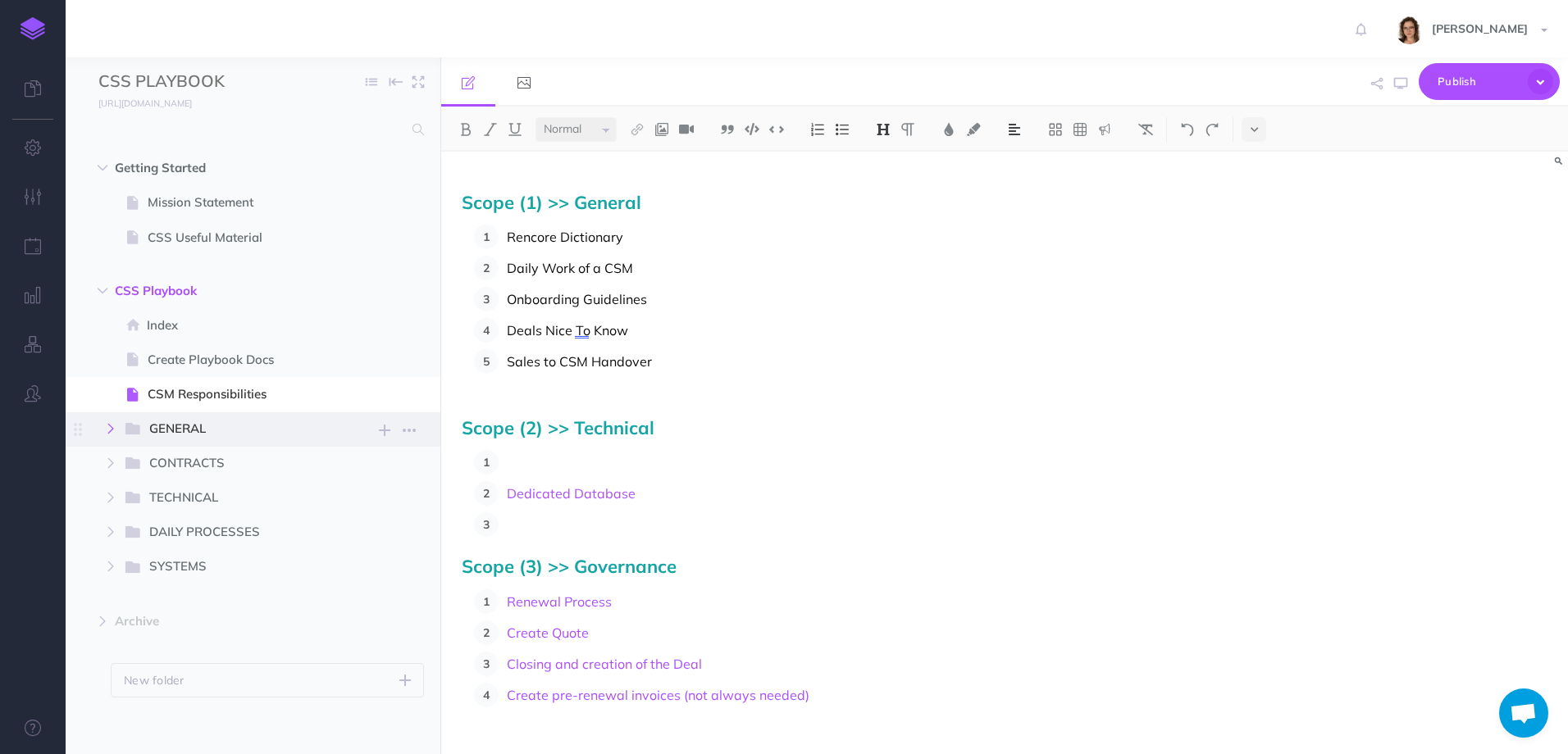 click at bounding box center [111, 429] 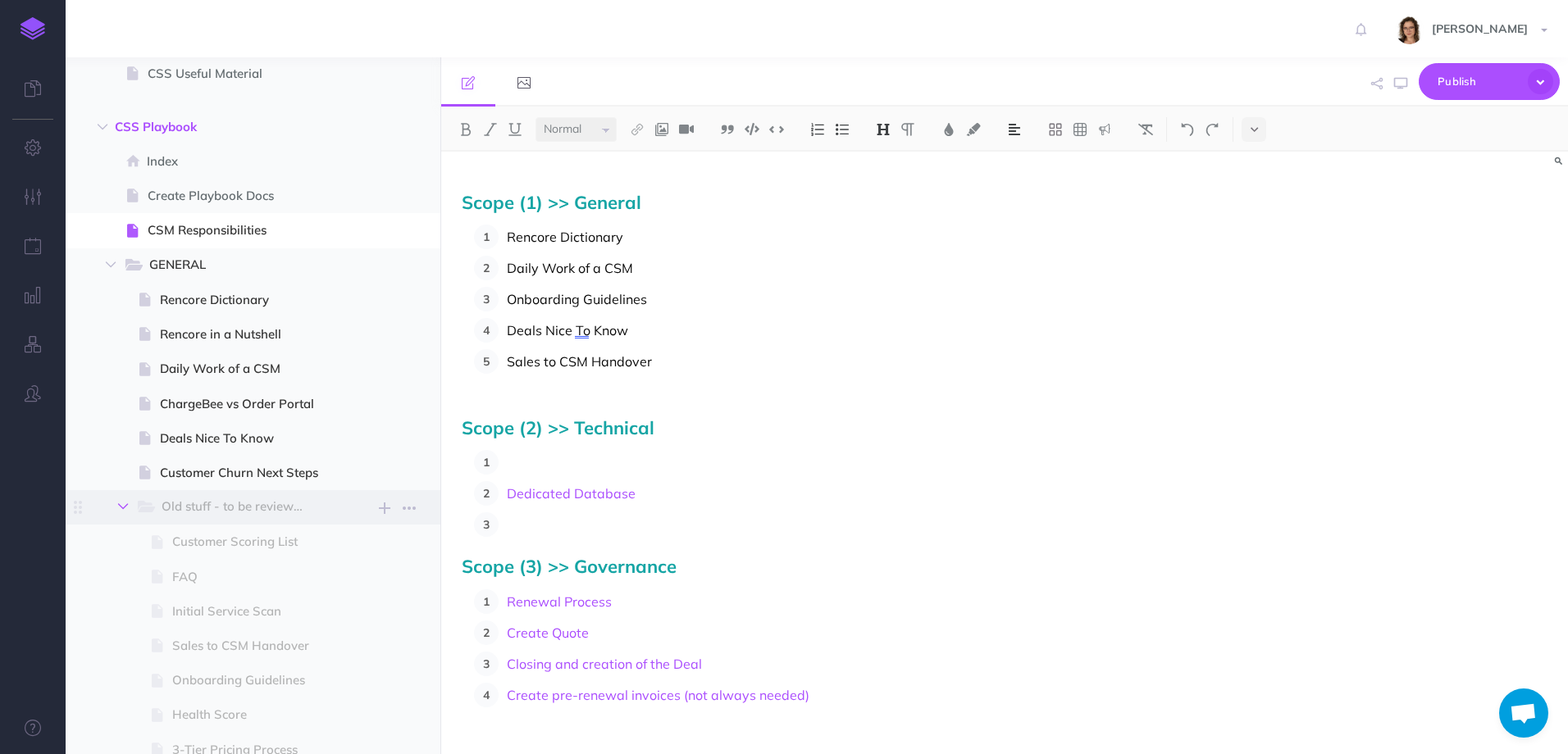 click at bounding box center (123, 506) 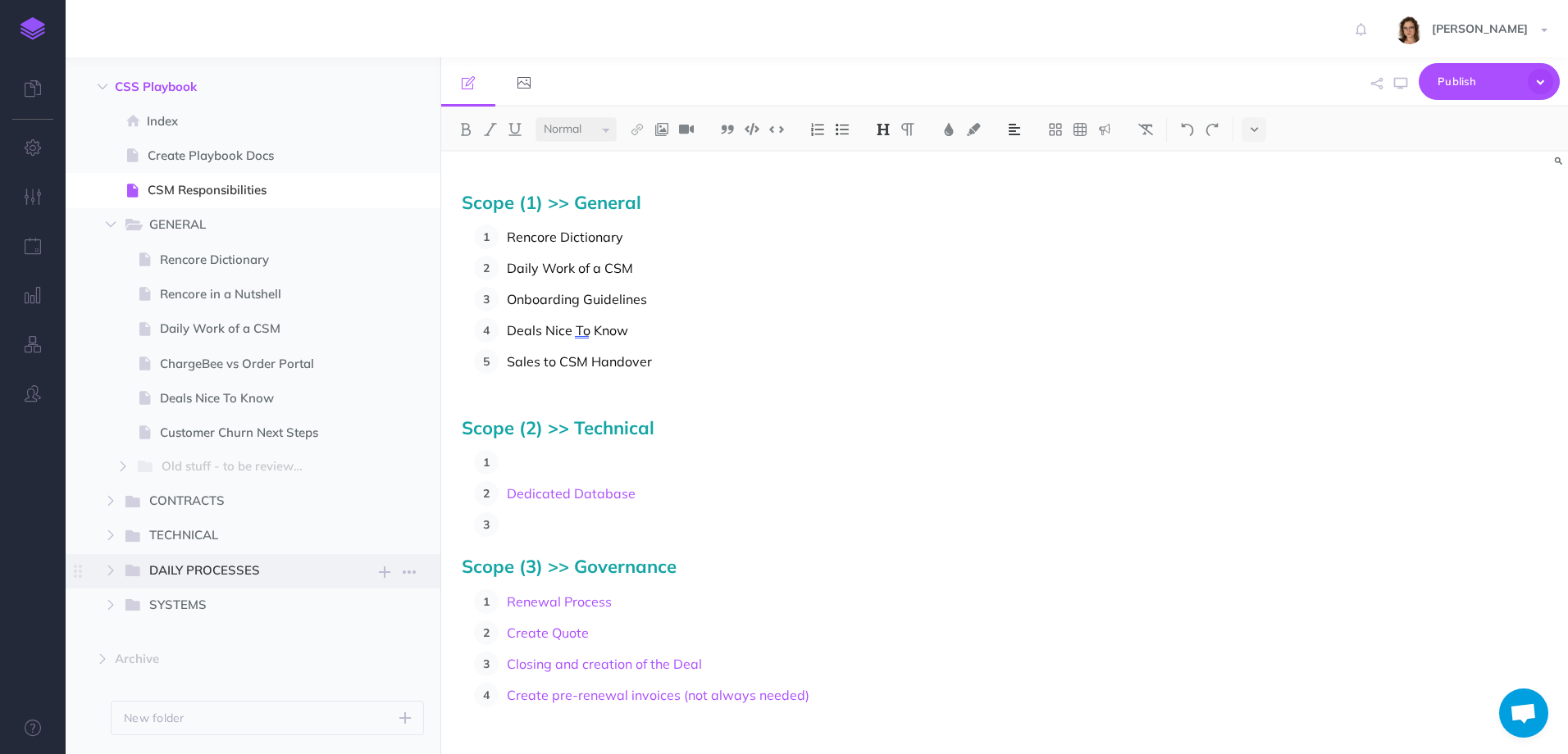 scroll, scrollTop: 246, scrollLeft: 0, axis: vertical 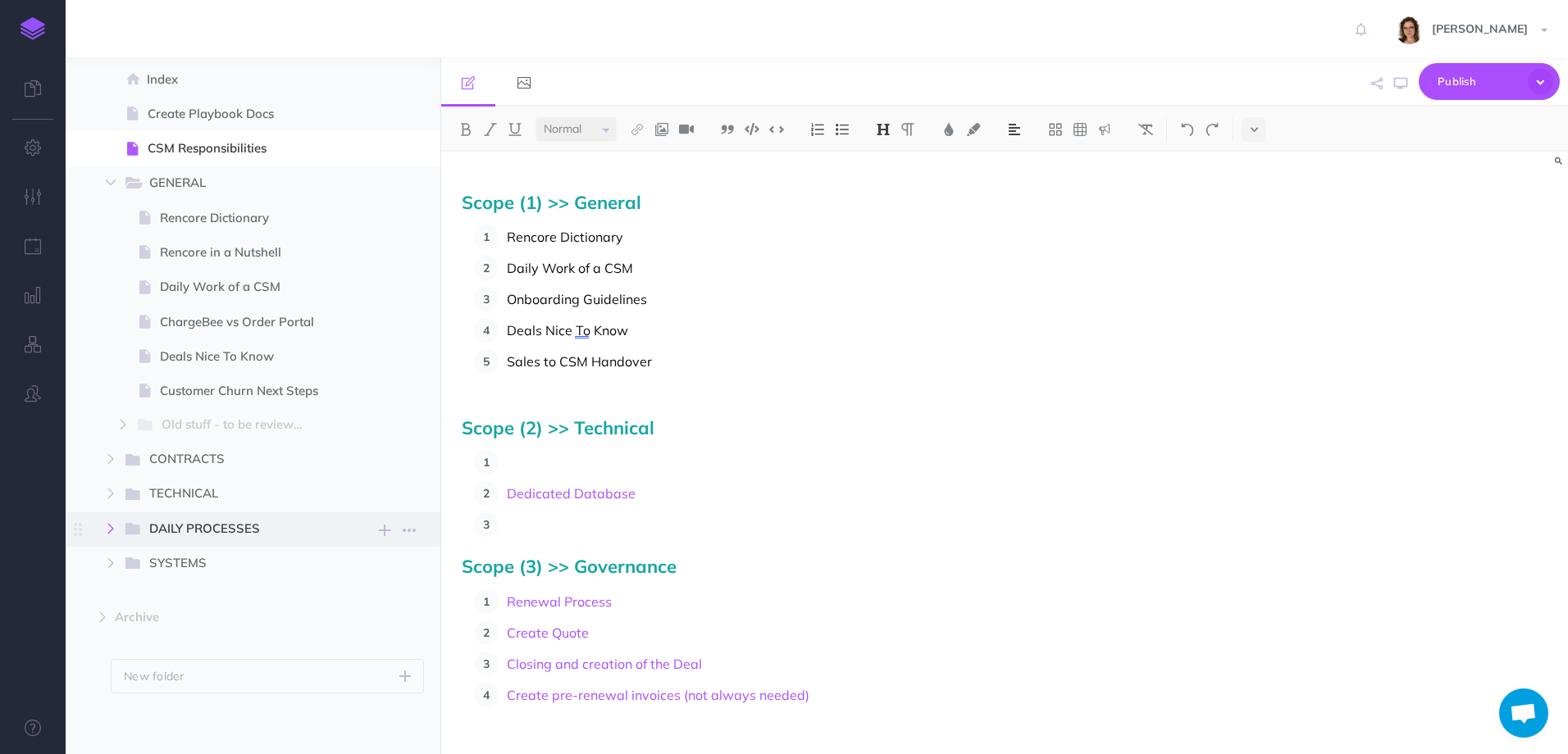 click at bounding box center [111, 529] 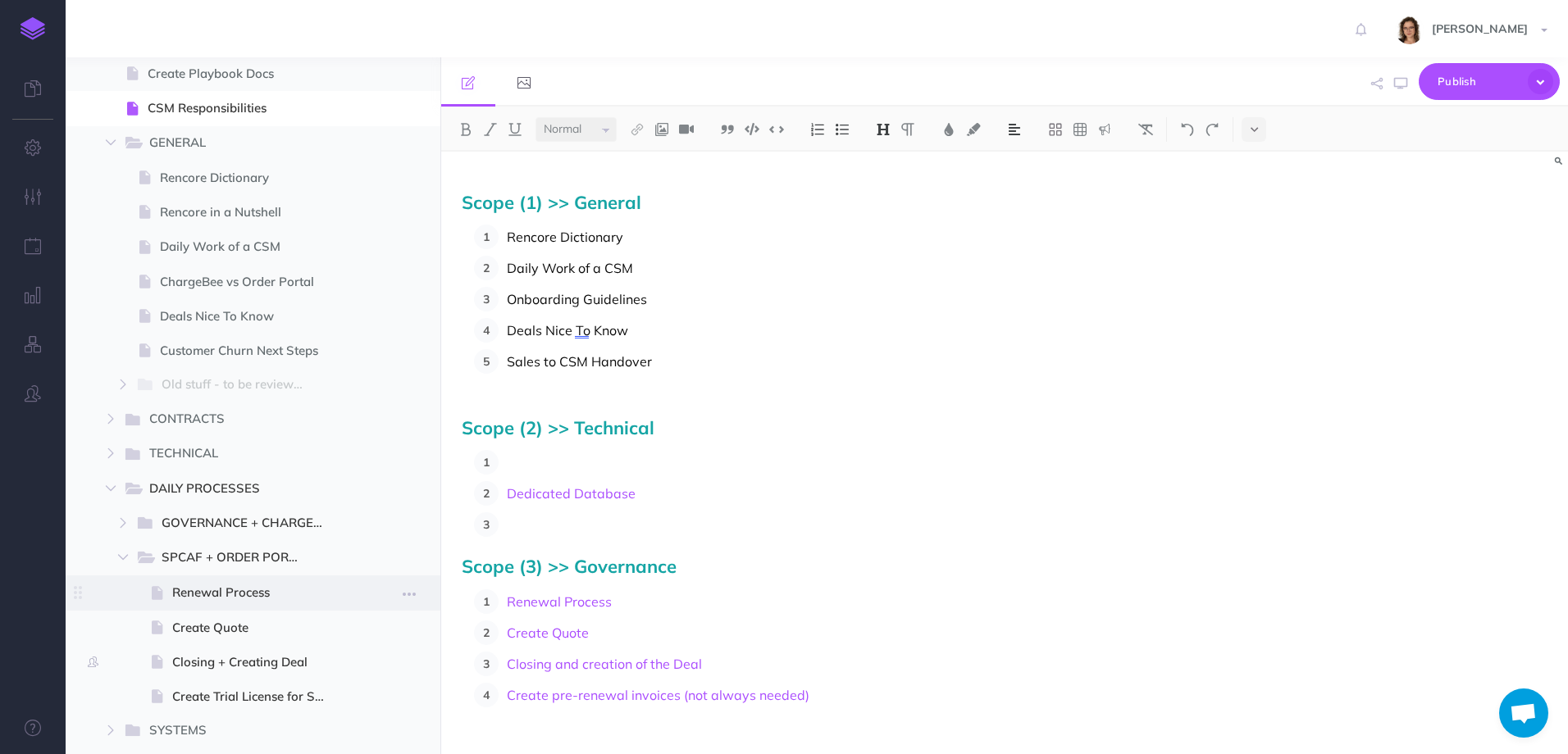 scroll, scrollTop: 328, scrollLeft: 0, axis: vertical 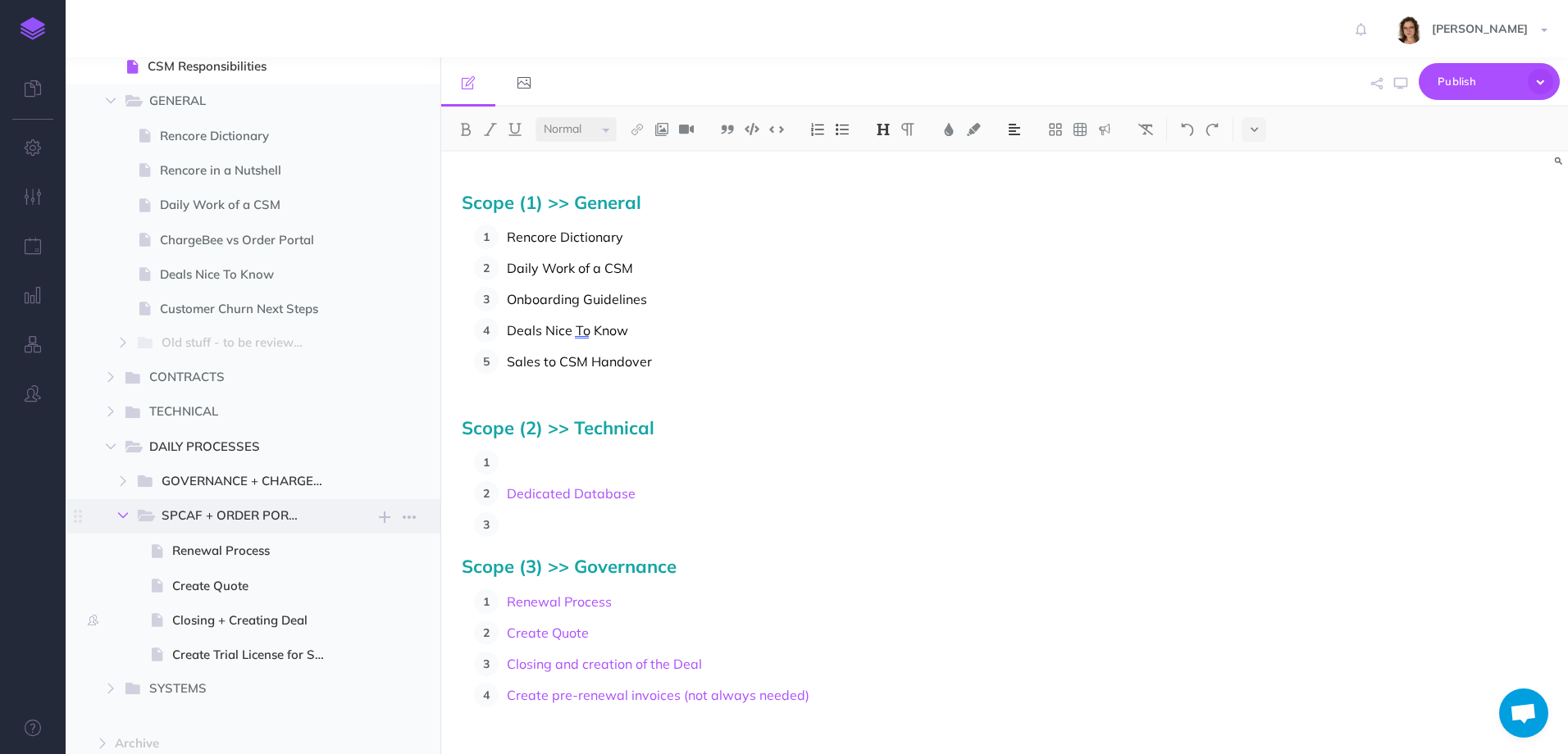 click at bounding box center [123, 516] 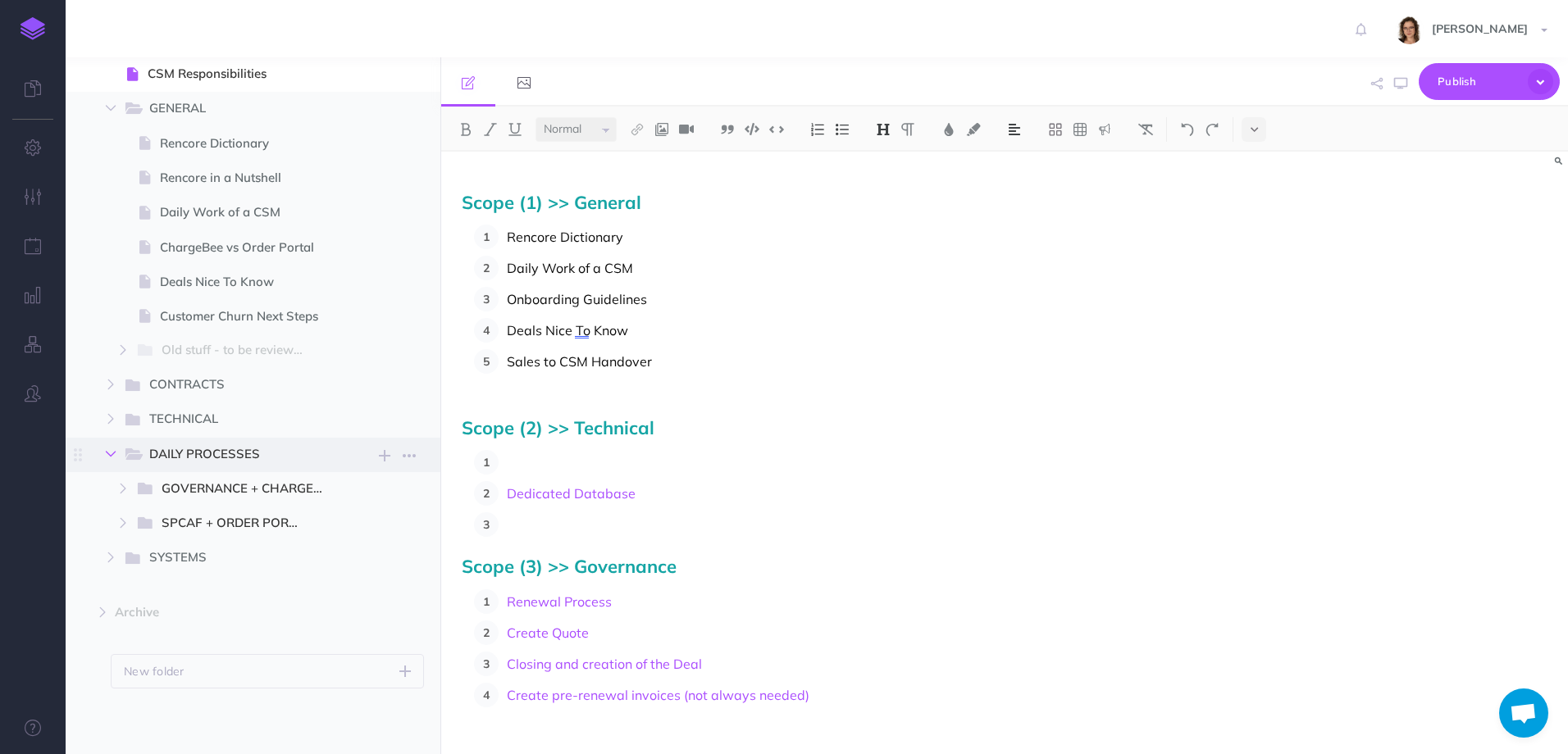 click at bounding box center [111, 454] 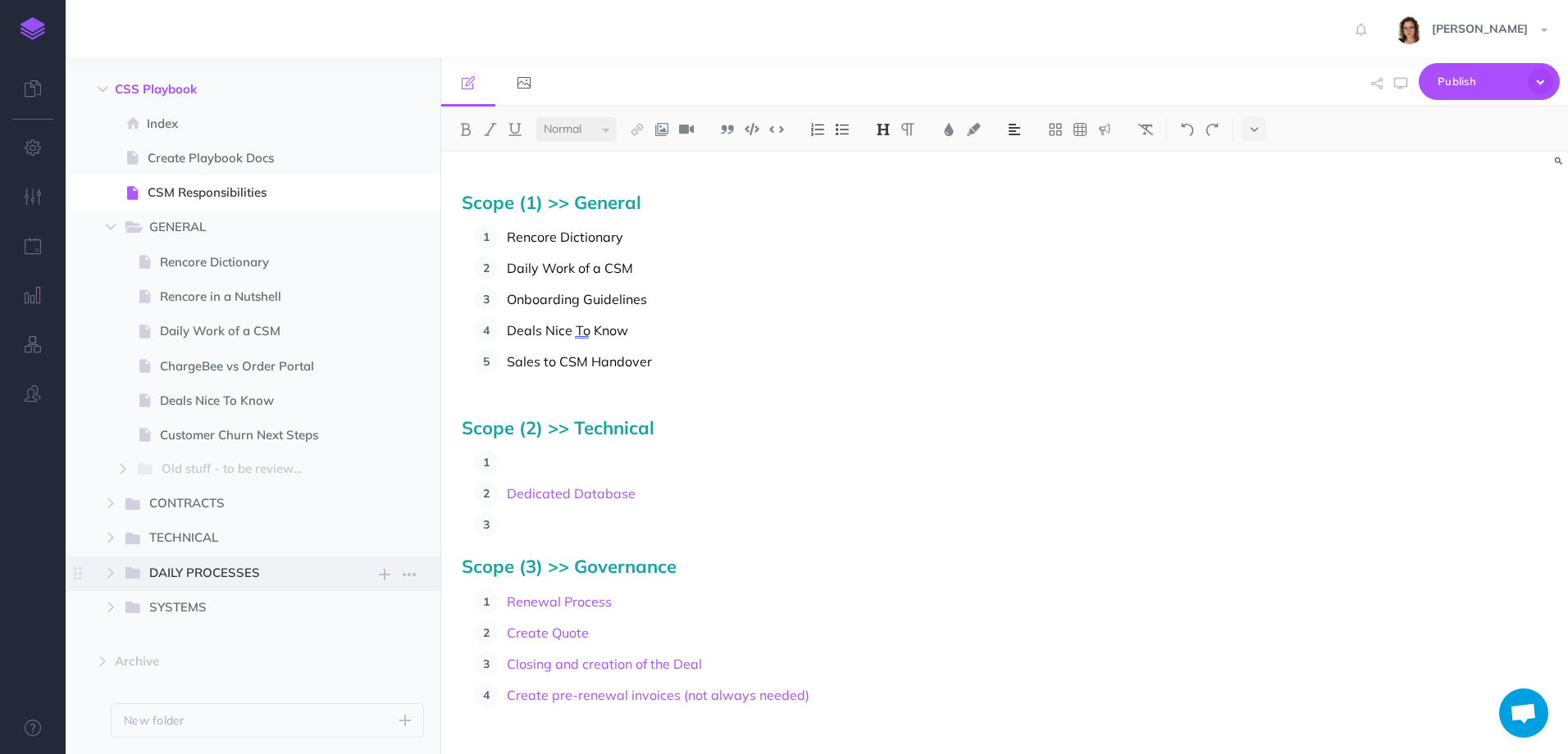 scroll, scrollTop: 169, scrollLeft: 0, axis: vertical 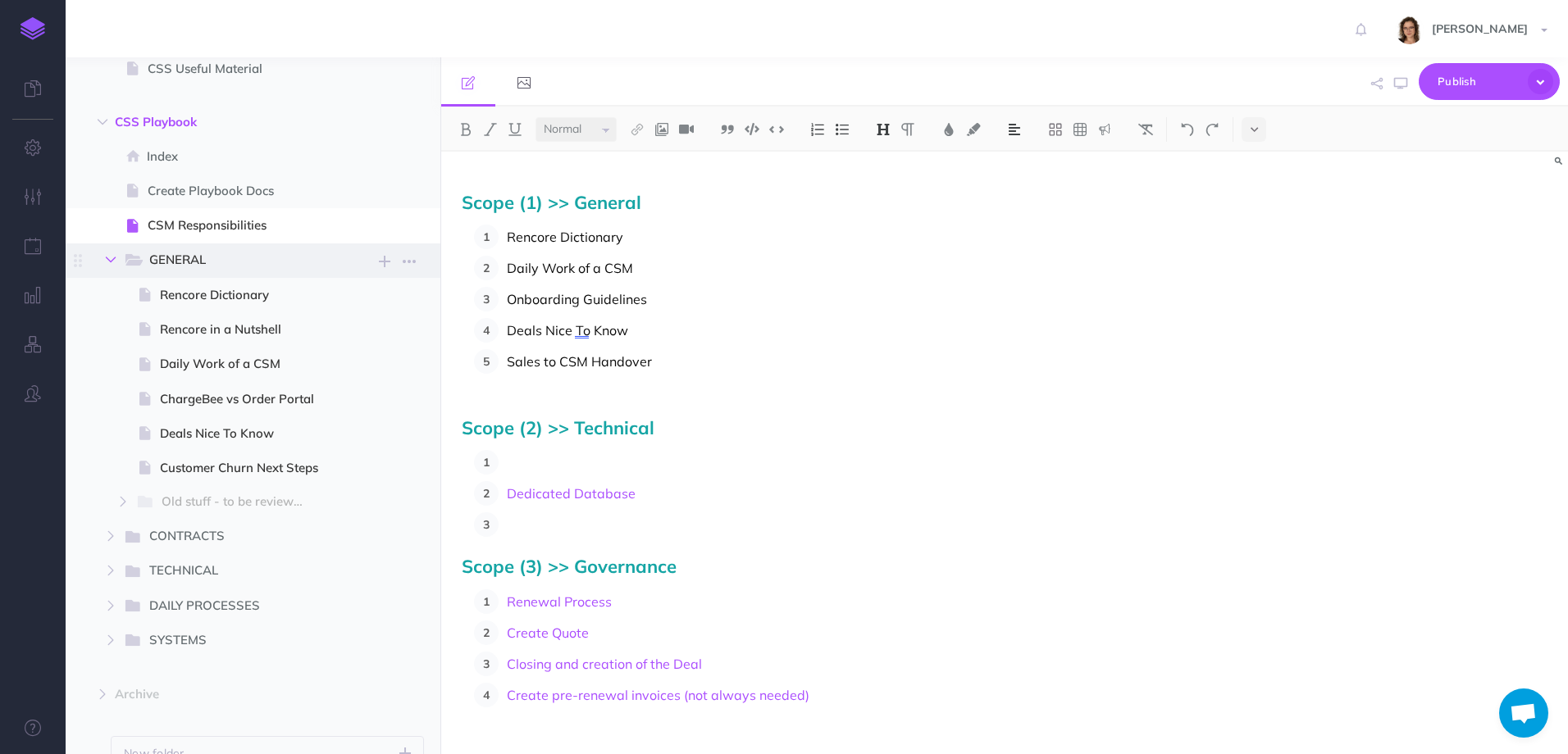 click at bounding box center (111, 260) 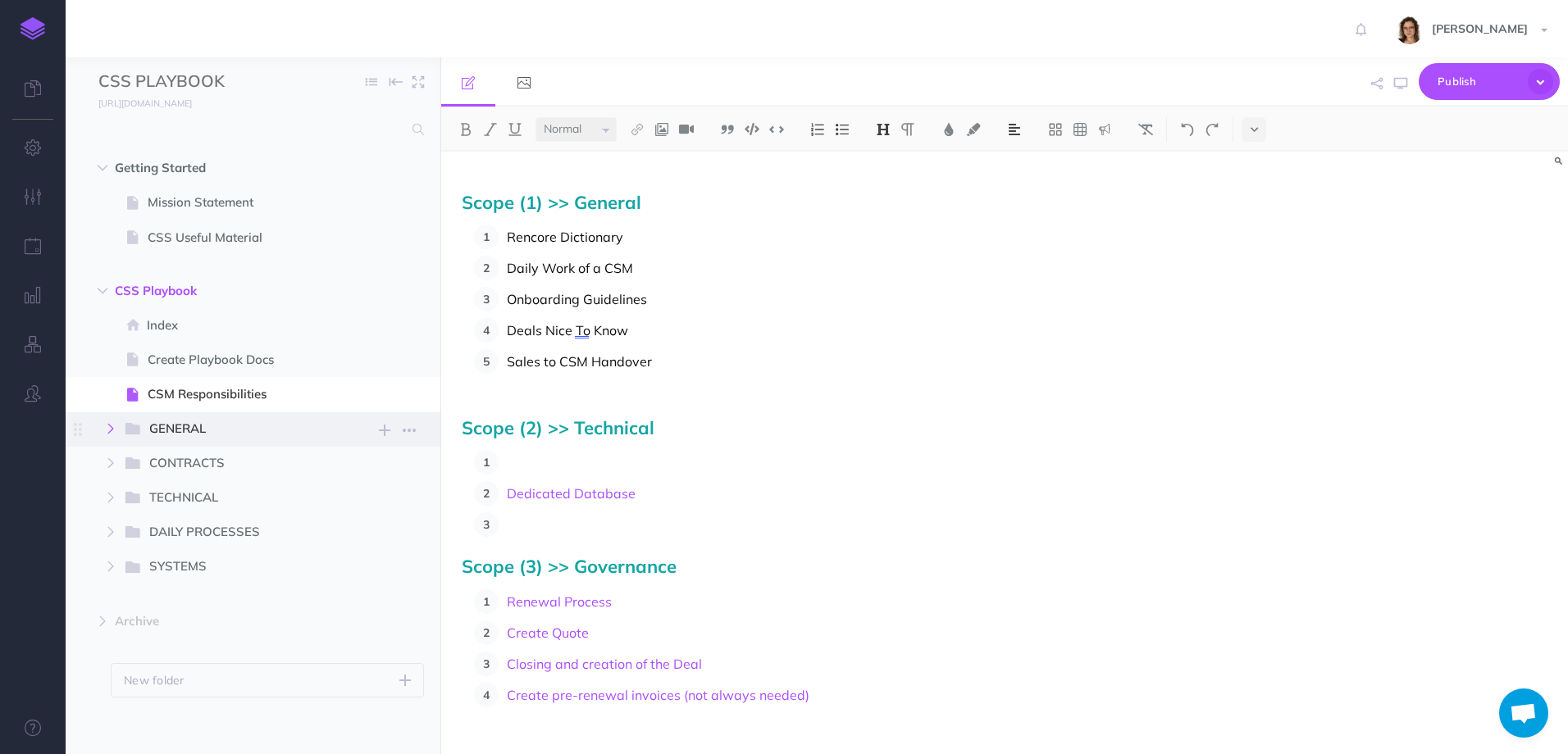 scroll, scrollTop: 0, scrollLeft: 0, axis: both 